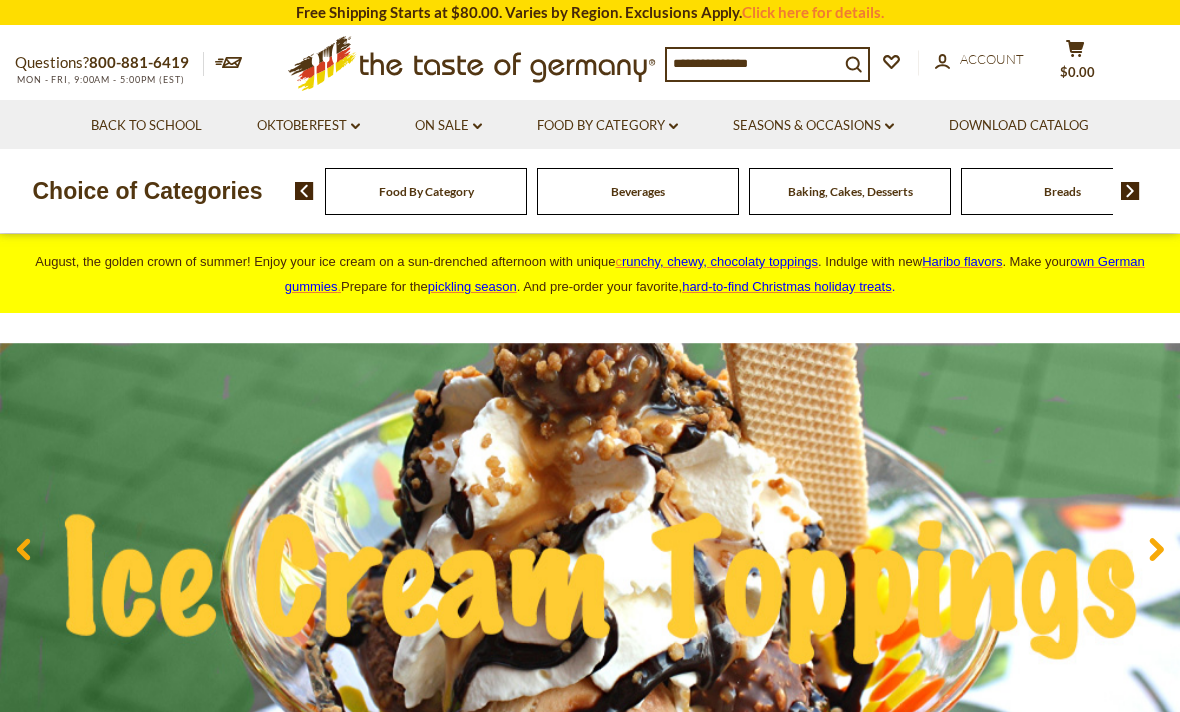 scroll, scrollTop: 0, scrollLeft: 0, axis: both 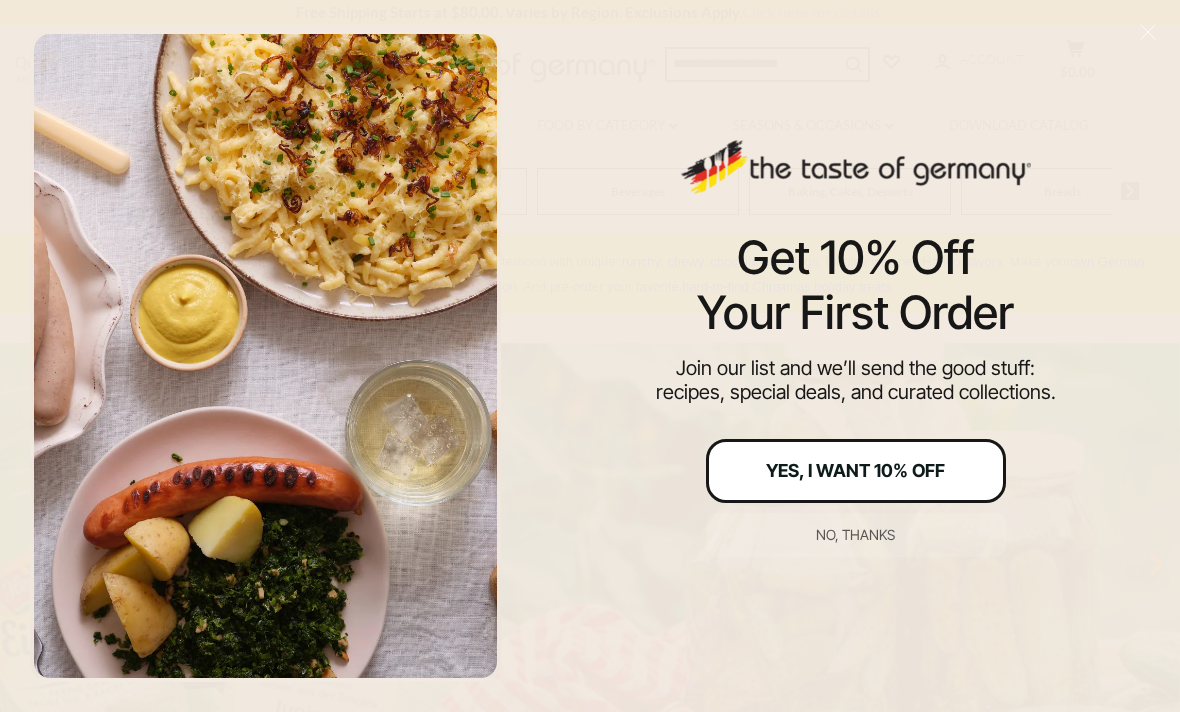 click on "Yes, I Want 10% Off" at bounding box center (855, 471) 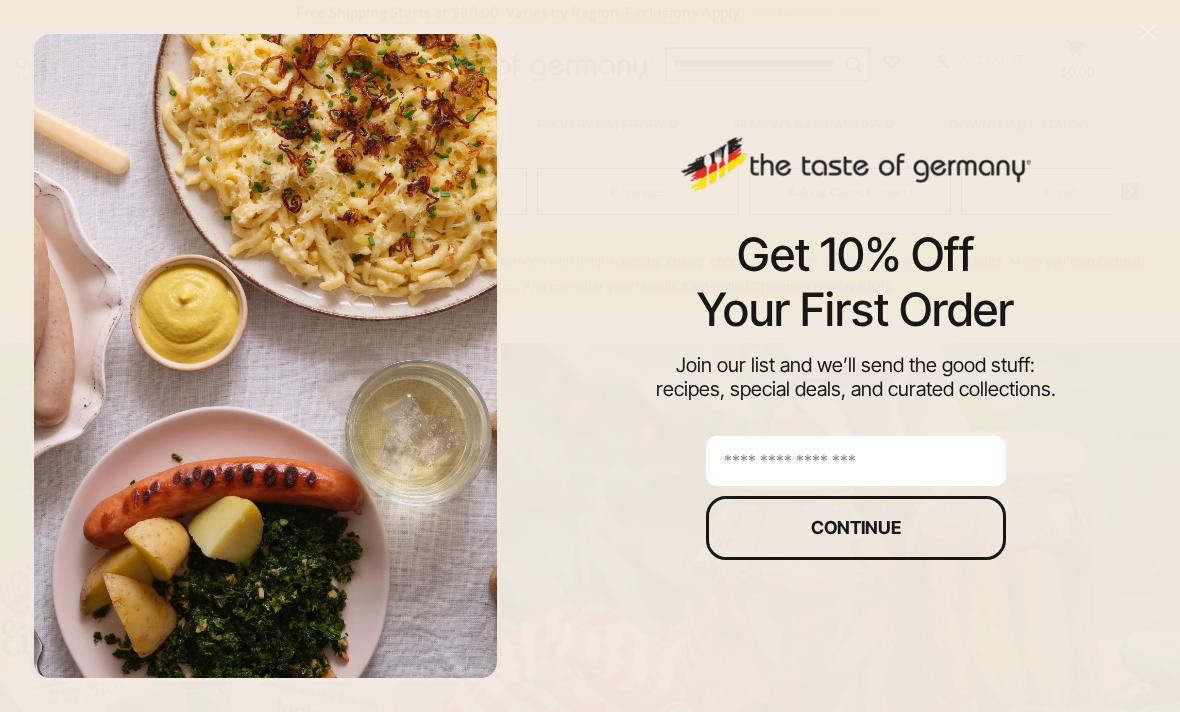 click at bounding box center (856, 461) 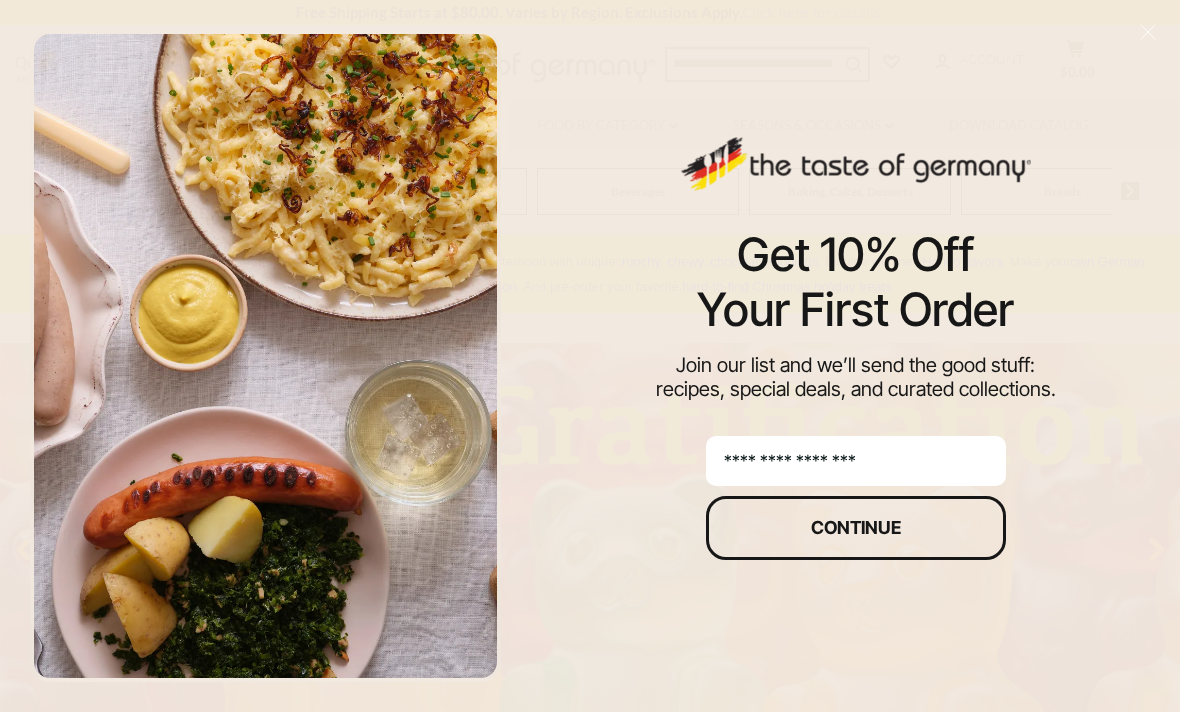 type on "**********" 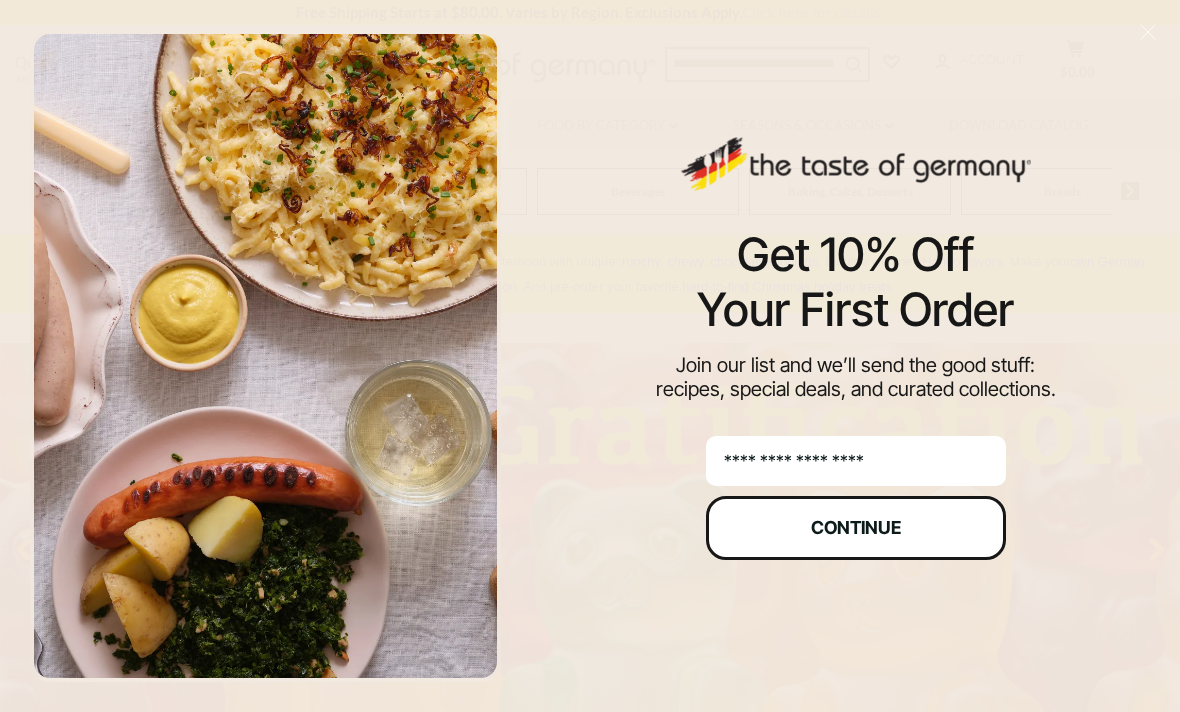 click on "Continue" at bounding box center [856, 528] 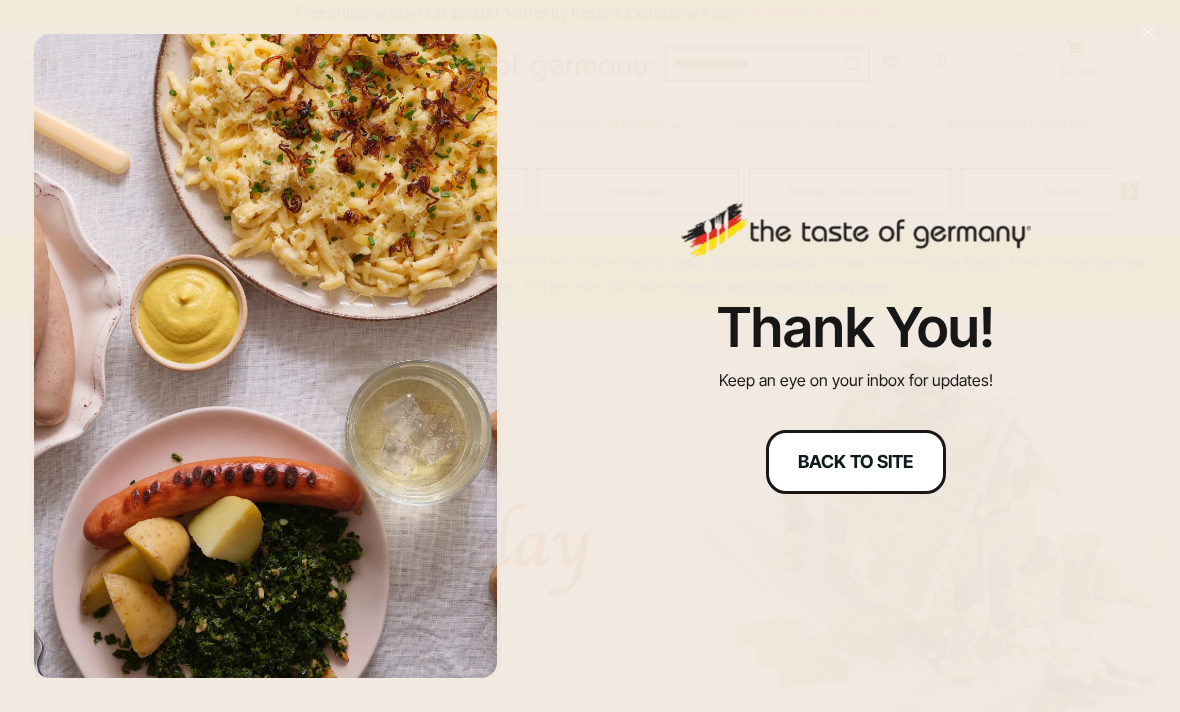 click on "Back to site" at bounding box center (855, 462) 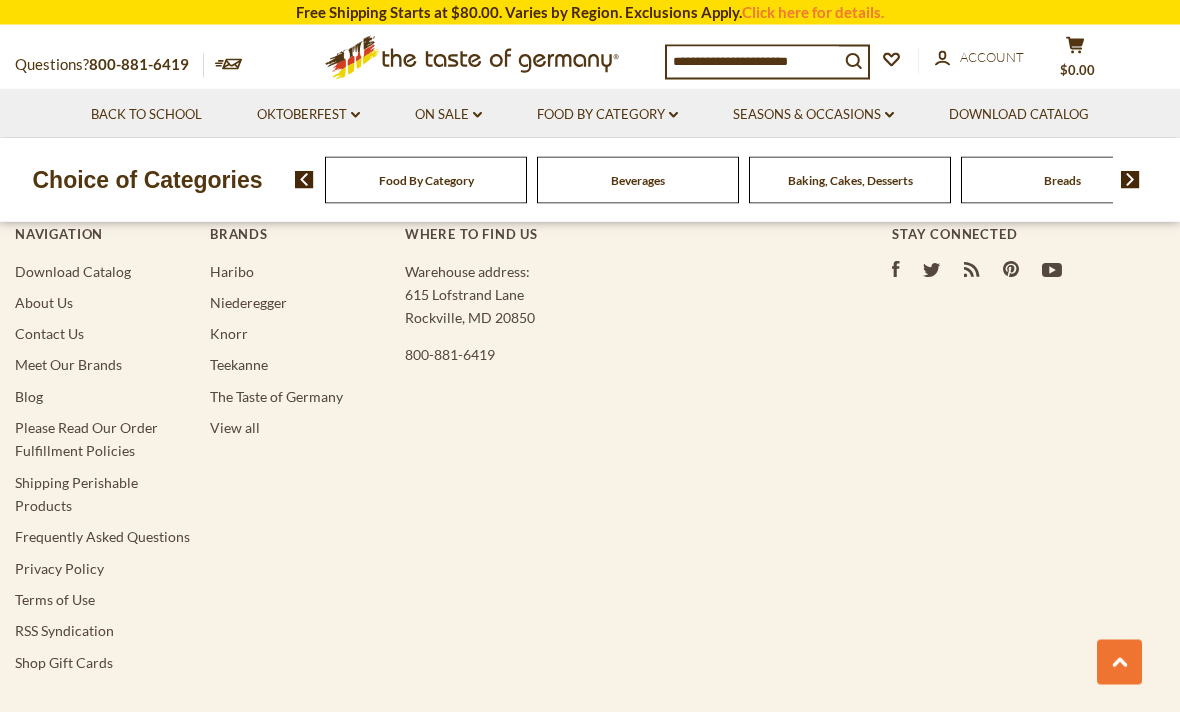scroll, scrollTop: 3650, scrollLeft: 0, axis: vertical 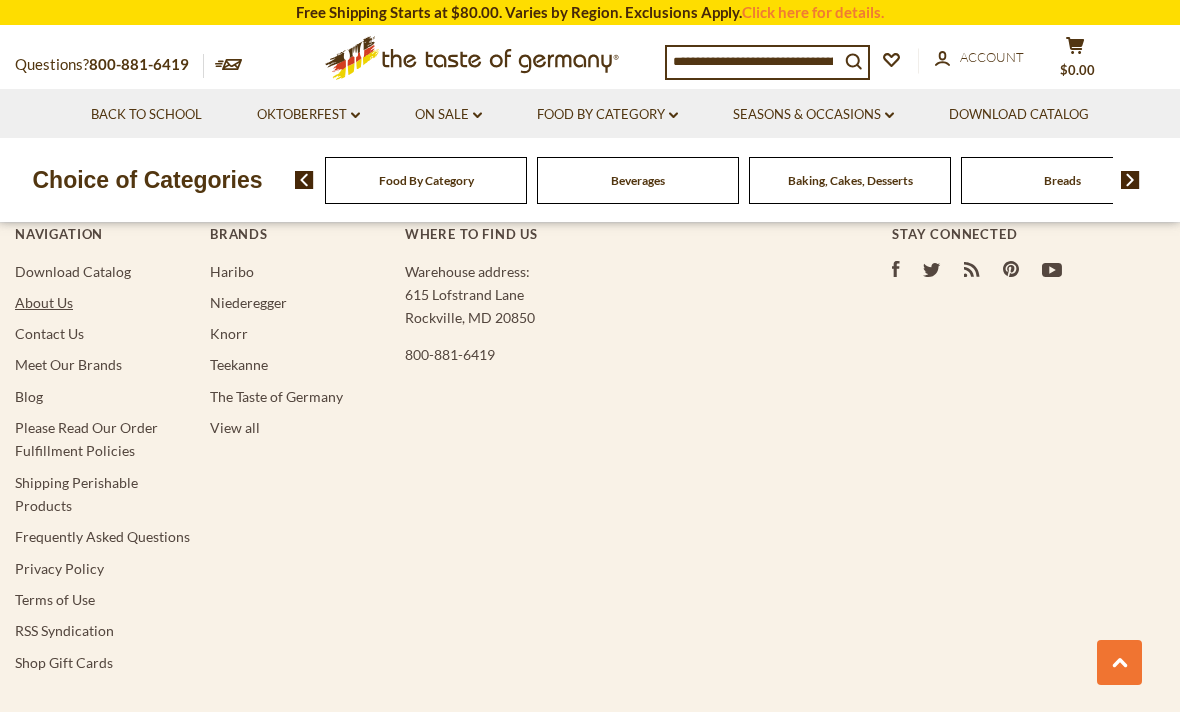 click on "About Us" at bounding box center (44, 302) 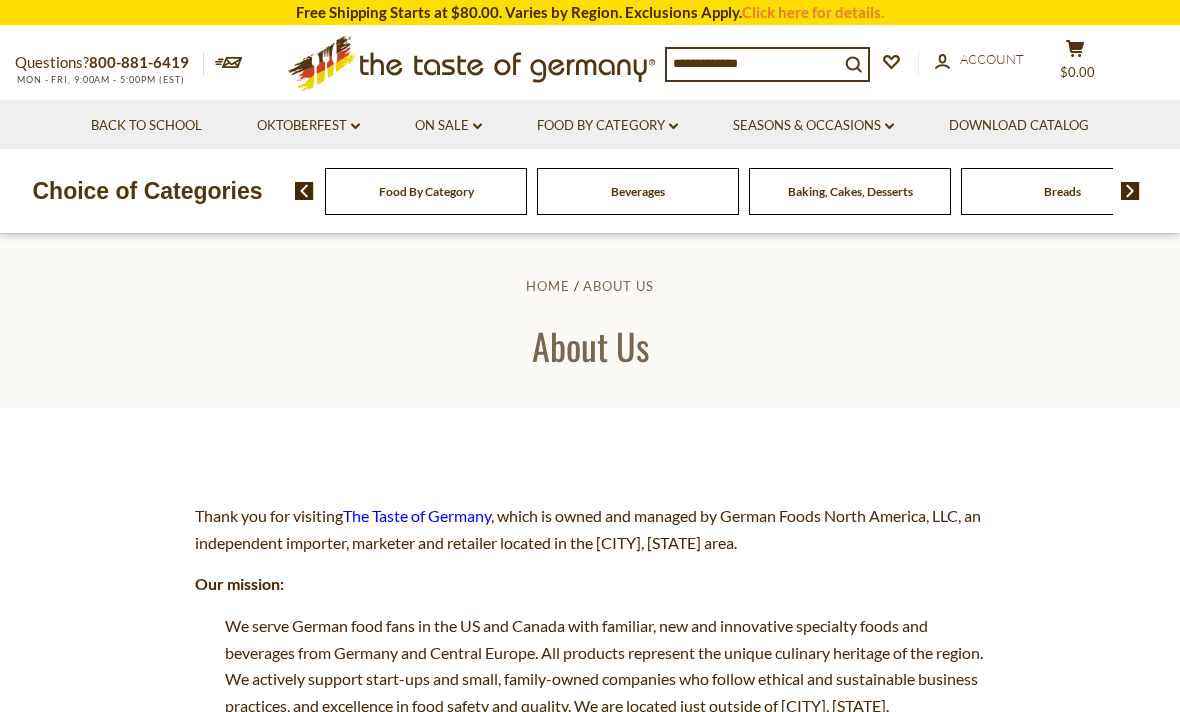 scroll, scrollTop: 0, scrollLeft: 0, axis: both 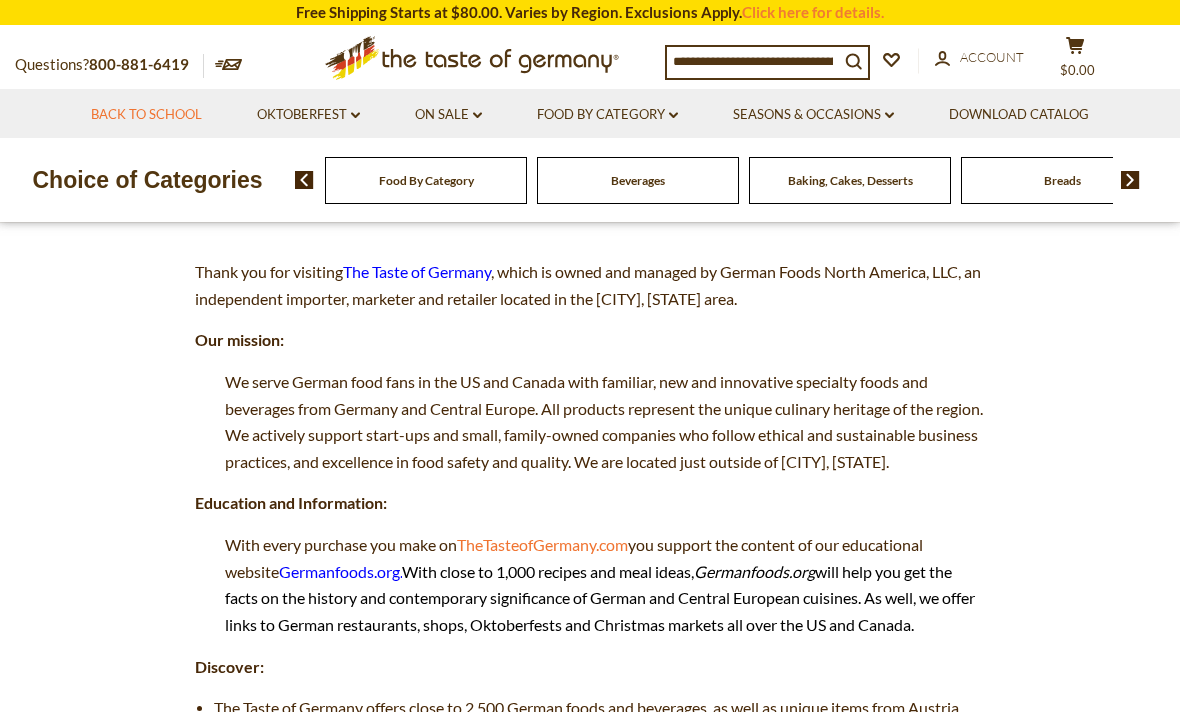 click on "Back to School" at bounding box center [146, 115] 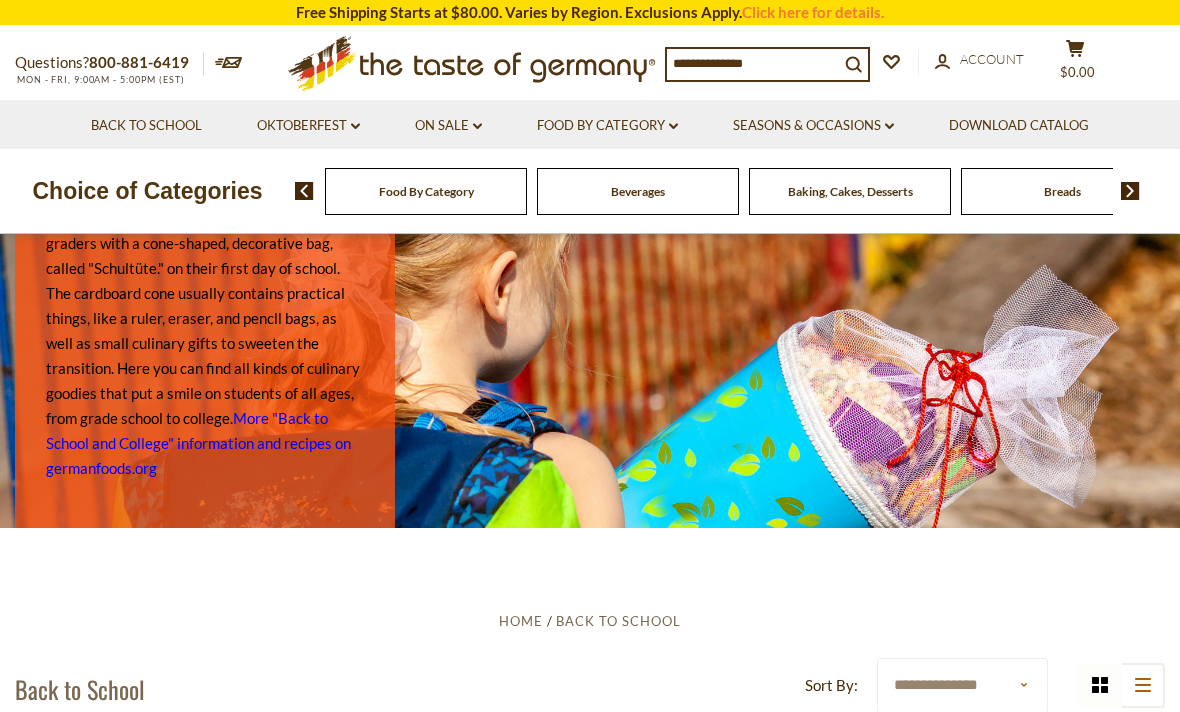 scroll, scrollTop: 0, scrollLeft: 0, axis: both 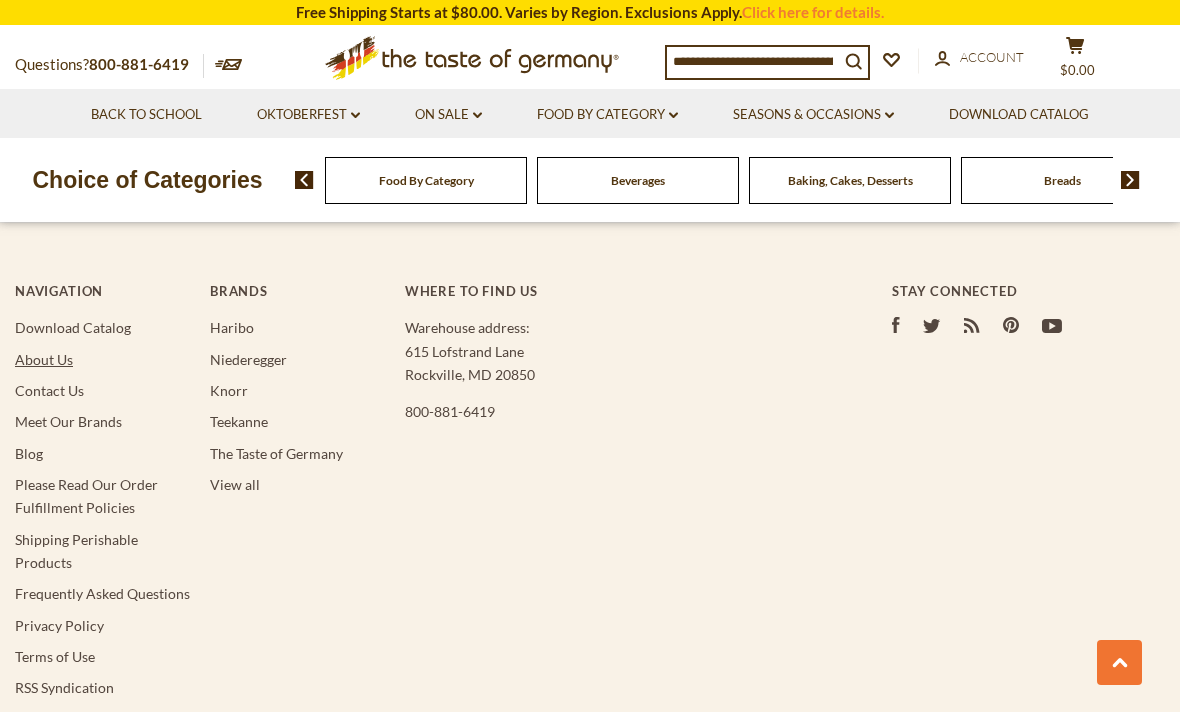 click on "About Us" at bounding box center [44, 359] 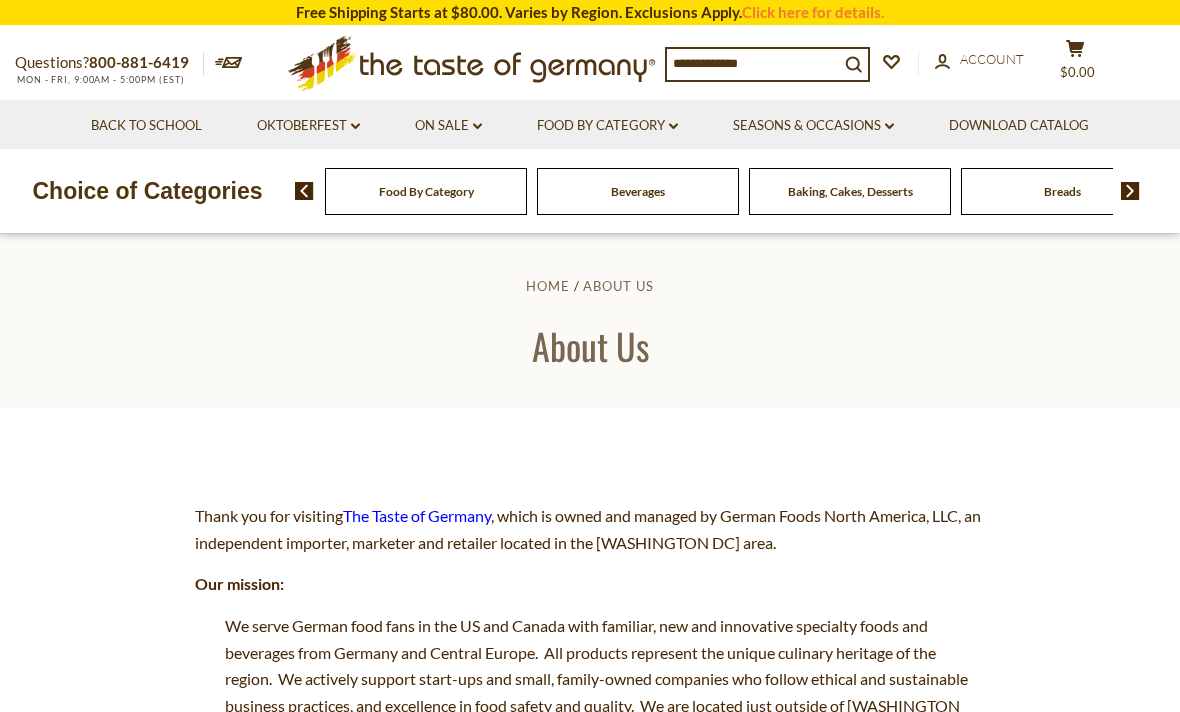 scroll, scrollTop: 0, scrollLeft: 0, axis: both 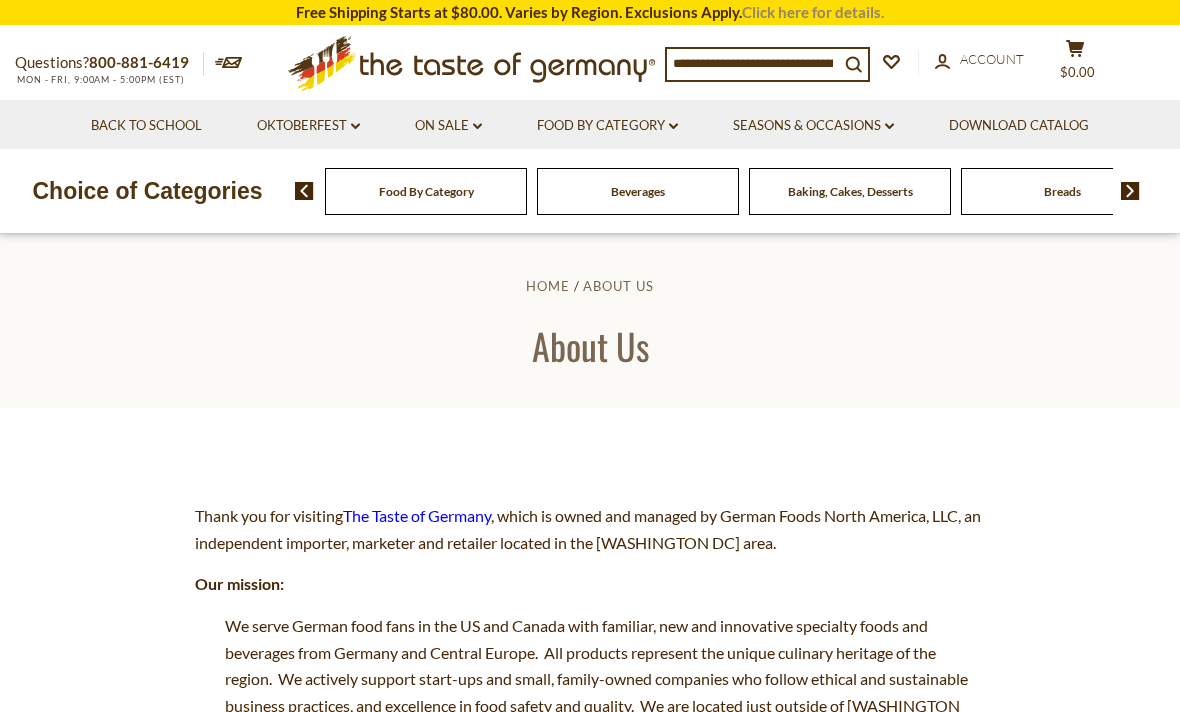 click on "Click here for details." at bounding box center [813, 12] 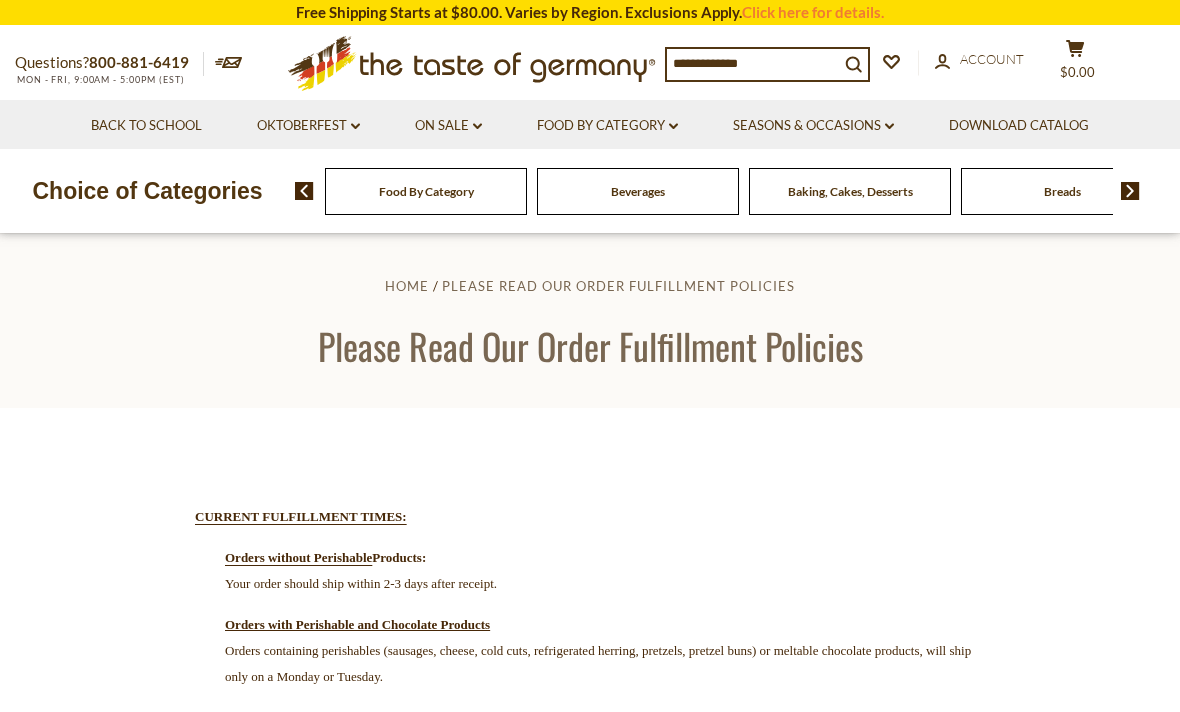 scroll, scrollTop: 0, scrollLeft: 0, axis: both 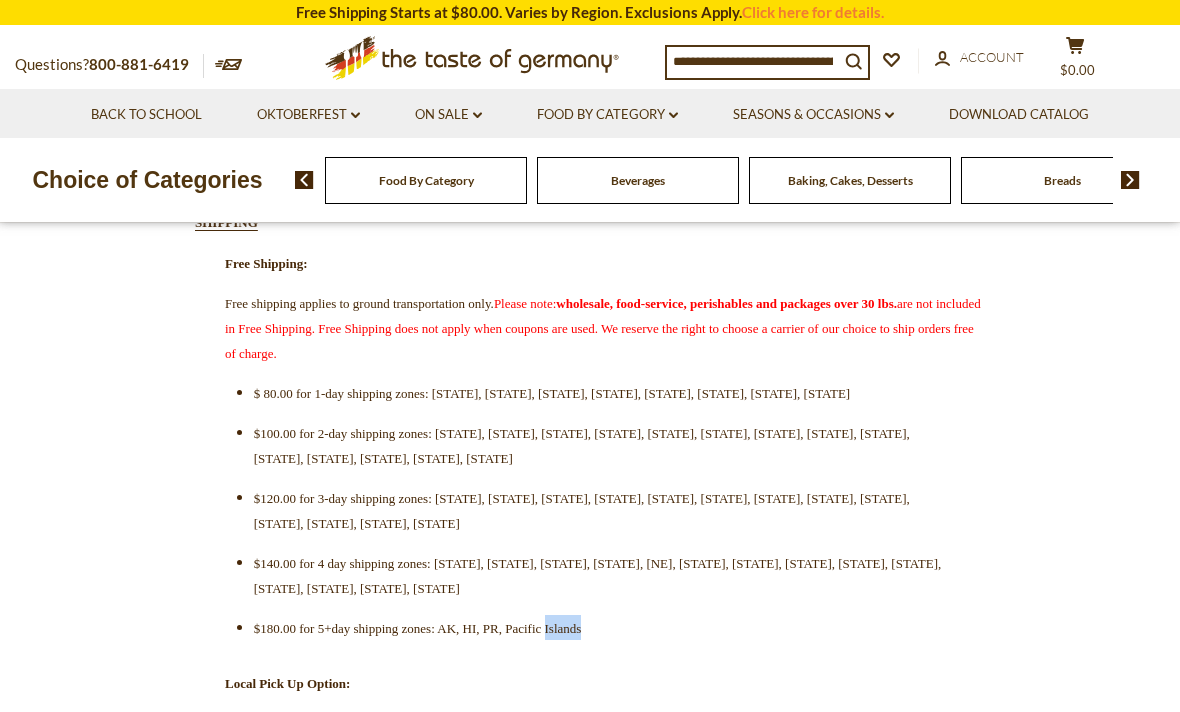 click on "CURRENT FULFILLMENT TIMES:
Orders without Perishable  Products: Your order should ship within 2-3 days after receipt.
Orders with Perishable and Chocolate Products Orders containing perishables (sausages, cheese, cold cuts, refrigerated herring, pretzels, pretzel buns) or meltable chocolate products, will ship only on a Monday or Tuesday.
Selecting 1-2 Day Express Guaranteed Delivery with UPS, FedEx or USPS is mandatory for all shipping zones to ensure product integrity.   We will not issue any refund  for orders with perishable products that arrive late or have no Route transport insurance. Please note: you may want to  place two separate orders  containing perishable and non-perishable products  to reduce shipping costs . We will then combine these orders during fulfillment.
SHIPPING
Free Shipping:
Free shipping applies to ground transportation only.   Please note:  wholesale, food-service, perishables and packages over 30 lbs.
Pick Up" at bounding box center [590, 2471] 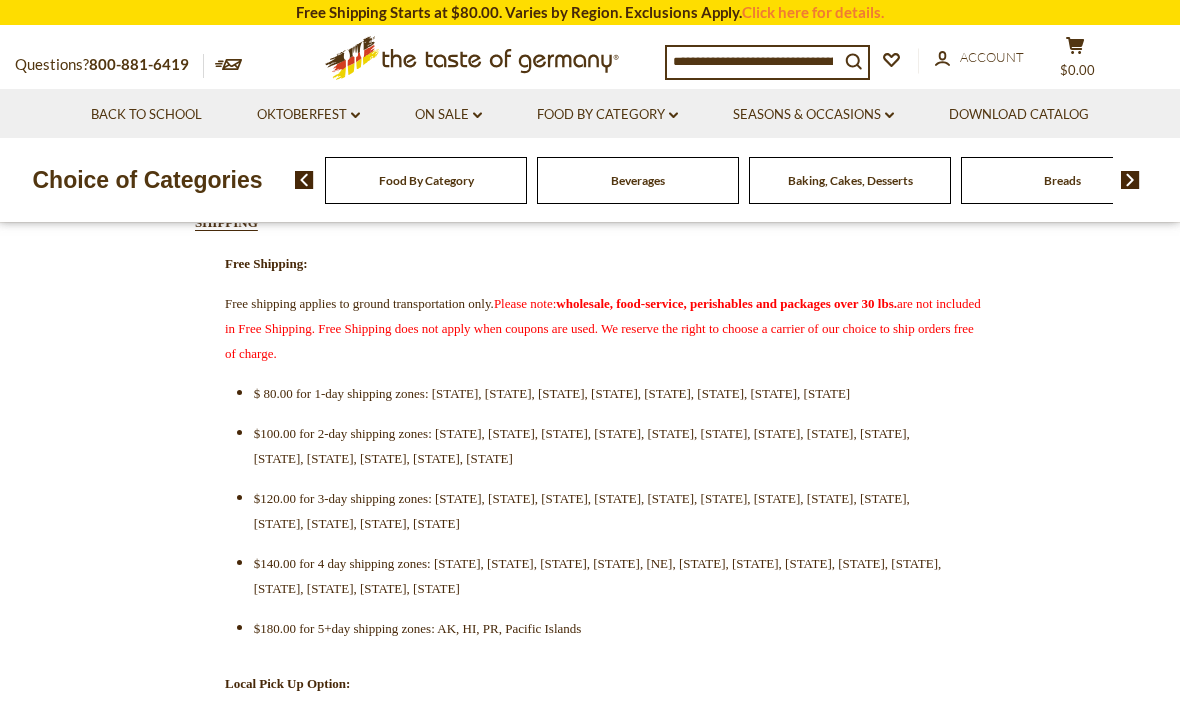 click on "CURRENT FULFILLMENT TIMES:
Orders without Perishable  Products: Your order should ship within 2-3 days after receipt.
Orders with Perishable and Chocolate Products Orders containing perishables (sausages, cheese, cold cuts, refrigerated herring, pretzels, pretzel buns) or meltable chocolate products, will ship only on a Monday or Tuesday.
Selecting 1-2 Day Express Guaranteed Delivery with UPS, FedEx or USPS is mandatory for all shipping zones to ensure product integrity.   We will not issue any refund  for orders with perishable products that arrive late or have no Route transport insurance. Please note: you may want to  place two separate orders  containing perishable and non-perishable products  to reduce shipping costs . We will then combine these orders during fulfillment.
SHIPPING
Free Shipping:
Free shipping applies to ground transportation only.   Please note:  wholesale, food-service, perishables and packages over 30 lbs.
Pick Up" at bounding box center (590, 2471) 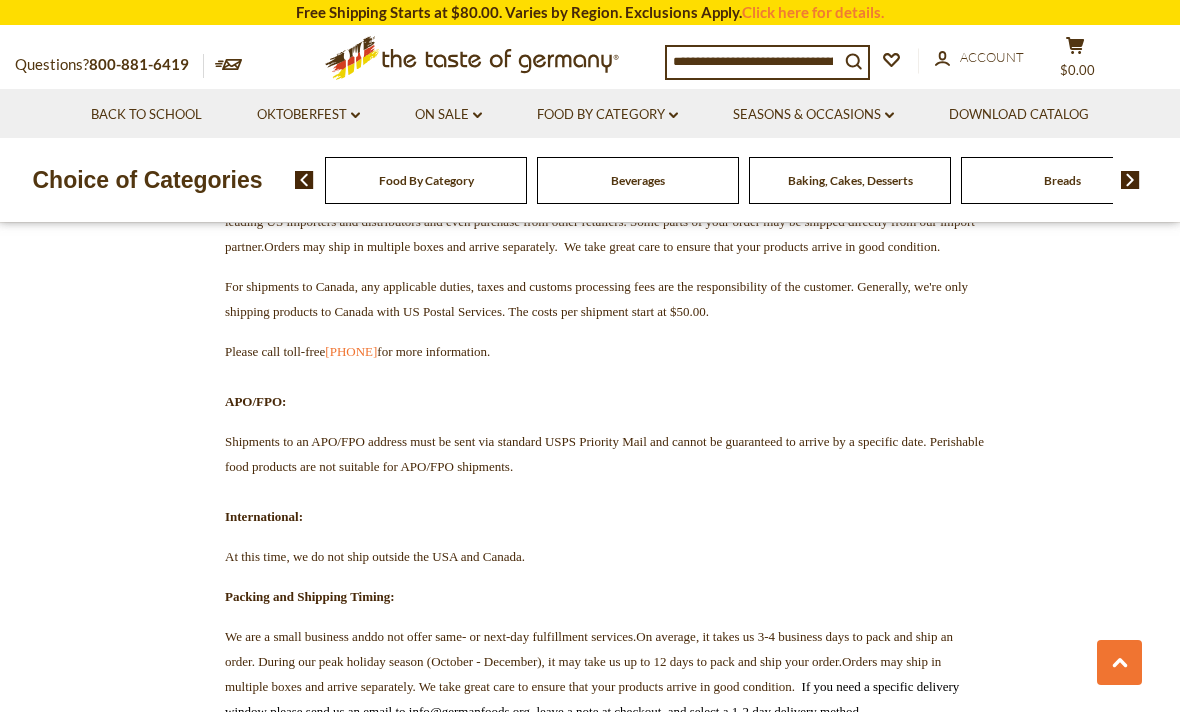 scroll, scrollTop: 1520, scrollLeft: 0, axis: vertical 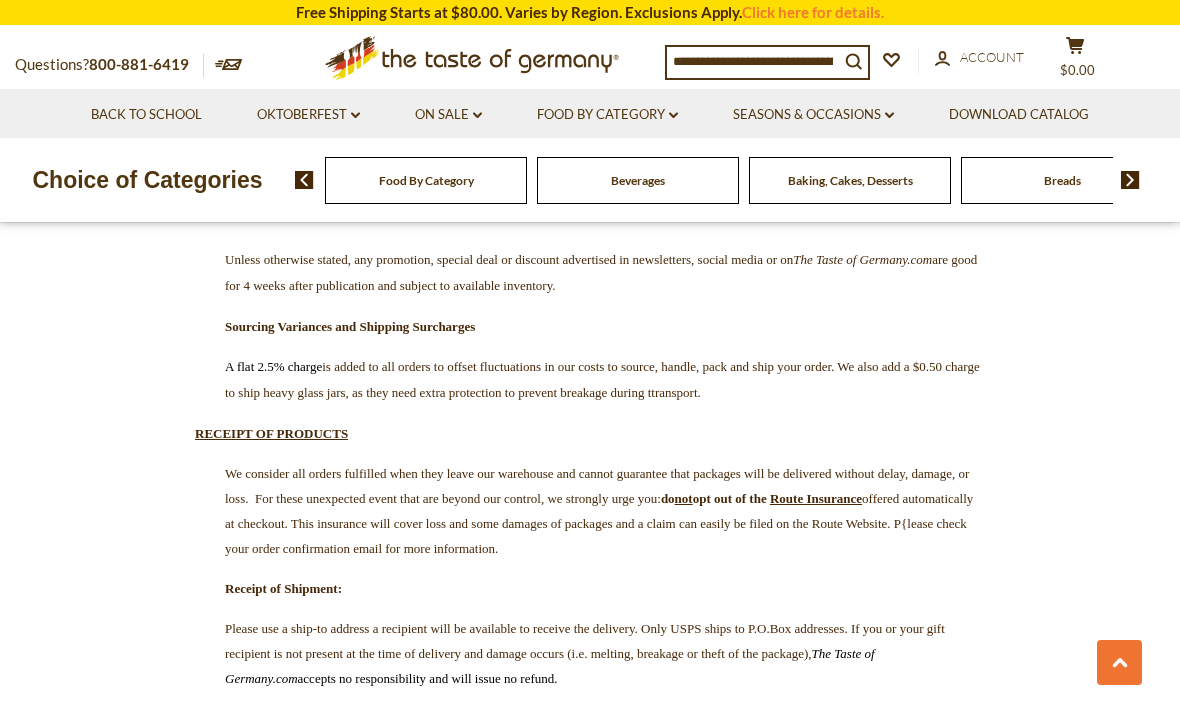 click on "CURRENT FULFILLMENT TIMES:
Orders without Perishable  Products: Your order should ship within 2-3 days after receipt.
Orders with Perishable and Chocolate Products Orders containing perishables (sausages, cheese, cold cuts, refrigerated herring, pretzels, pretzel buns) or meltable chocolate products, will ship only on a Monday or Tuesday.
Selecting 1-2 Day Express Guaranteed Delivery with UPS, FedEx or USPS is mandatory for all shipping zones to ensure product integrity.   We will not issue any refund  for orders with perishable products that arrive late or have no Route transport insurance. Please note: you may want to  place two separate orders  containing perishable and non-perishable products  to reduce shipping costs . We will then combine these orders during fulfillment.
SHIPPING
Free Shipping:
Free shipping applies to ground transportation only.   Please note:  wholesale, food-service, perishables and packages over 30 lbs.
Pick Up" at bounding box center (590, -1083) 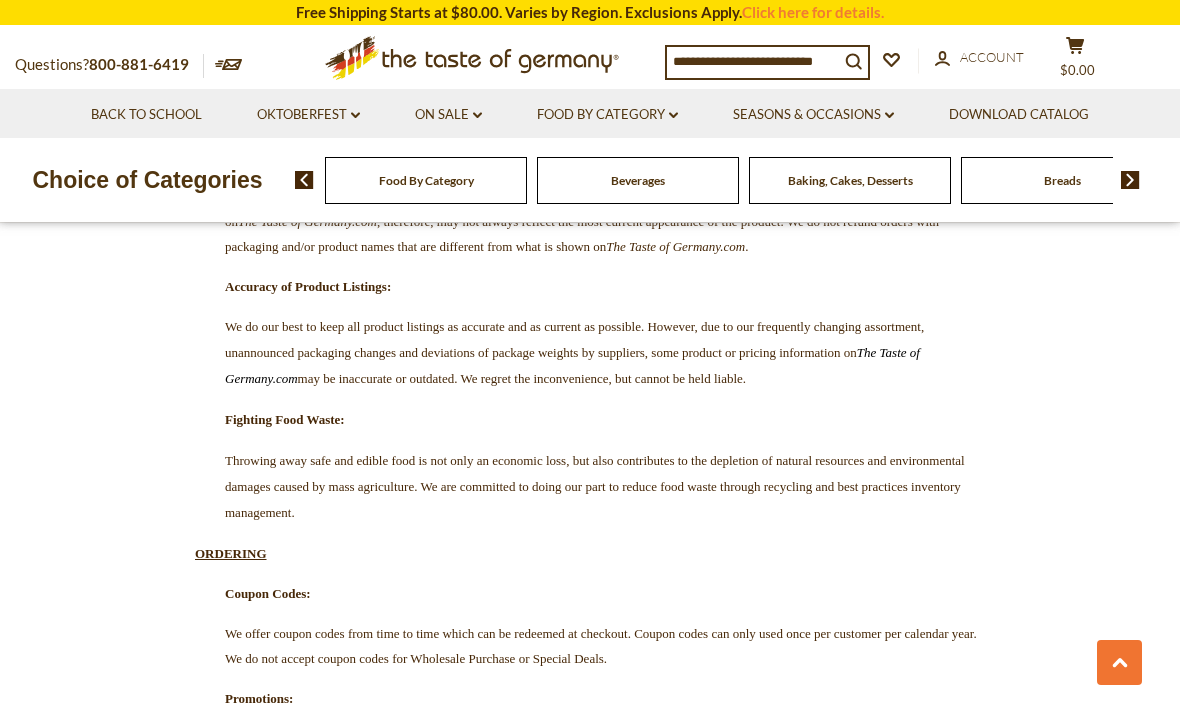 scroll, scrollTop: 3676, scrollLeft: 0, axis: vertical 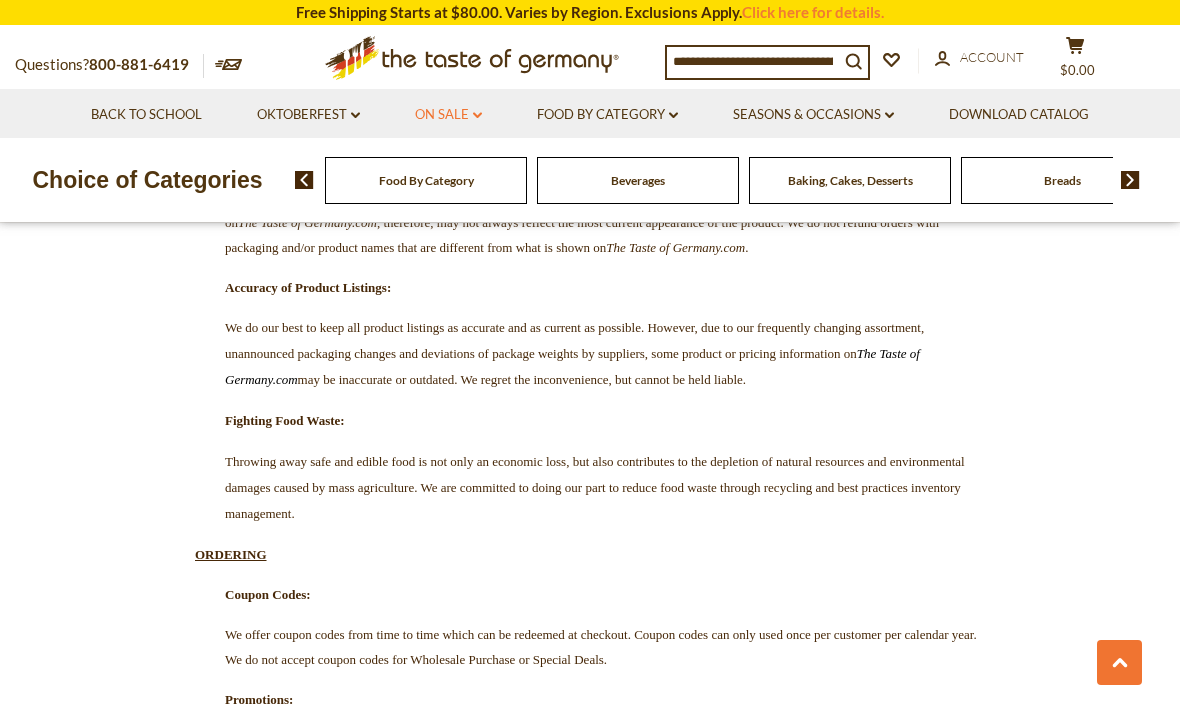 click on "On Sale
dropdown_arrow" at bounding box center [448, 115] 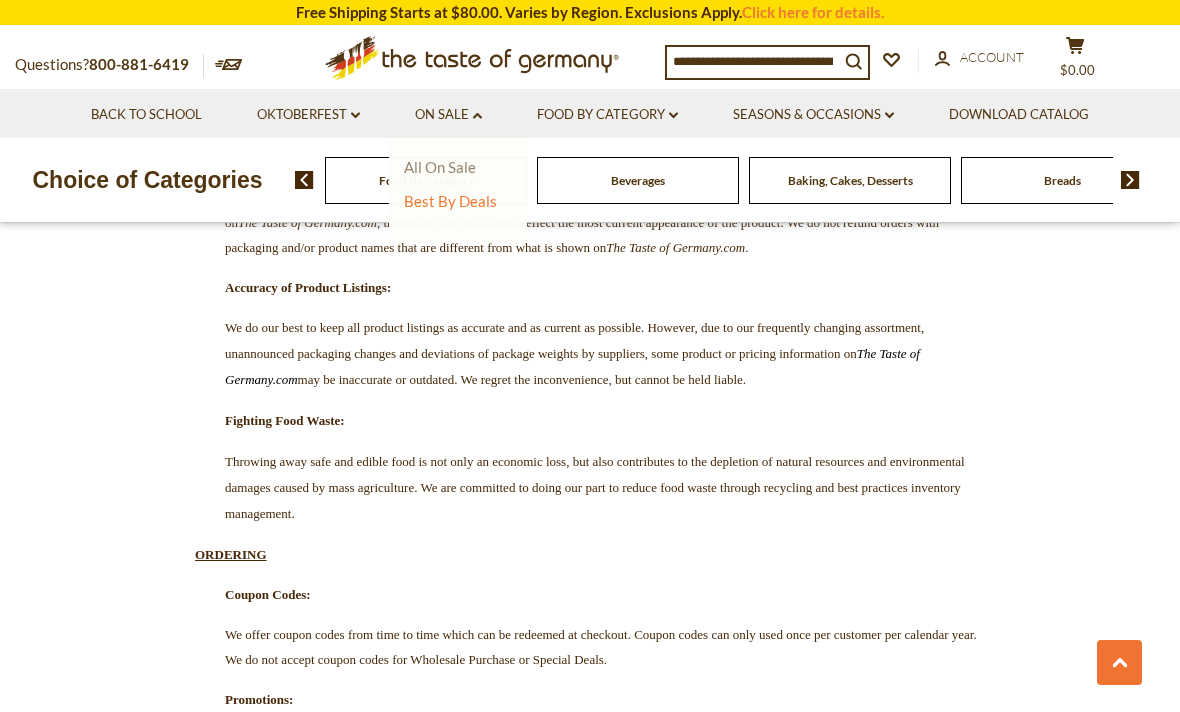 click on "All On Sale" at bounding box center (440, 167) 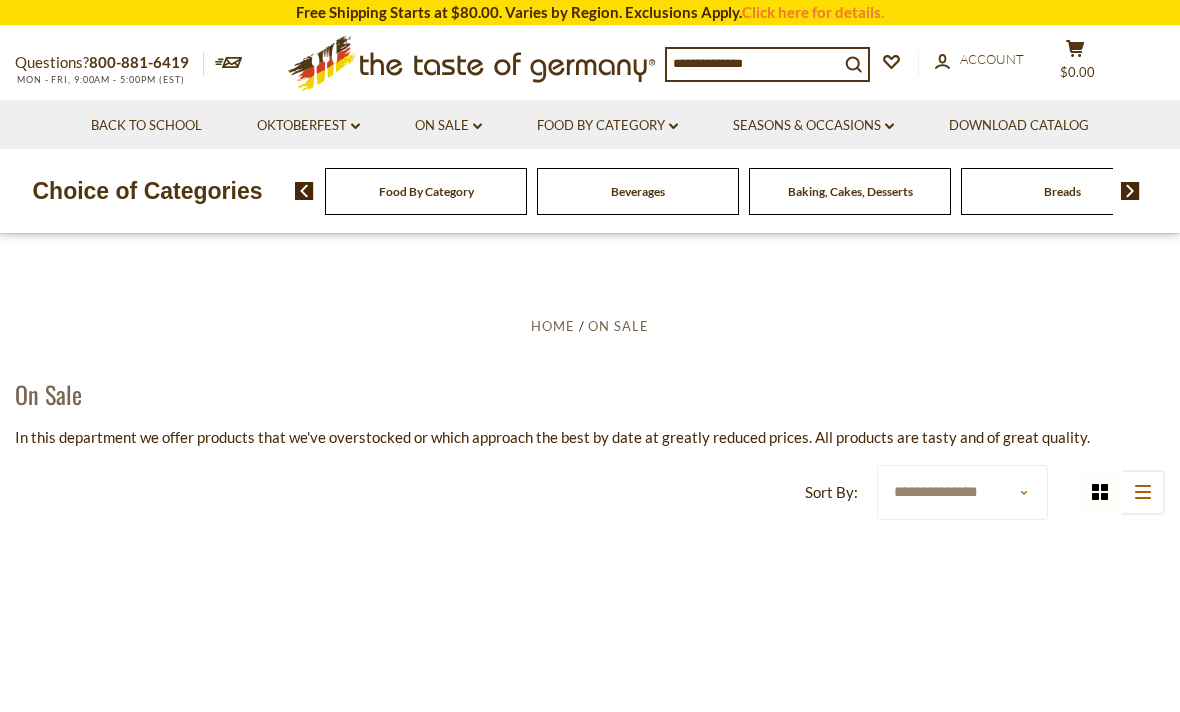 scroll, scrollTop: 0, scrollLeft: 0, axis: both 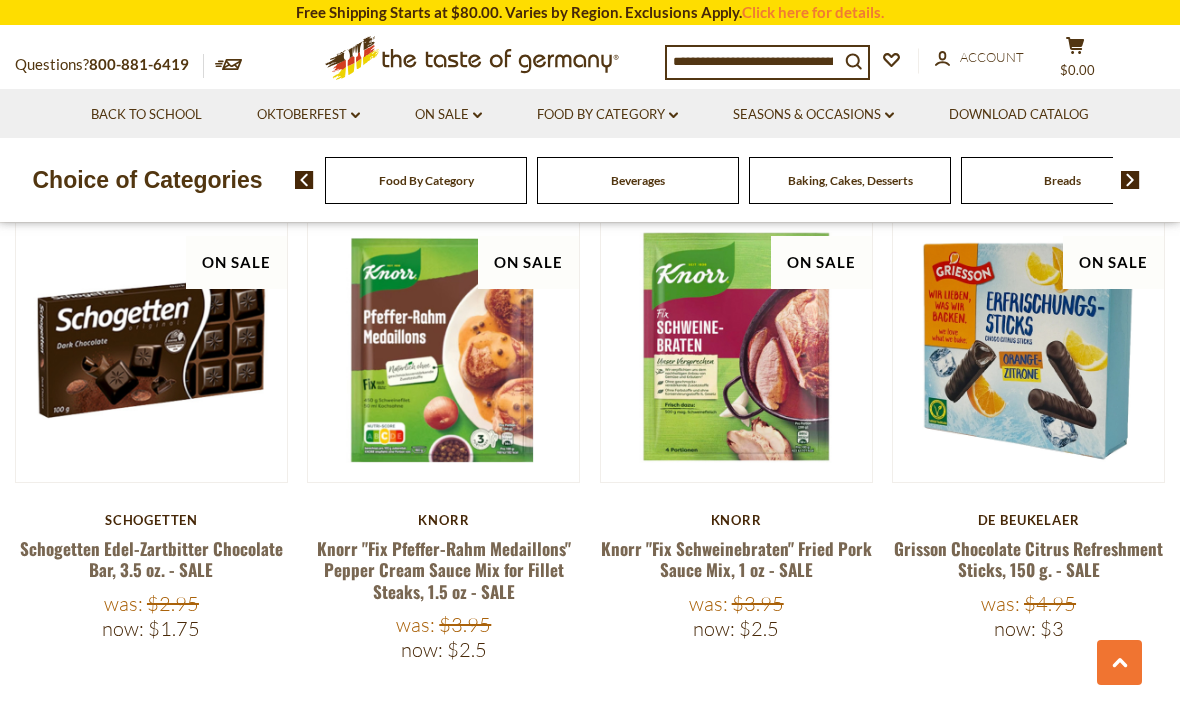 click on "$4.95" at bounding box center (1050, 603) 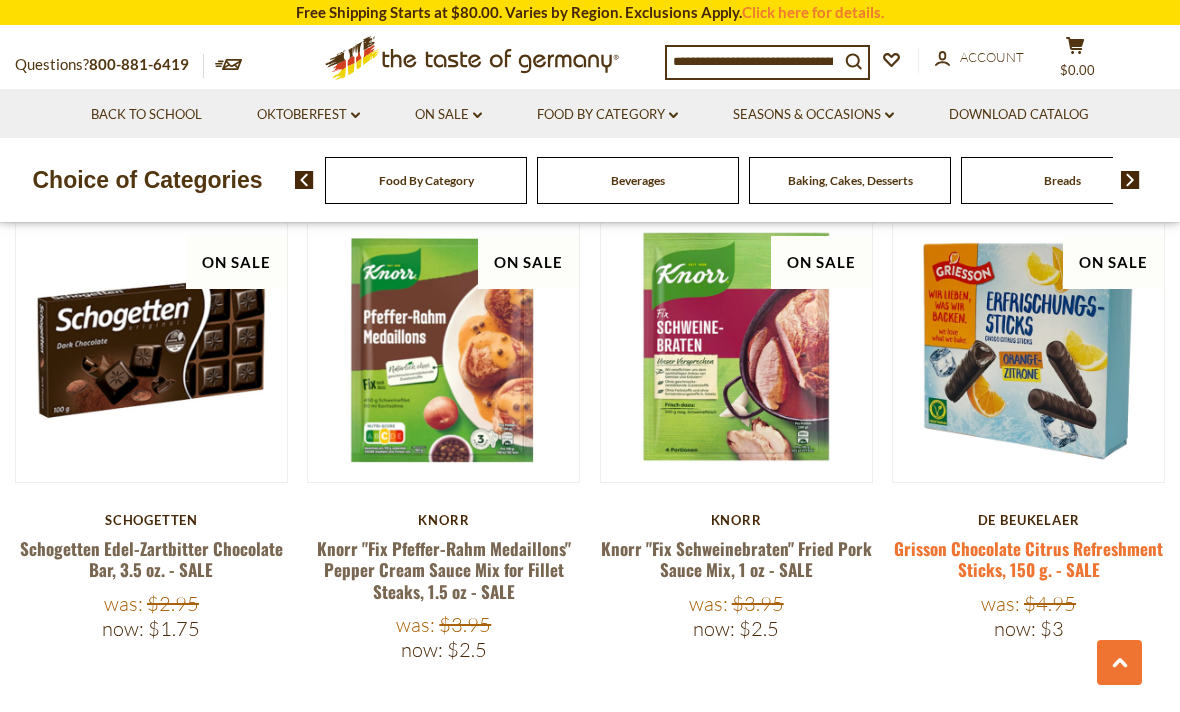 click on "Grisson Chocolate Citrus Refreshment Sticks, 150 g. - SALE" at bounding box center [1028, 559] 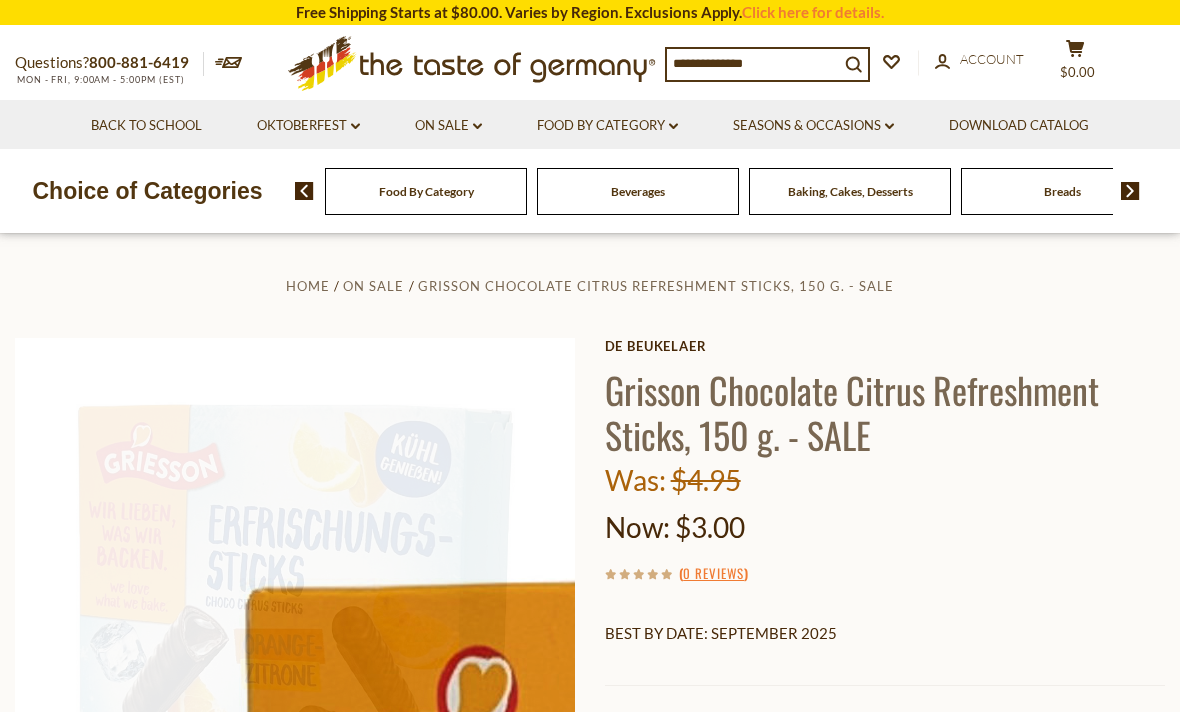 scroll, scrollTop: 0, scrollLeft: 0, axis: both 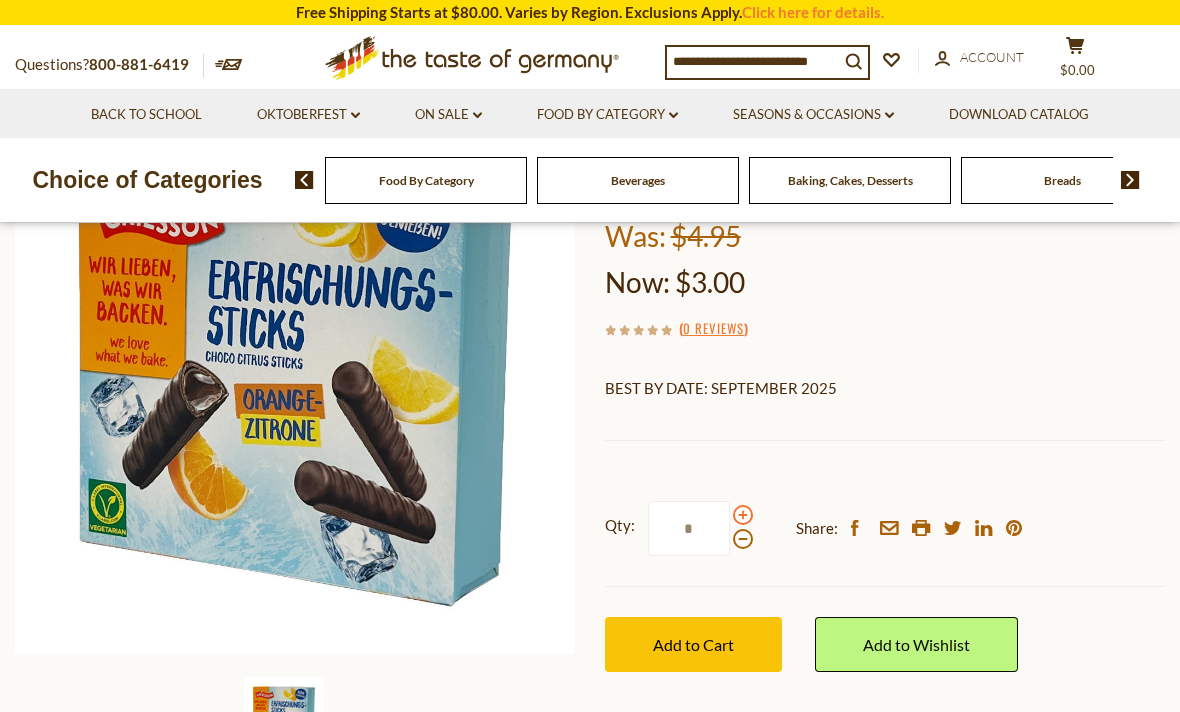 click at bounding box center (743, 515) 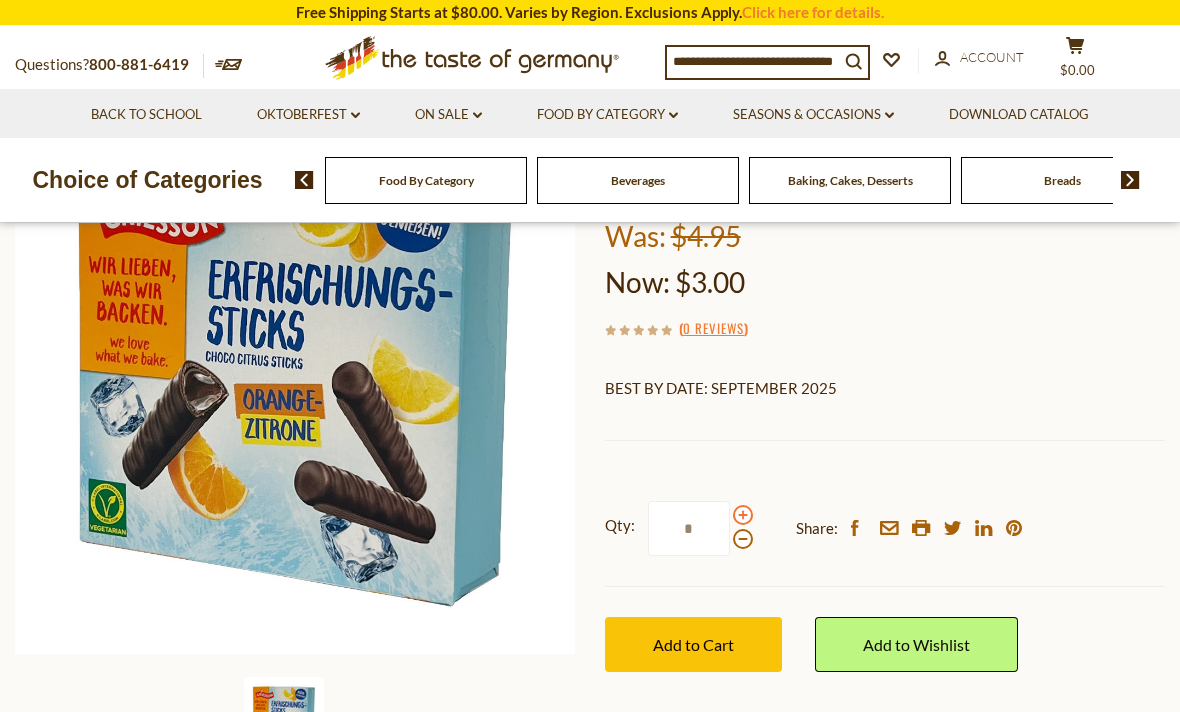 click at bounding box center (743, 515) 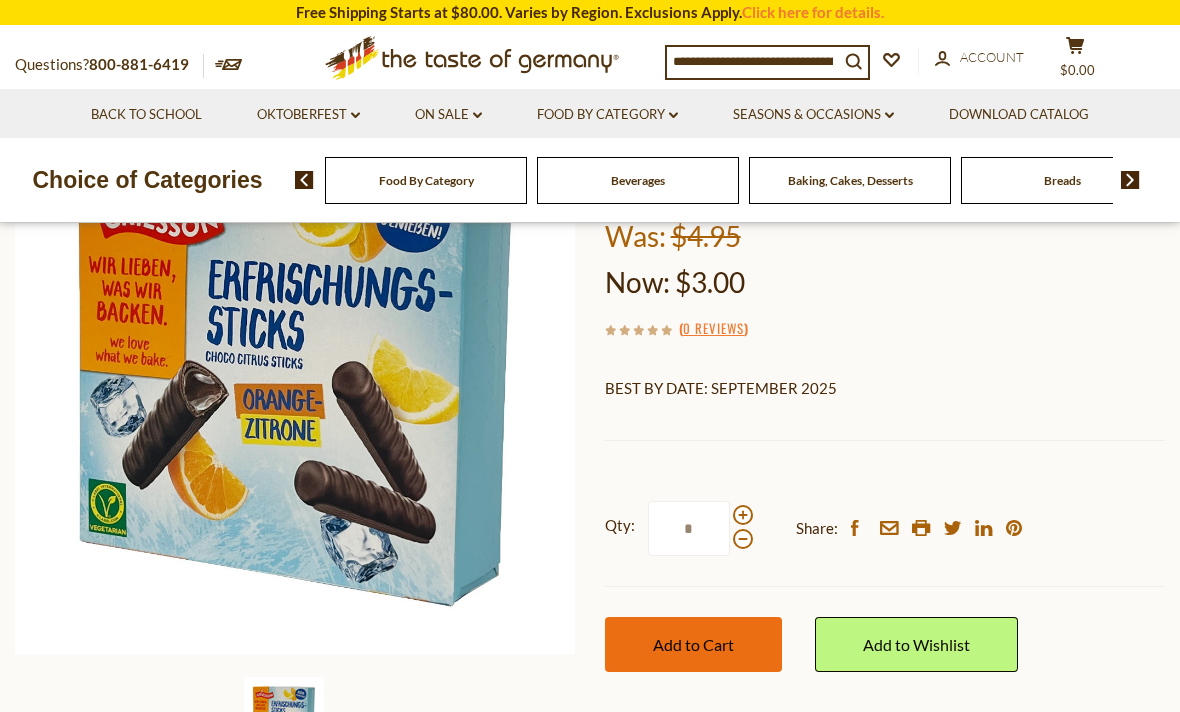 click on "Add to Cart" at bounding box center (693, 644) 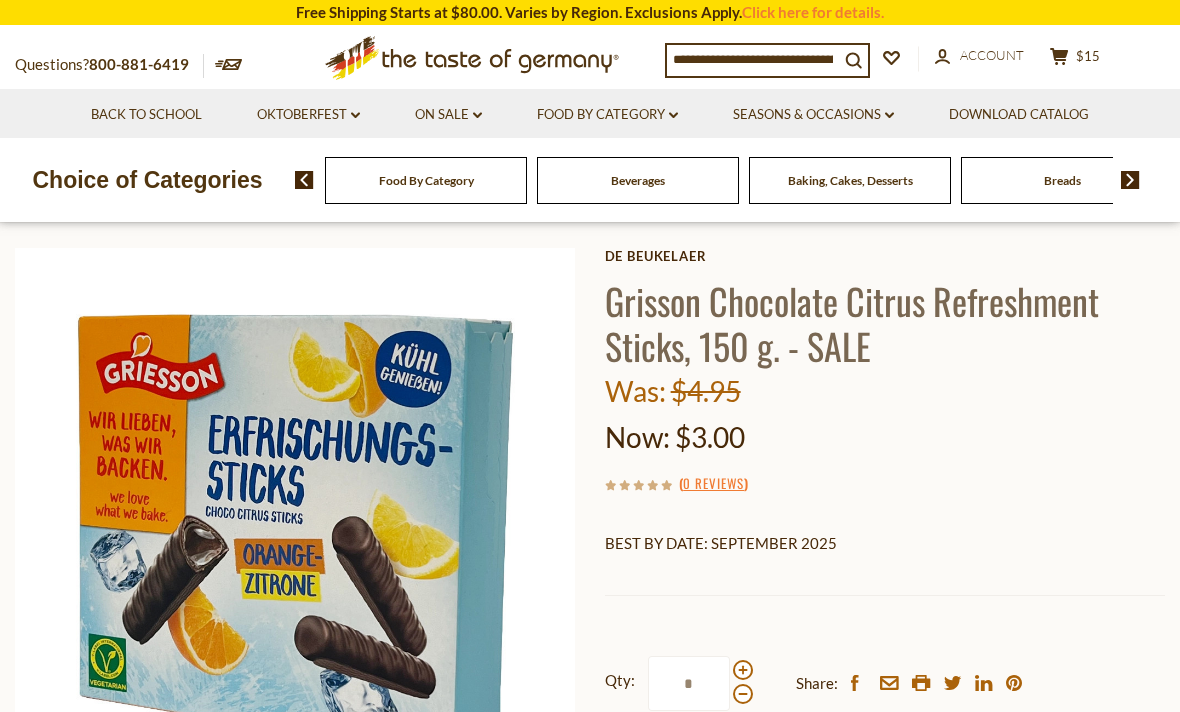 scroll, scrollTop: 0, scrollLeft: 0, axis: both 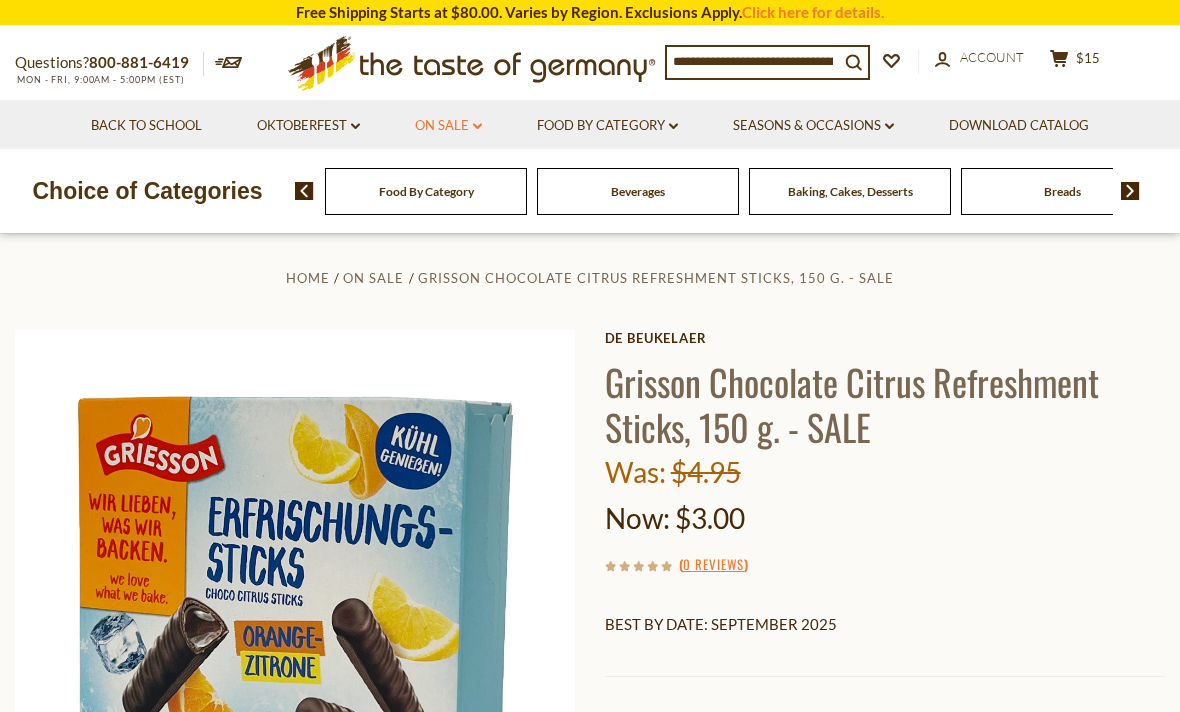 click on "On Sale
dropdown_arrow" at bounding box center (448, 126) 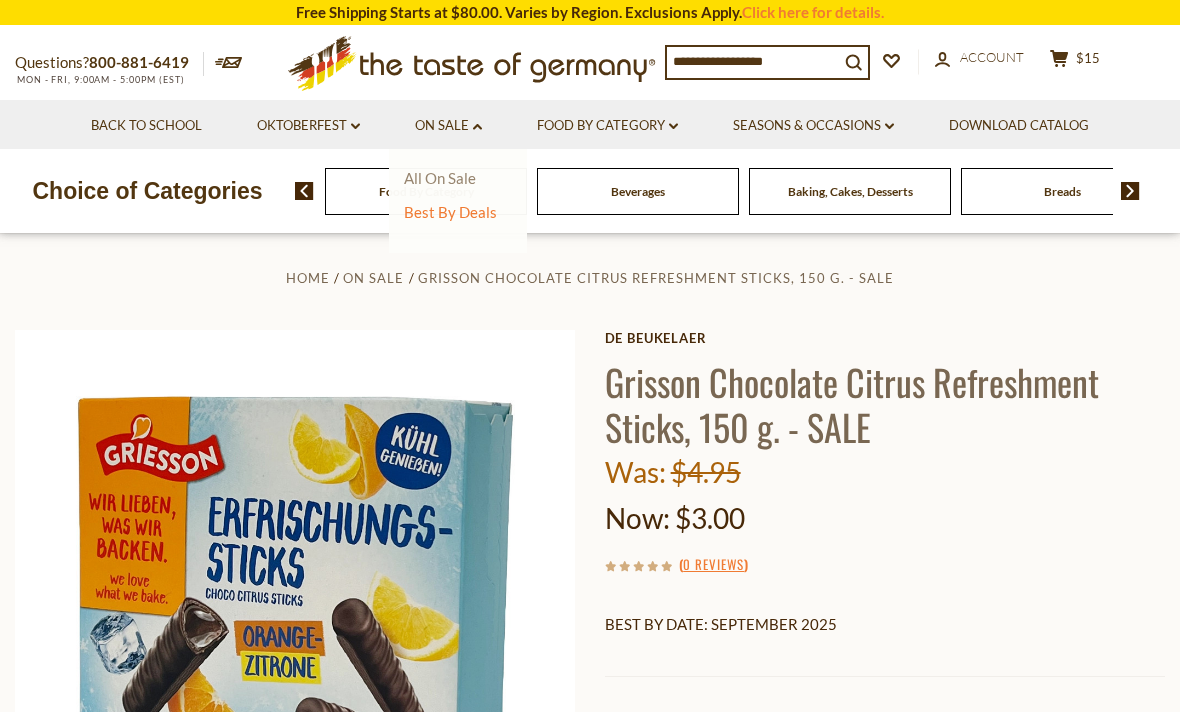 click on "All On Sale" at bounding box center [440, 178] 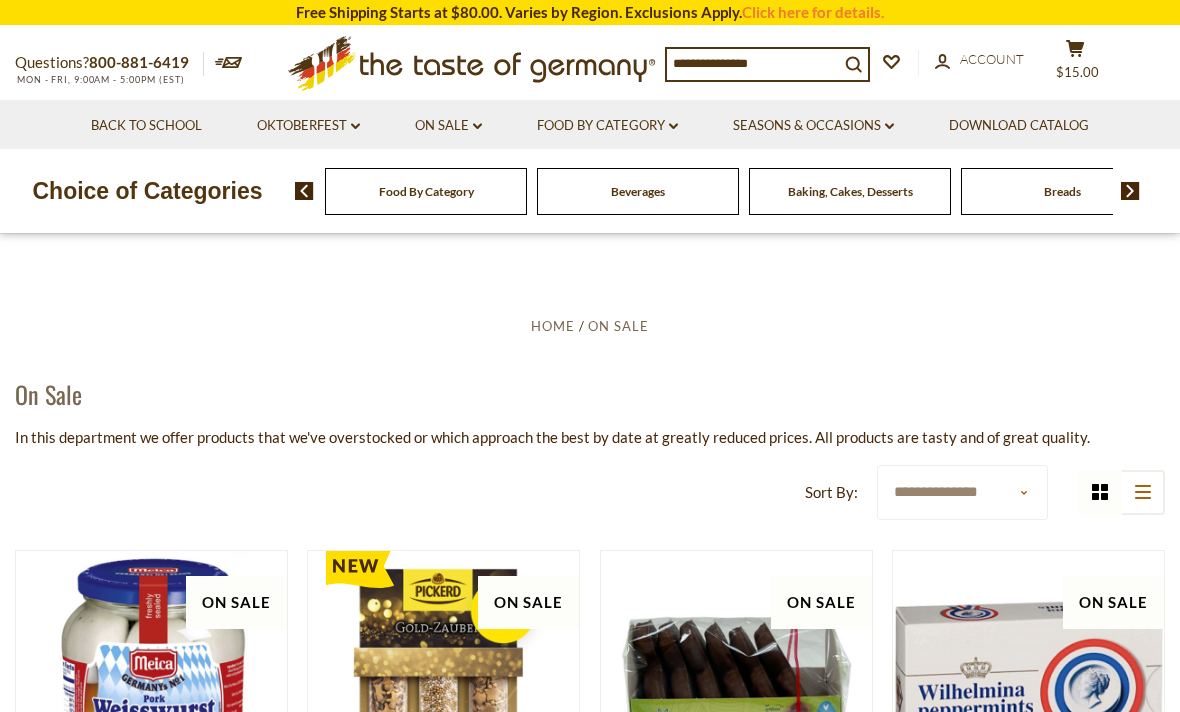 scroll, scrollTop: 0, scrollLeft: 0, axis: both 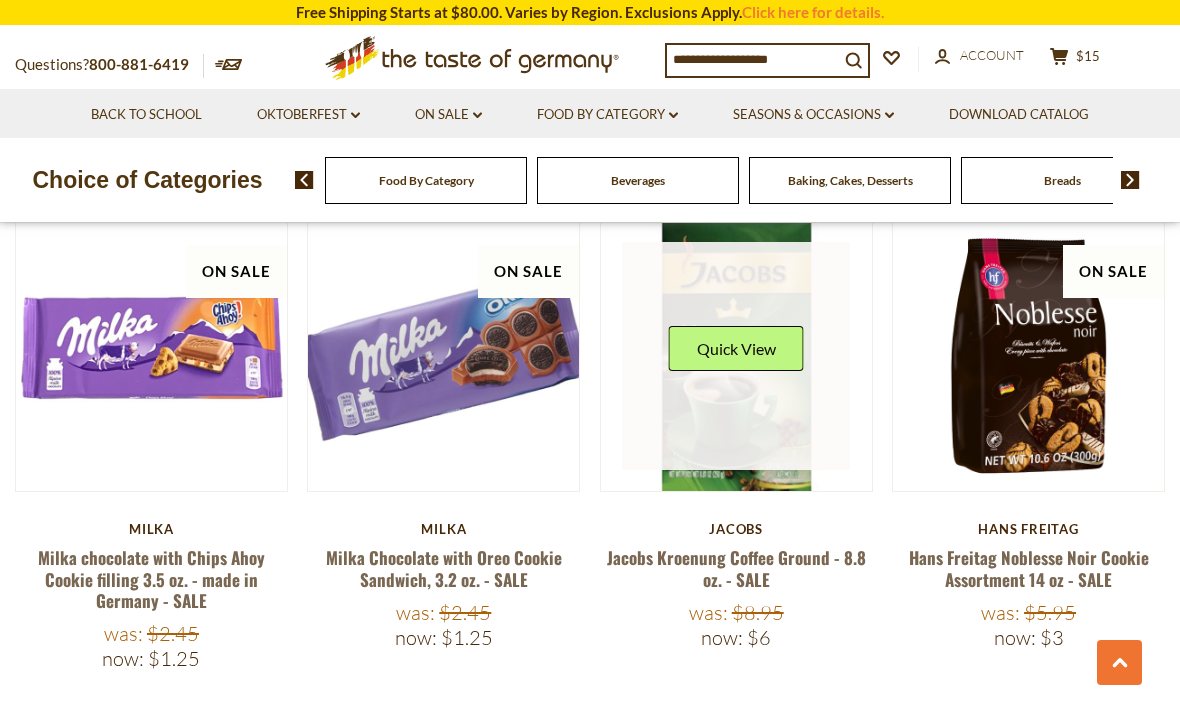 click at bounding box center [736, 356] 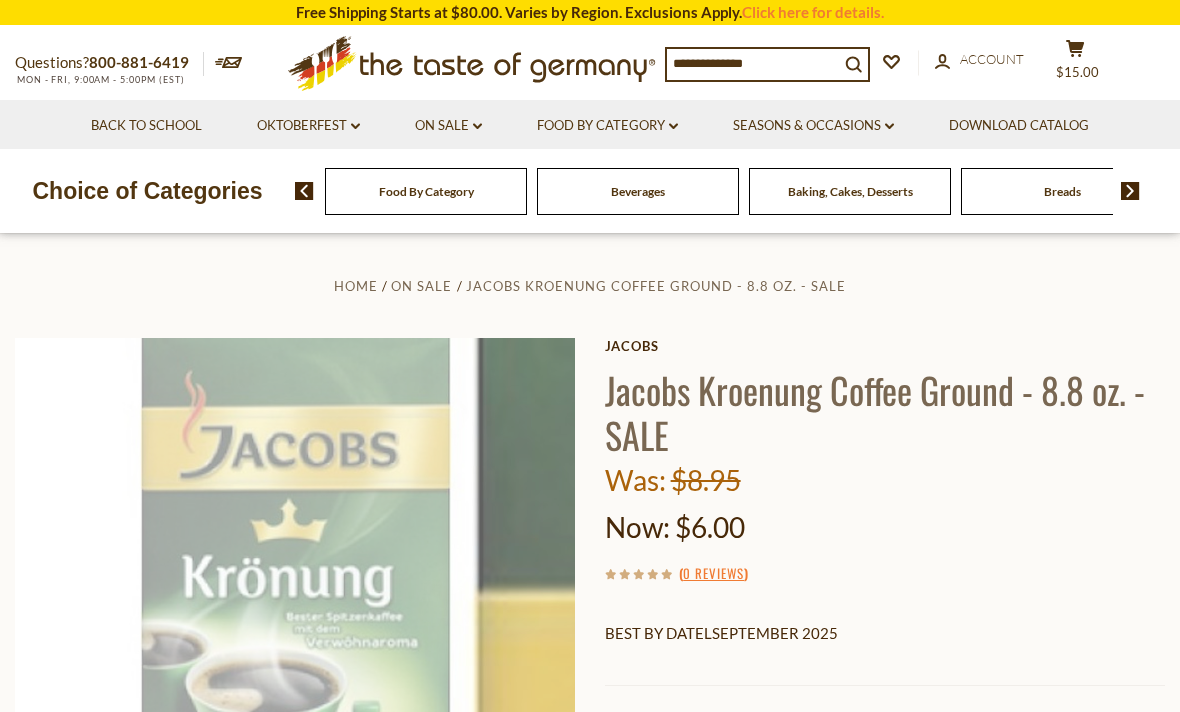 scroll, scrollTop: 0, scrollLeft: 0, axis: both 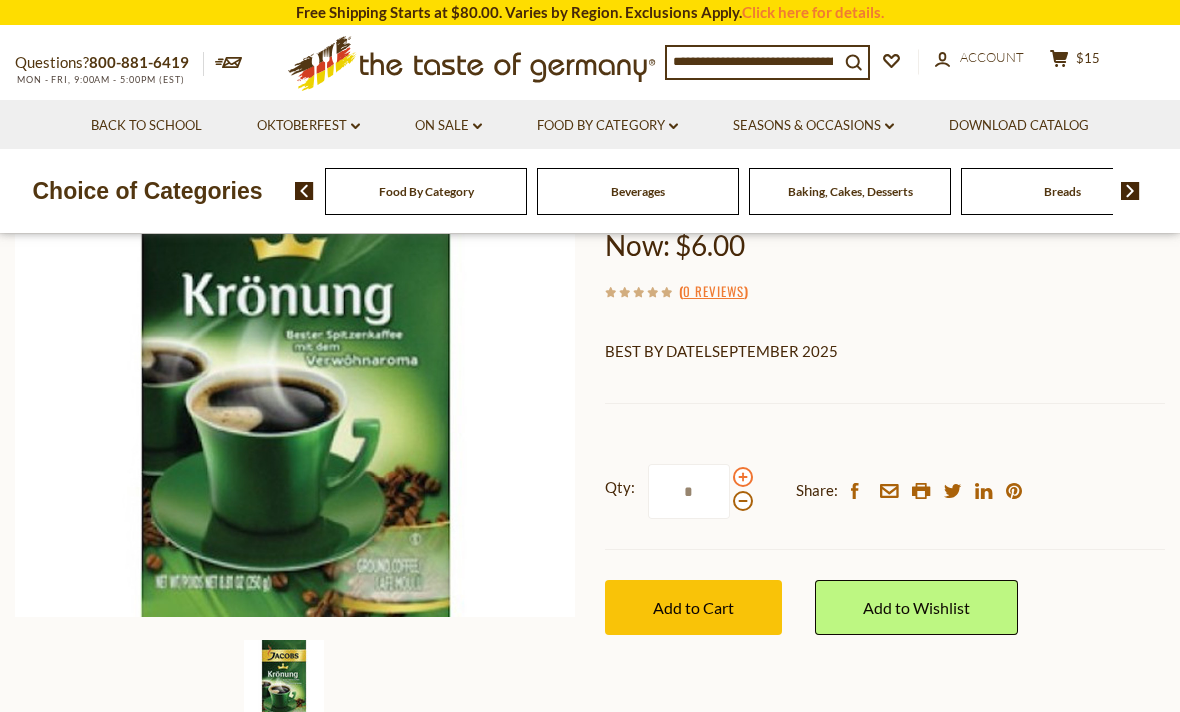 click at bounding box center [743, 477] 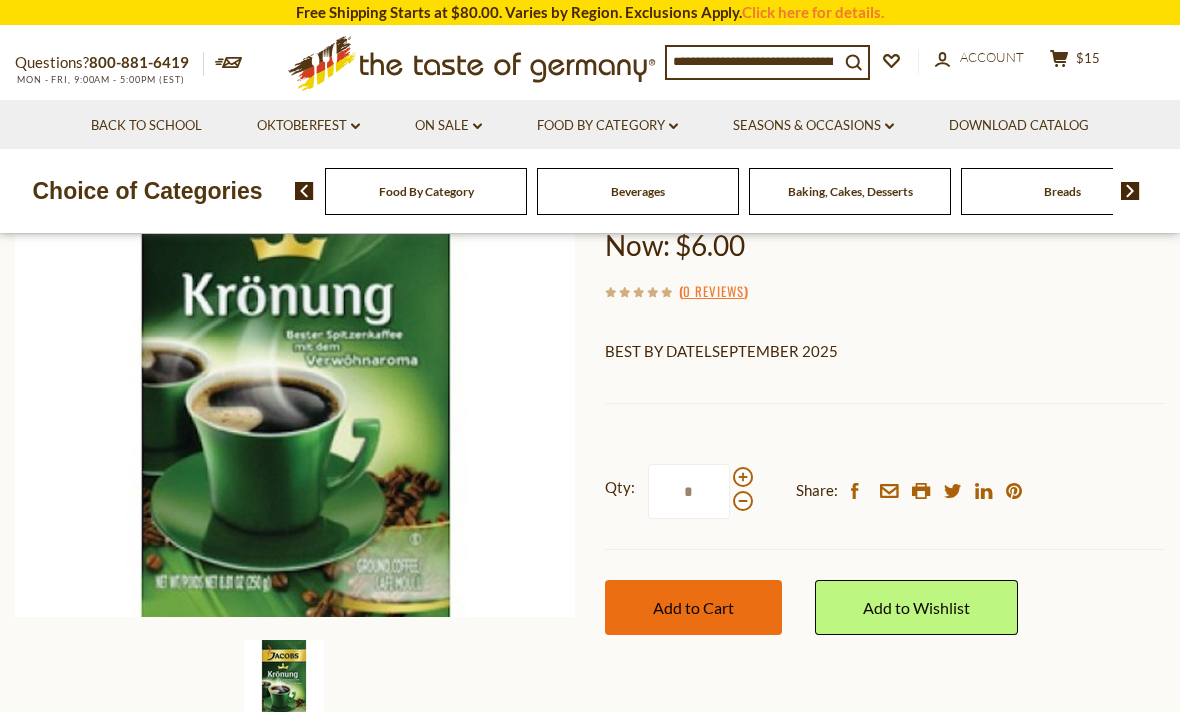 click on "Add to Cart" at bounding box center (693, 607) 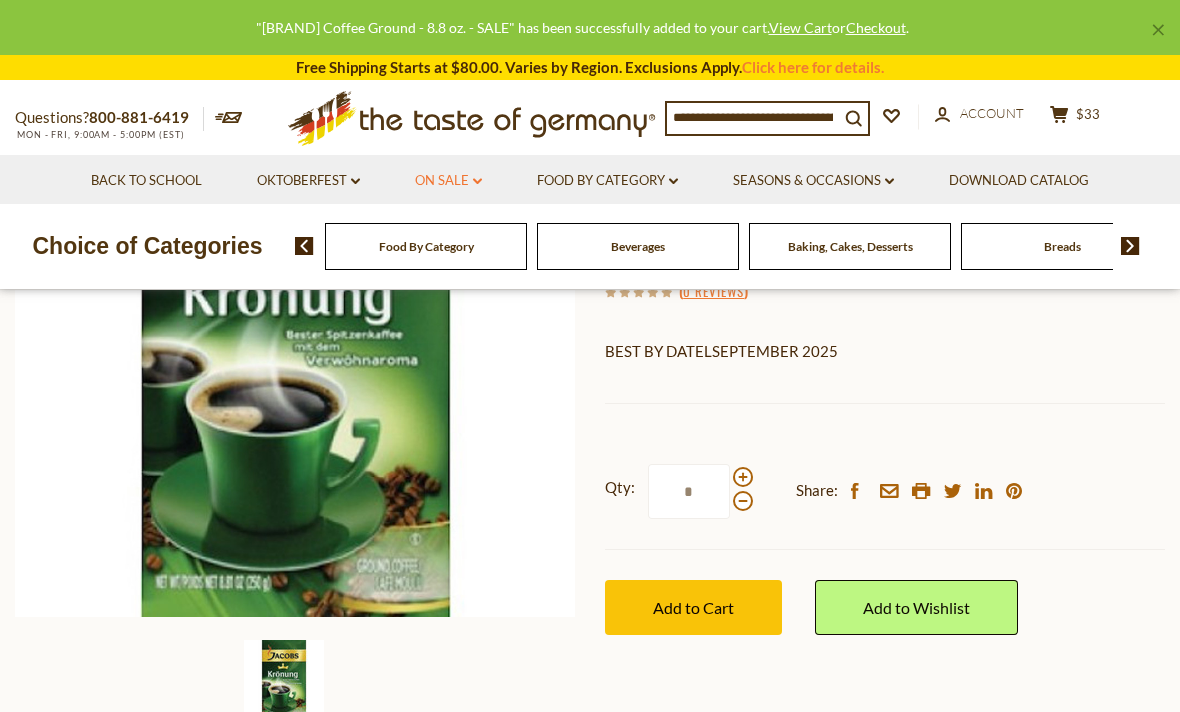 click on "On Sale
dropdown_arrow" at bounding box center (448, 181) 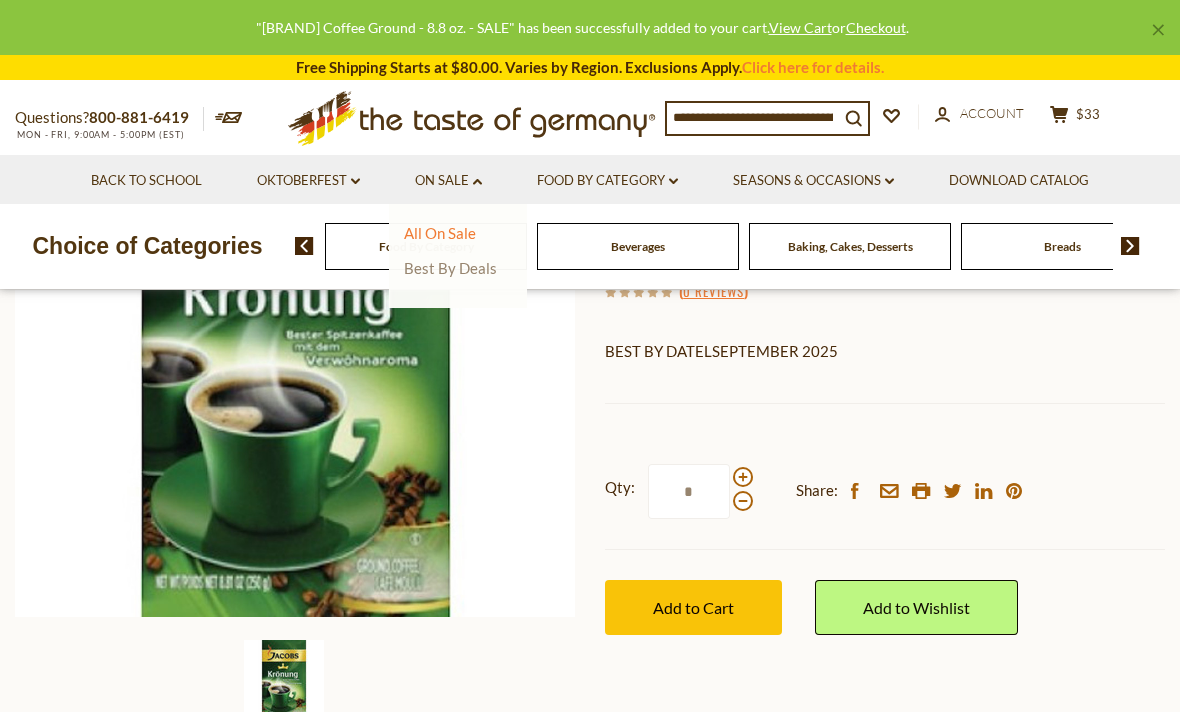 click on "Best By Deals" at bounding box center [450, 268] 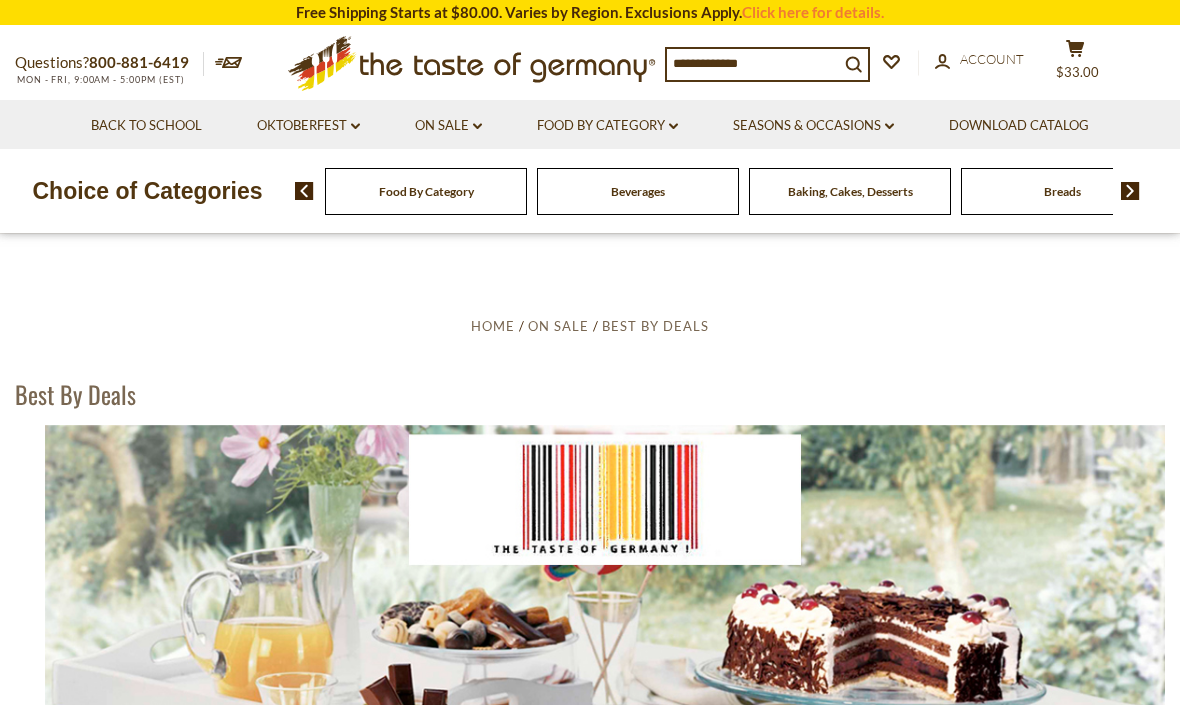 scroll, scrollTop: 0, scrollLeft: 0, axis: both 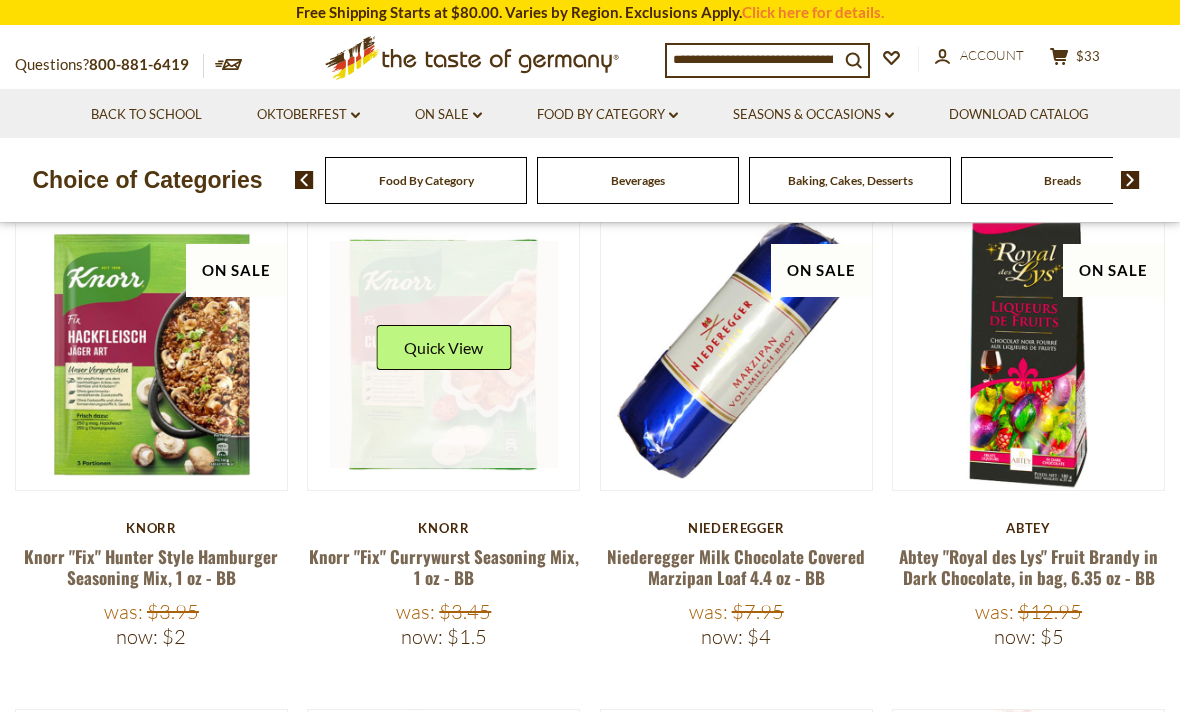 click at bounding box center [444, 355] 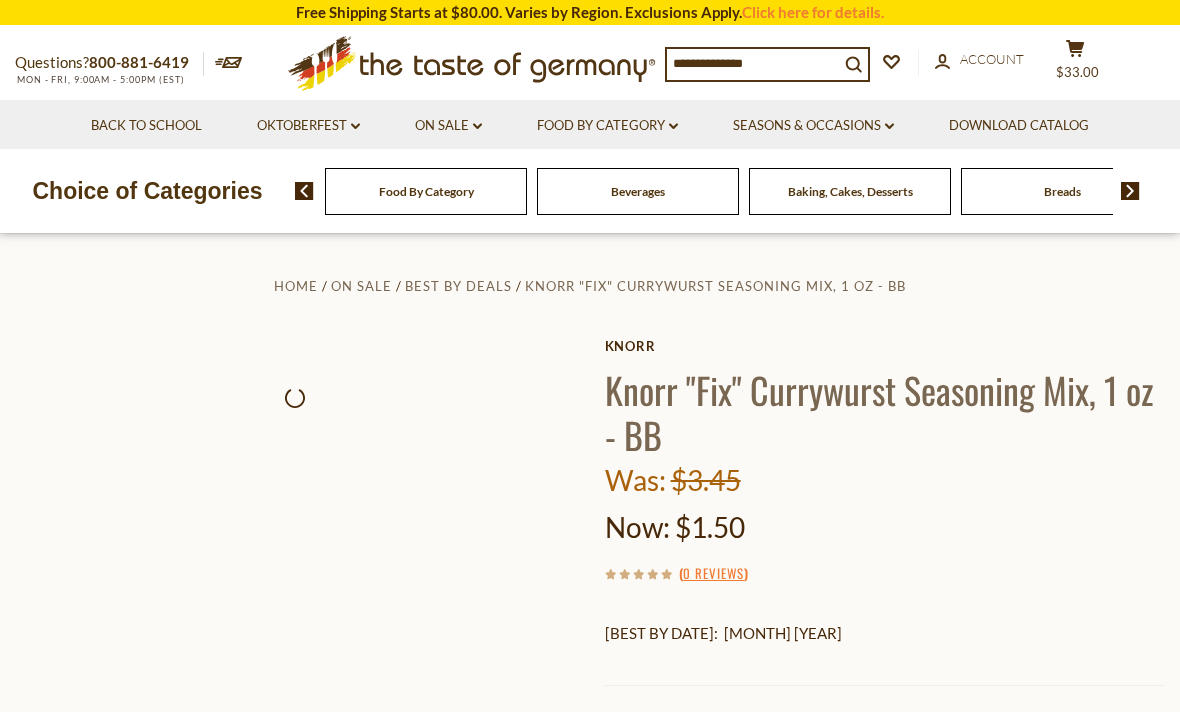 scroll, scrollTop: 0, scrollLeft: 0, axis: both 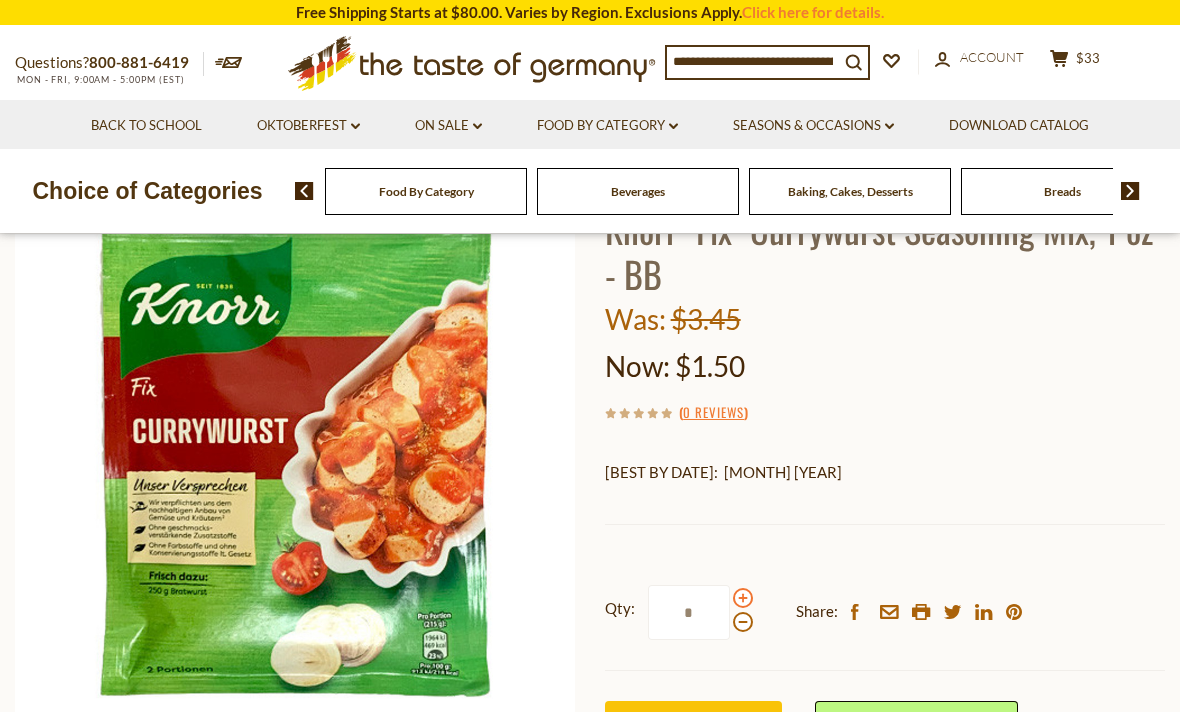 click at bounding box center (743, 598) 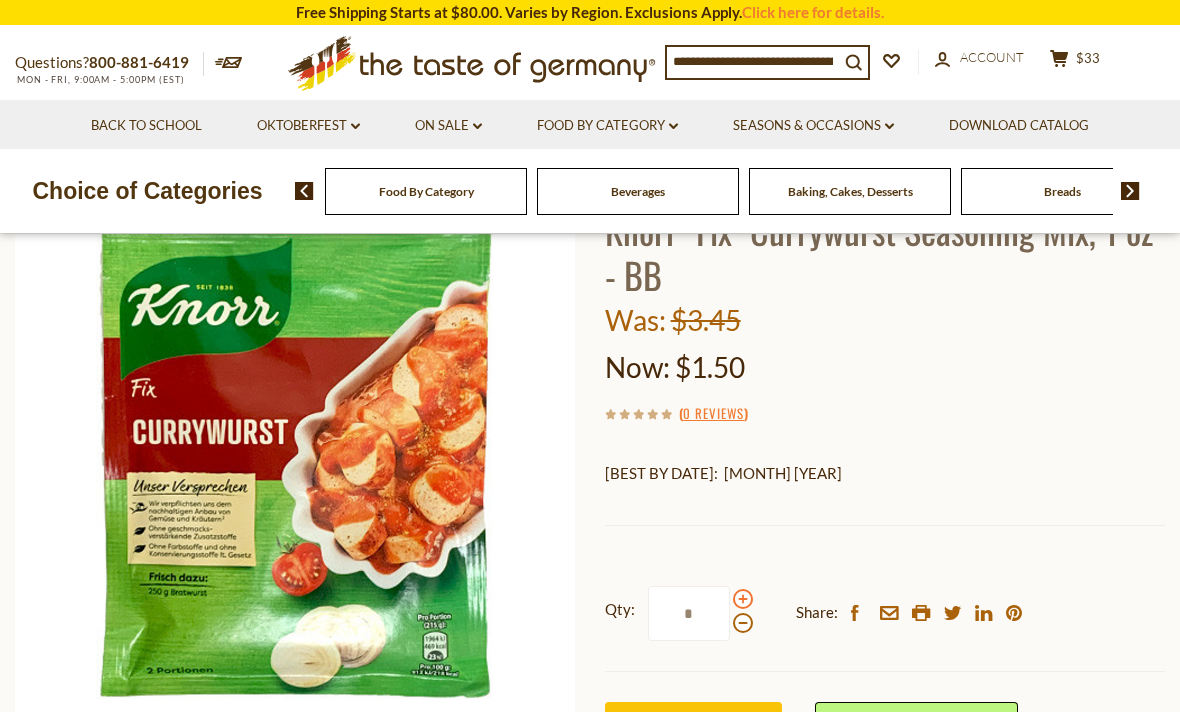 click at bounding box center [743, 599] 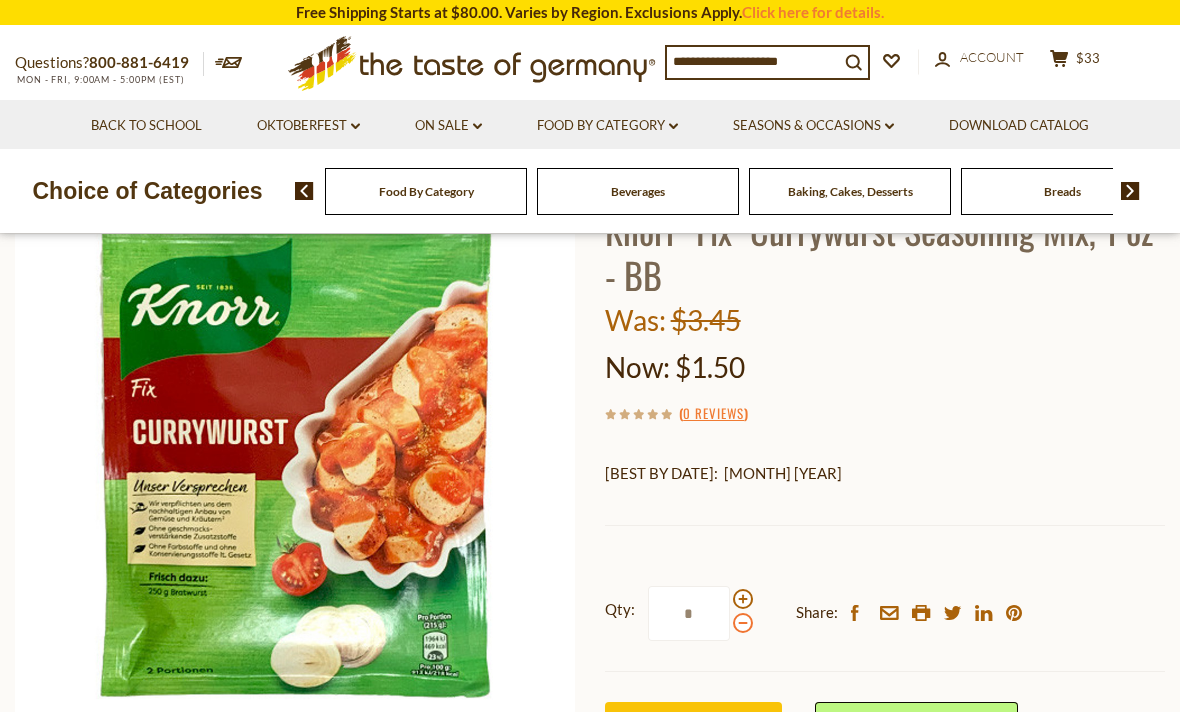 click at bounding box center (743, 623) 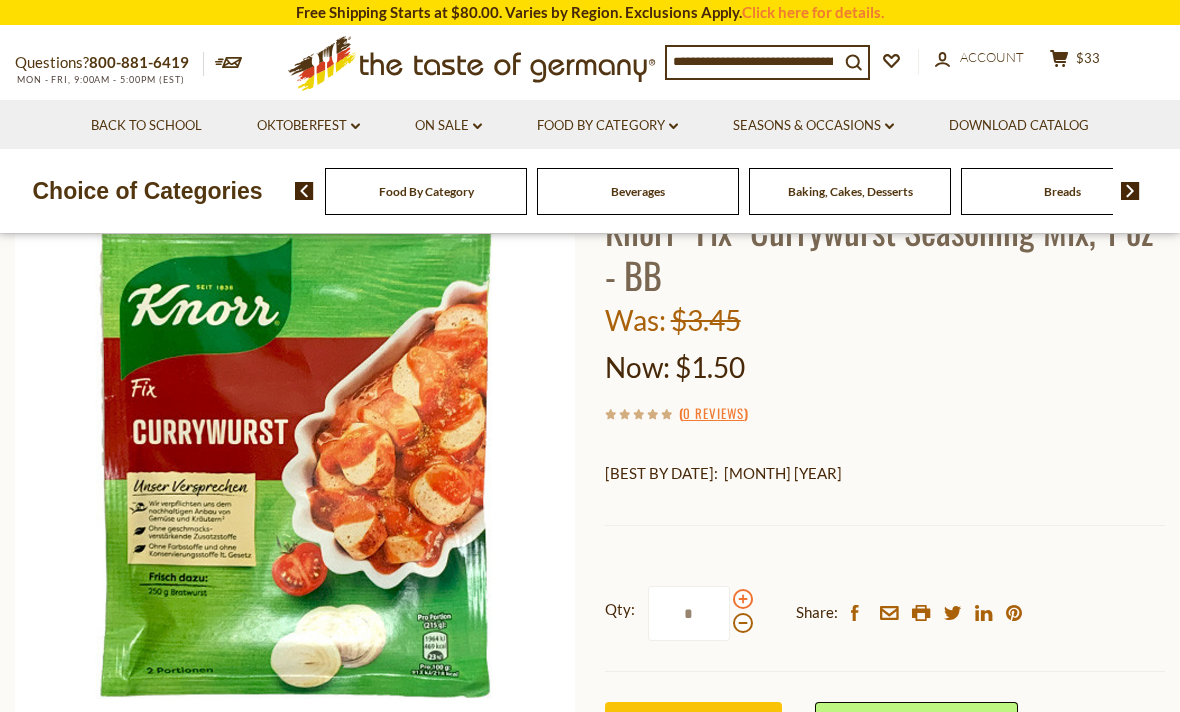 click at bounding box center (743, 599) 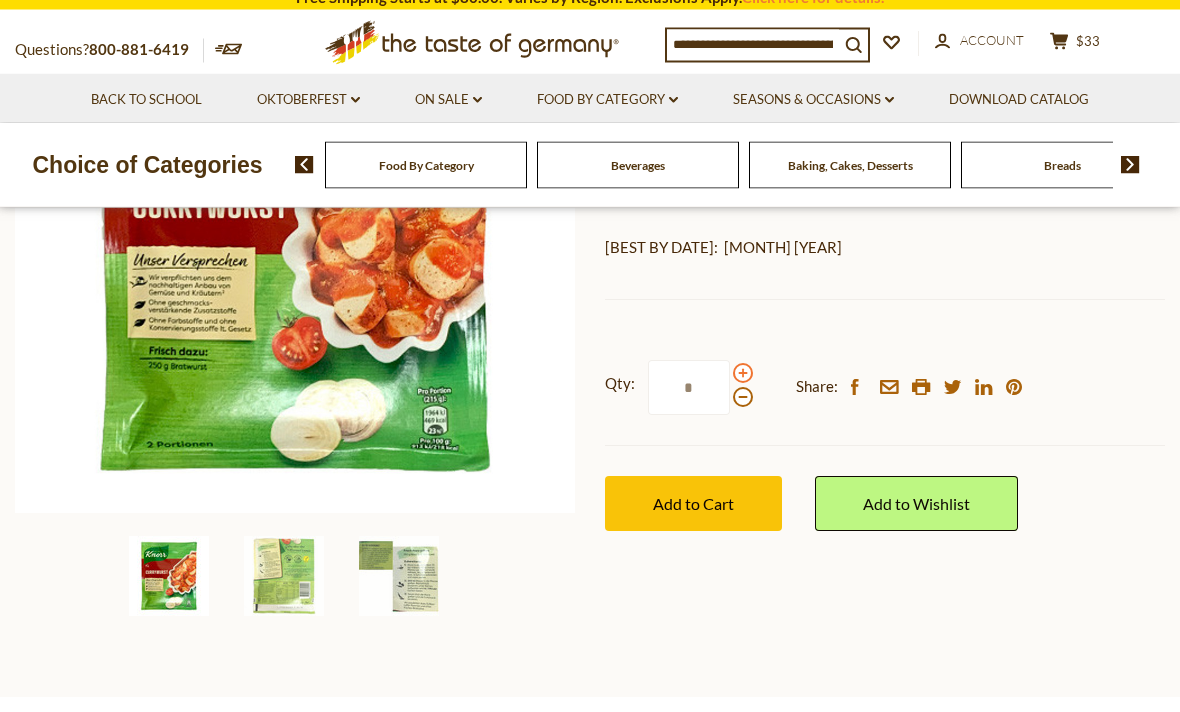 scroll, scrollTop: 365, scrollLeft: 0, axis: vertical 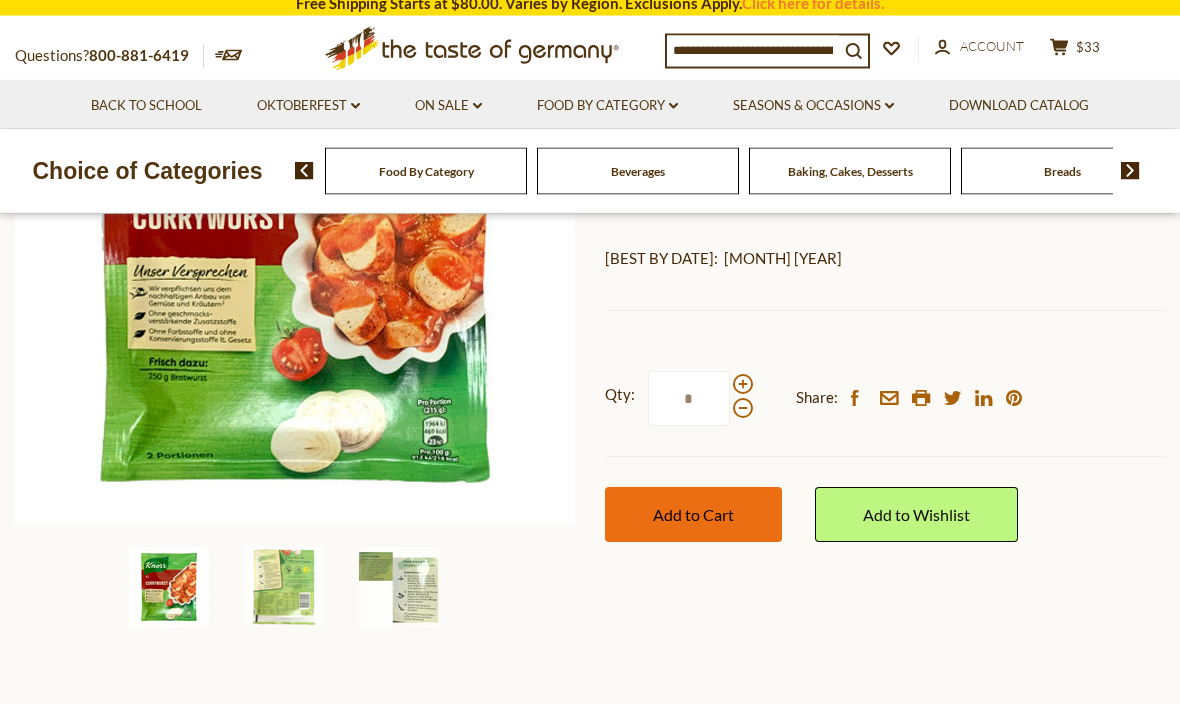type on "*" 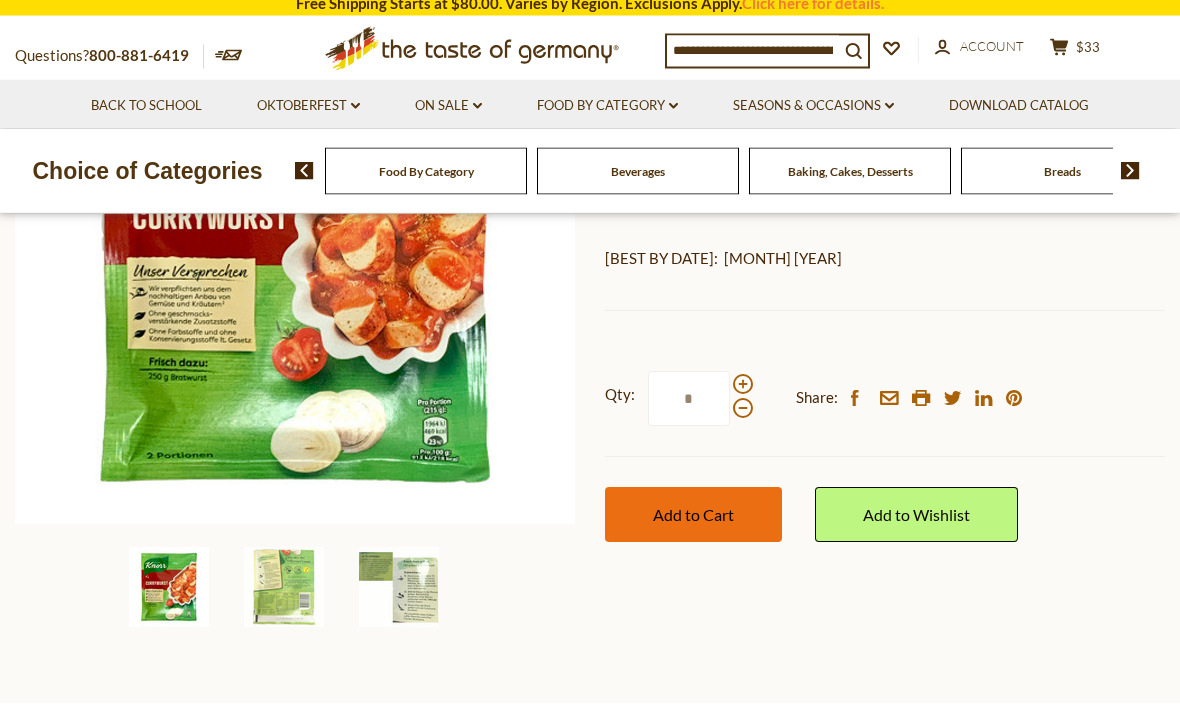 scroll, scrollTop: 375, scrollLeft: 0, axis: vertical 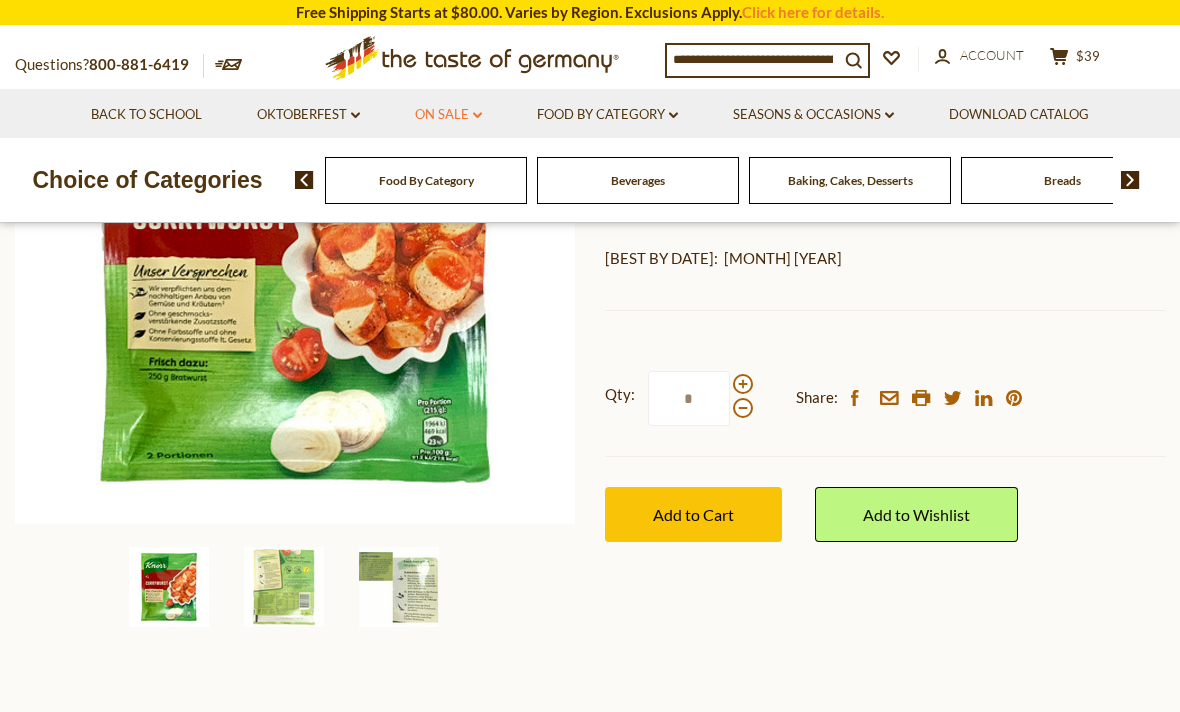 click on "On Sale
dropdown_arrow" at bounding box center [448, 115] 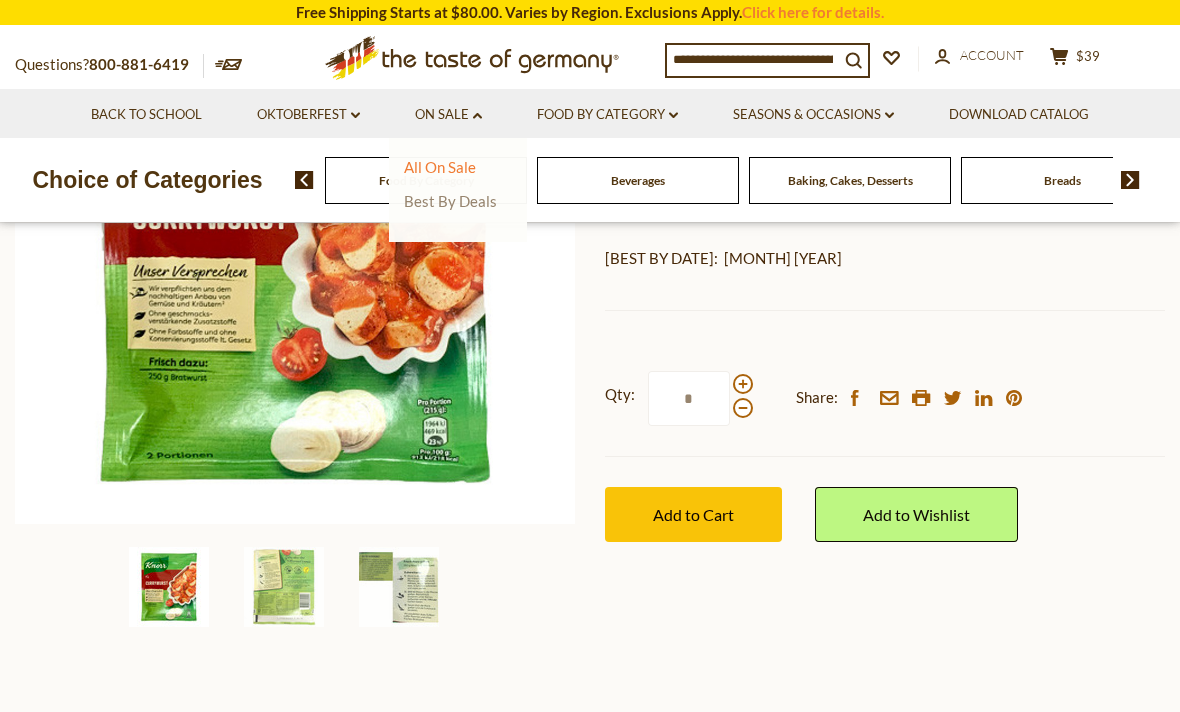 click on "Best By Deals" at bounding box center (450, 201) 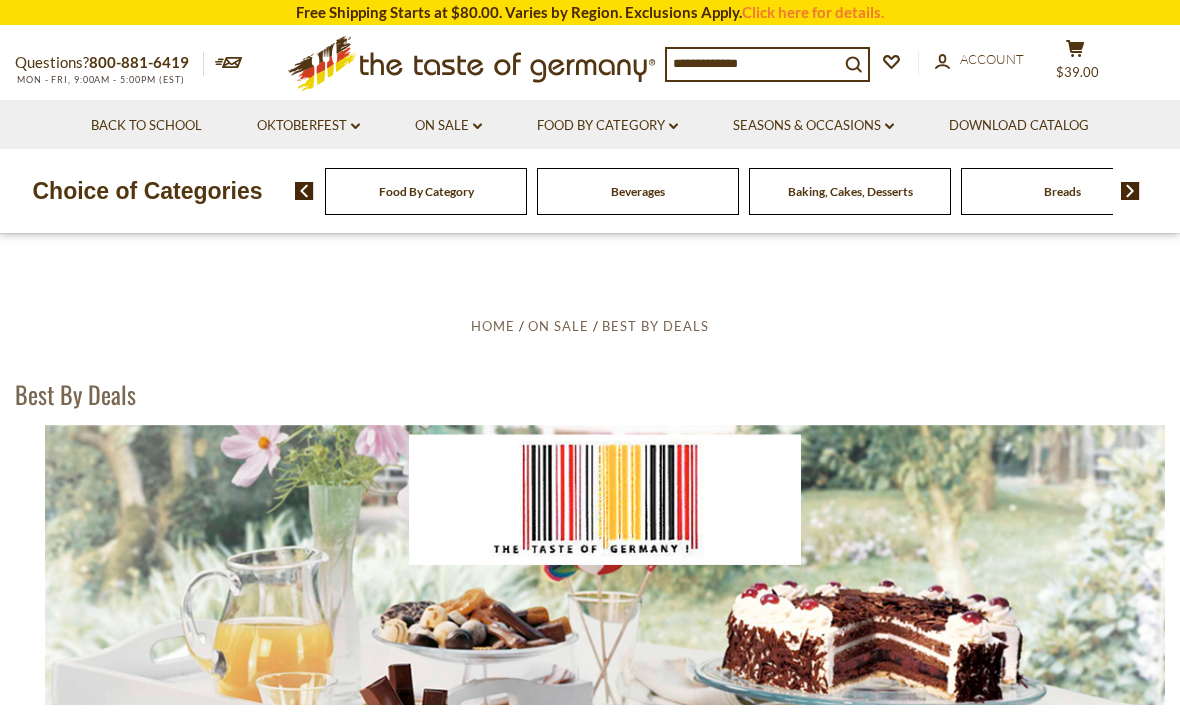 scroll, scrollTop: 0, scrollLeft: 0, axis: both 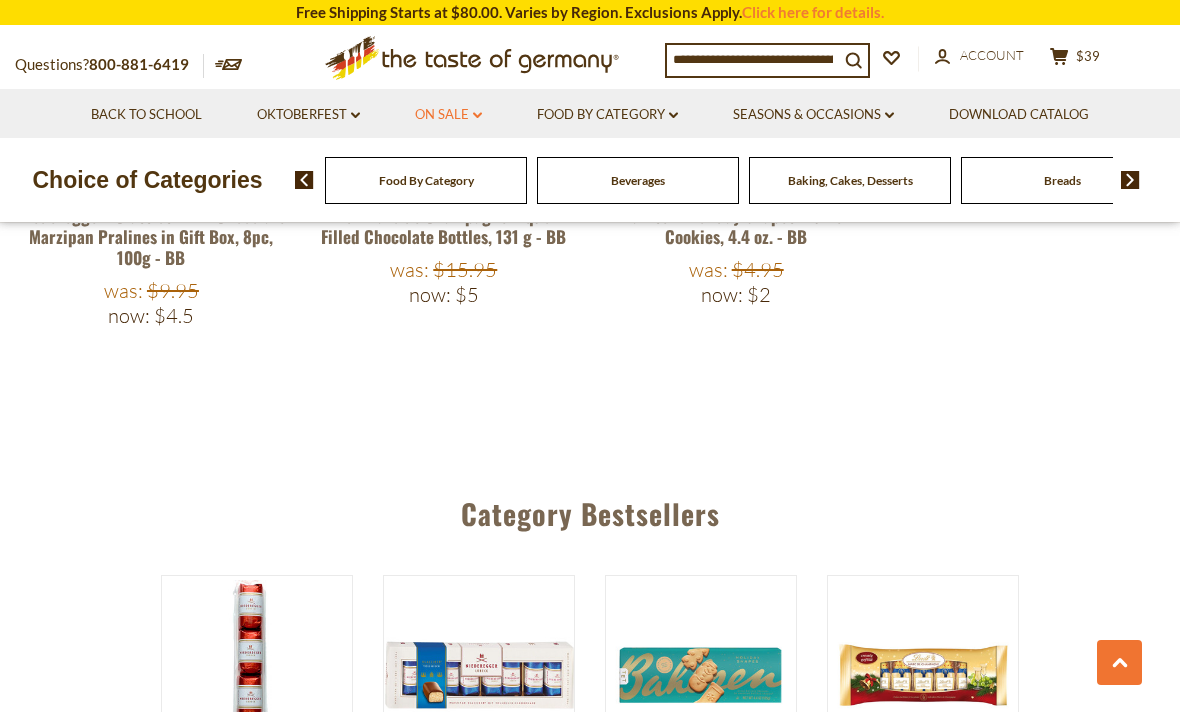 click on "On Sale
dropdown_arrow" at bounding box center [448, 115] 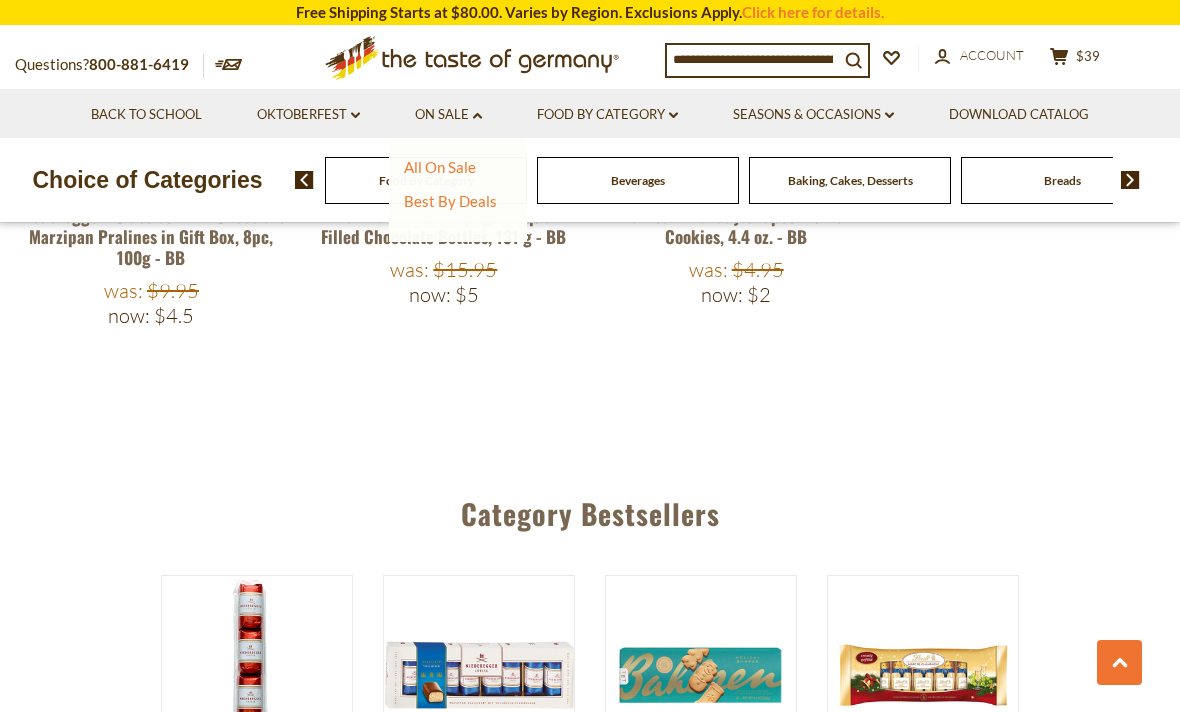 click on "On Sale
Quick View
Knorr
Knorr "Fix" Hunter Style Hamburger Seasoning Mix, 1 oz - BB
Was:
$3.95
Now:
$2
On Sale" at bounding box center (590, -369) 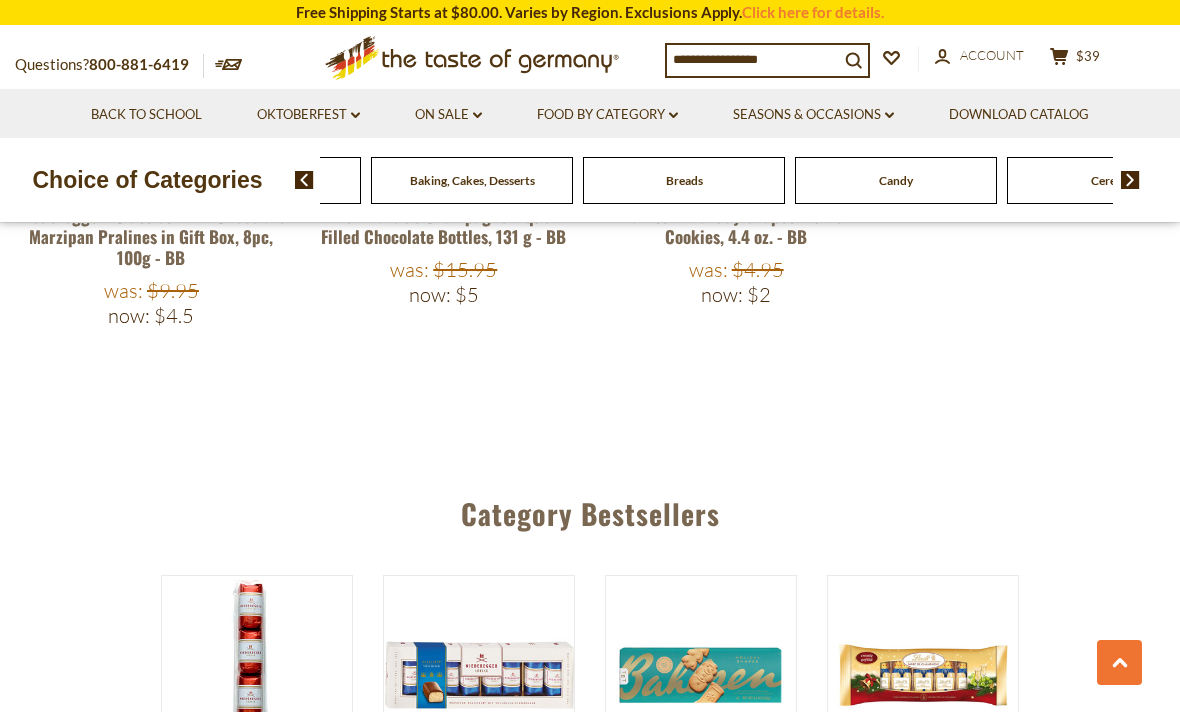 click on "Beverages" at bounding box center [48, 180] 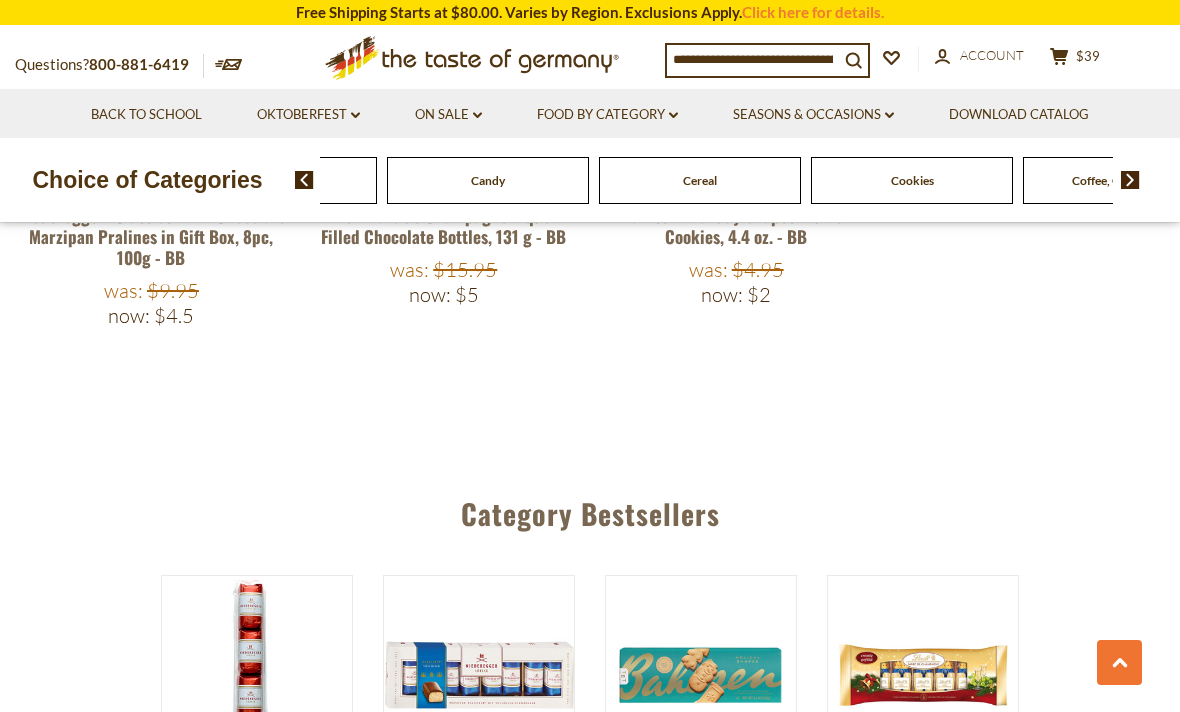 click on "Breads" at bounding box center [-360, 180] 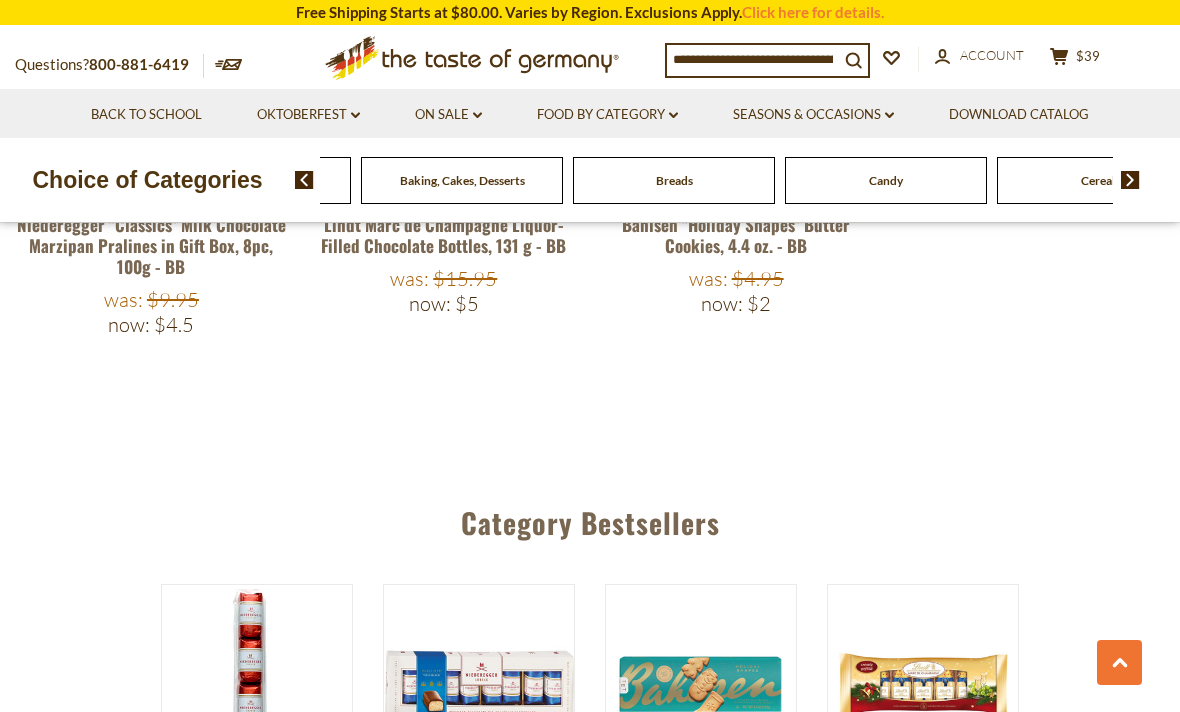 scroll, scrollTop: 1984, scrollLeft: 0, axis: vertical 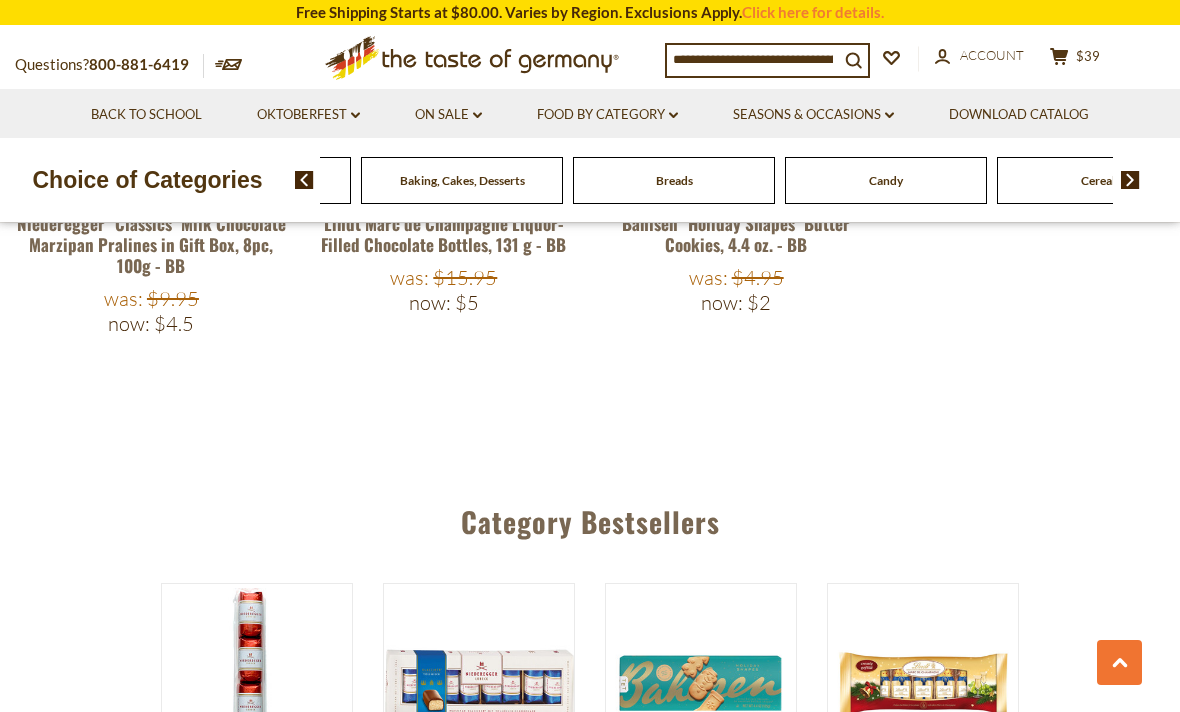 click on "Breads" at bounding box center (38, 180) 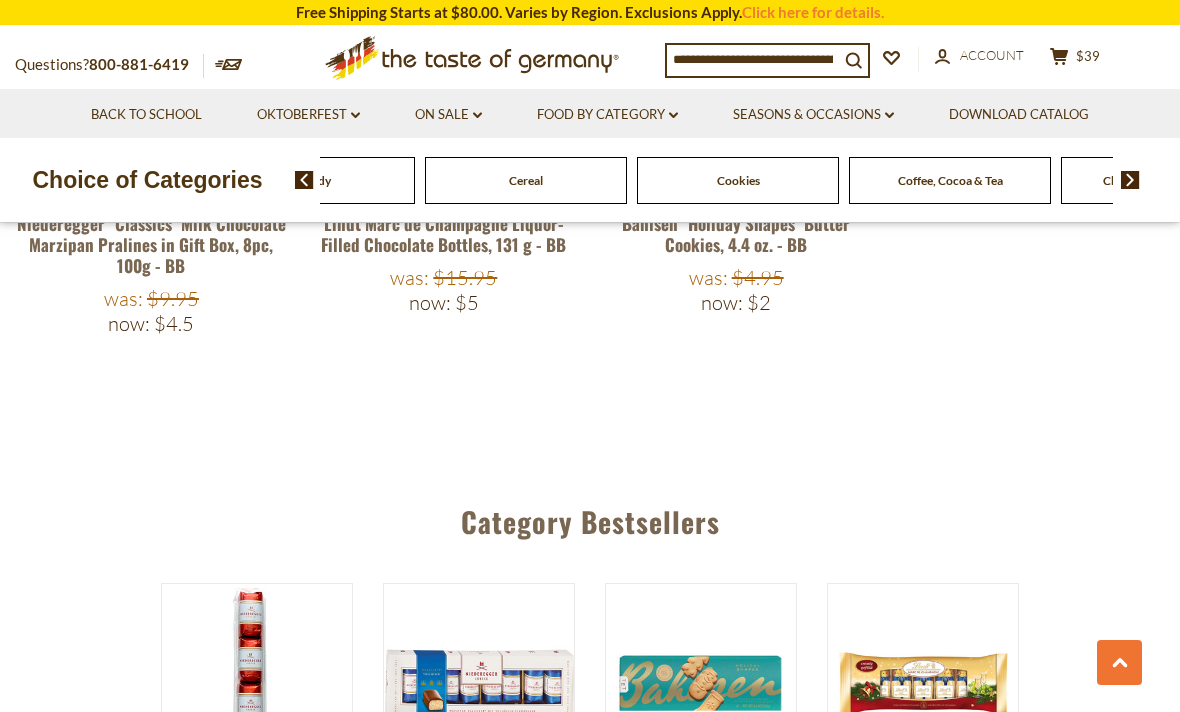 click on "Candy" at bounding box center (-534, 180) 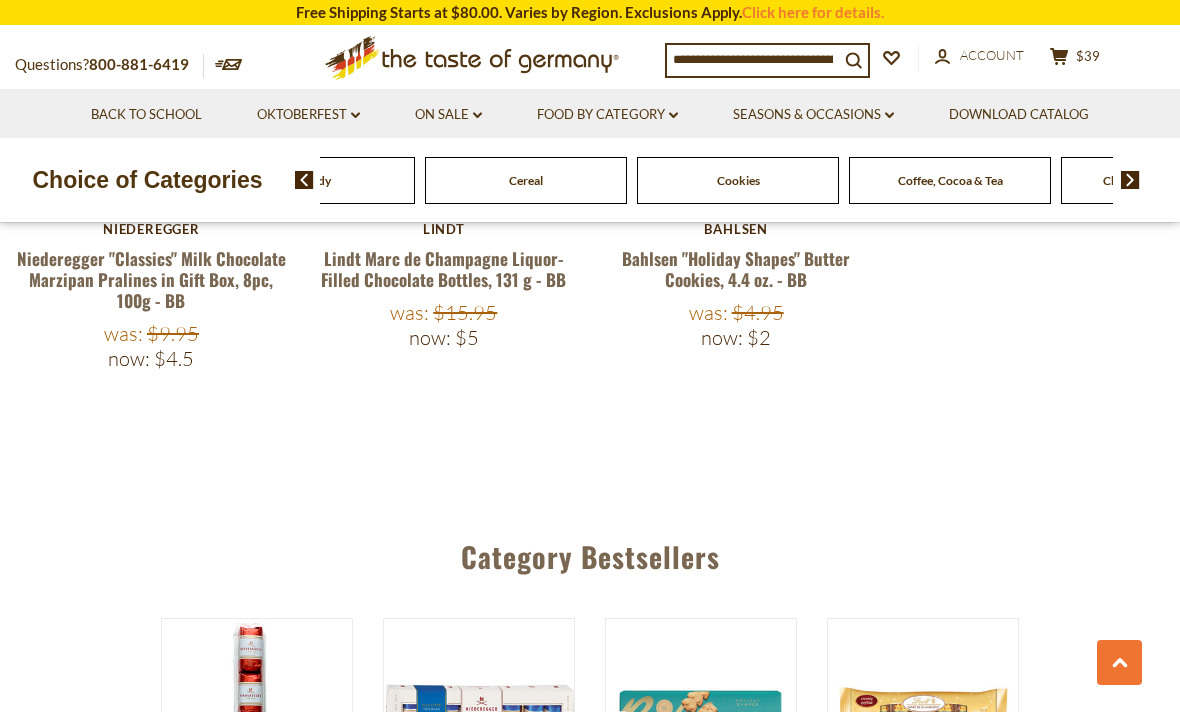 scroll, scrollTop: 1933, scrollLeft: 0, axis: vertical 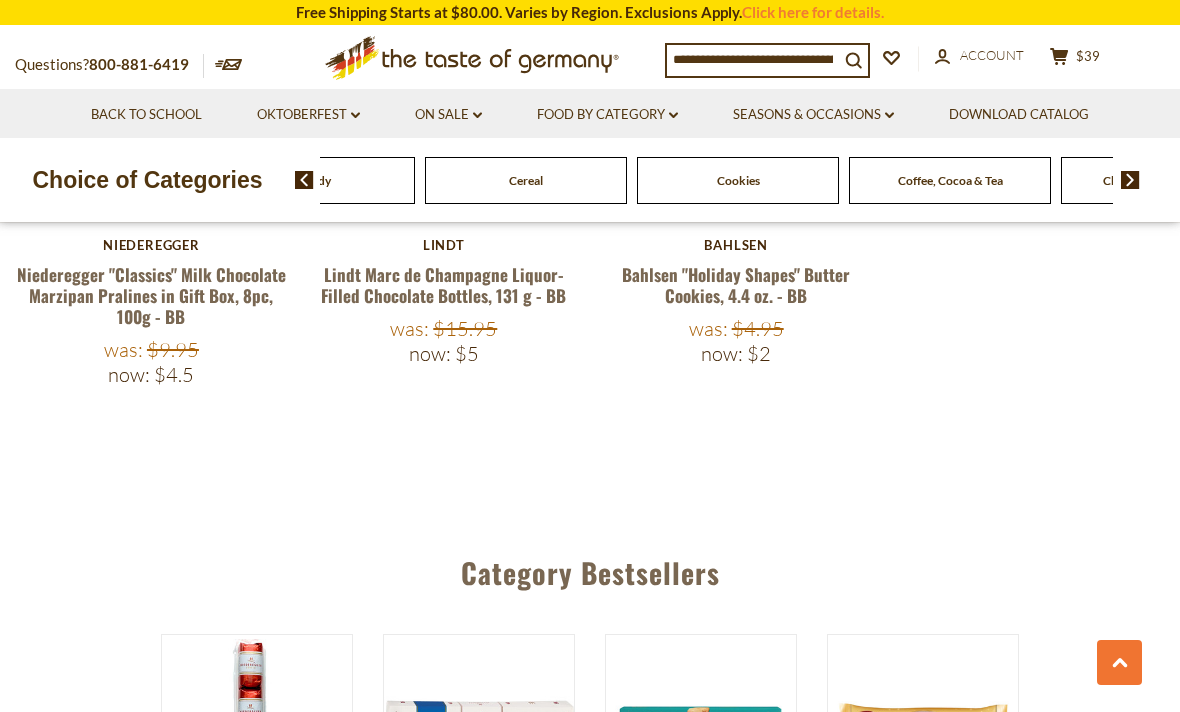 click at bounding box center (304, 180) 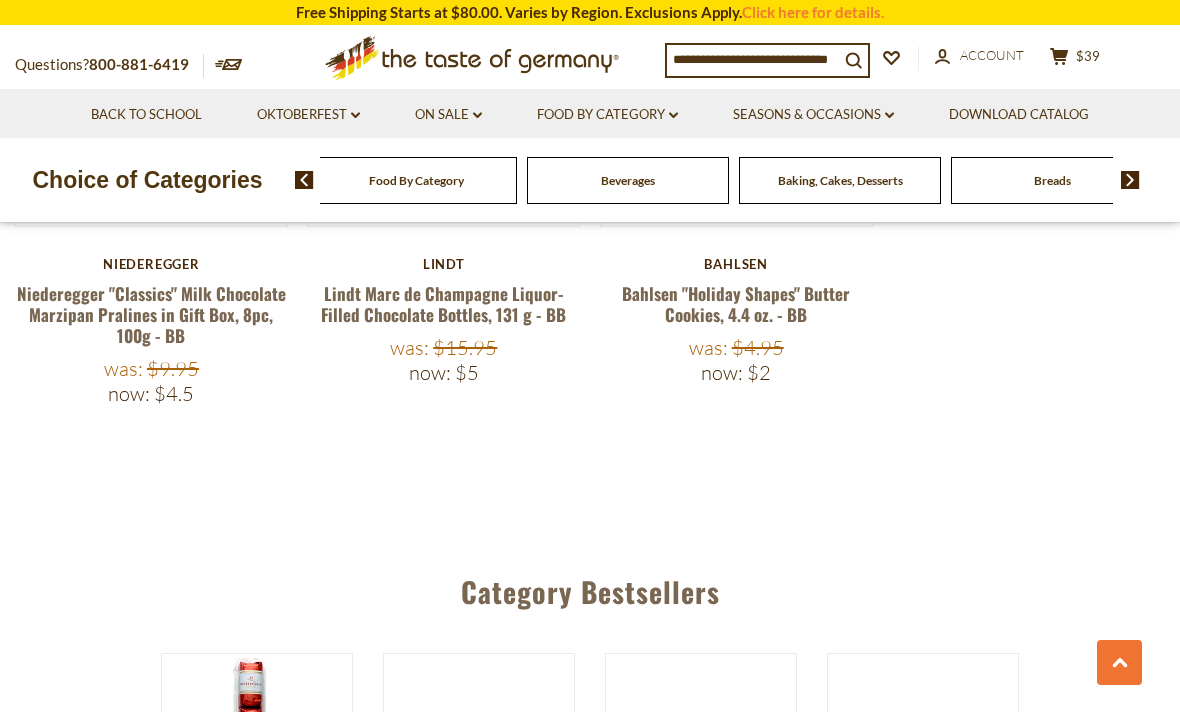 scroll, scrollTop: 1915, scrollLeft: 0, axis: vertical 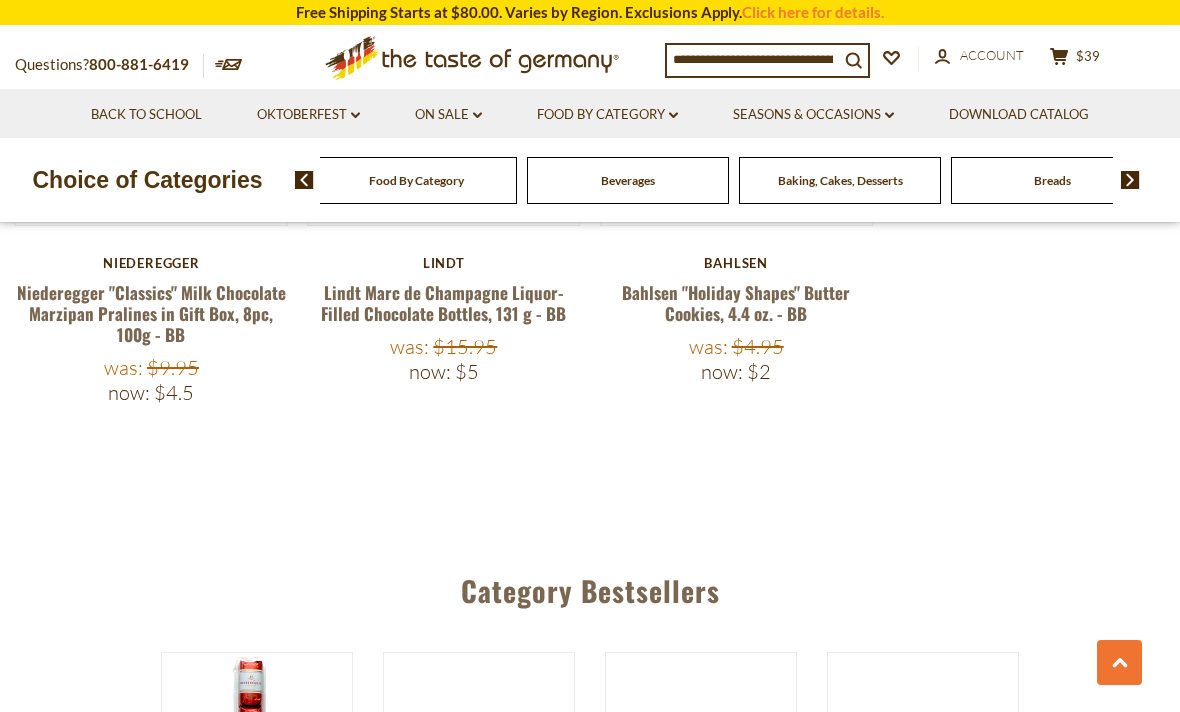 click at bounding box center (753, 59) 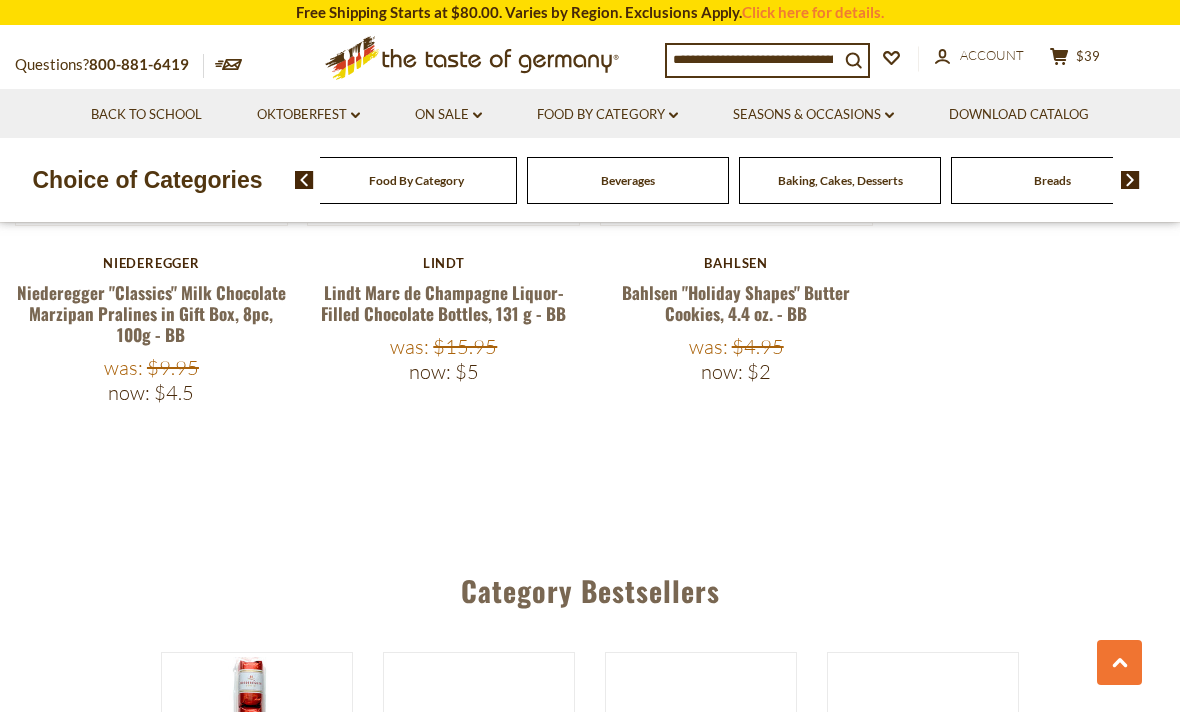 scroll, scrollTop: 1914, scrollLeft: 0, axis: vertical 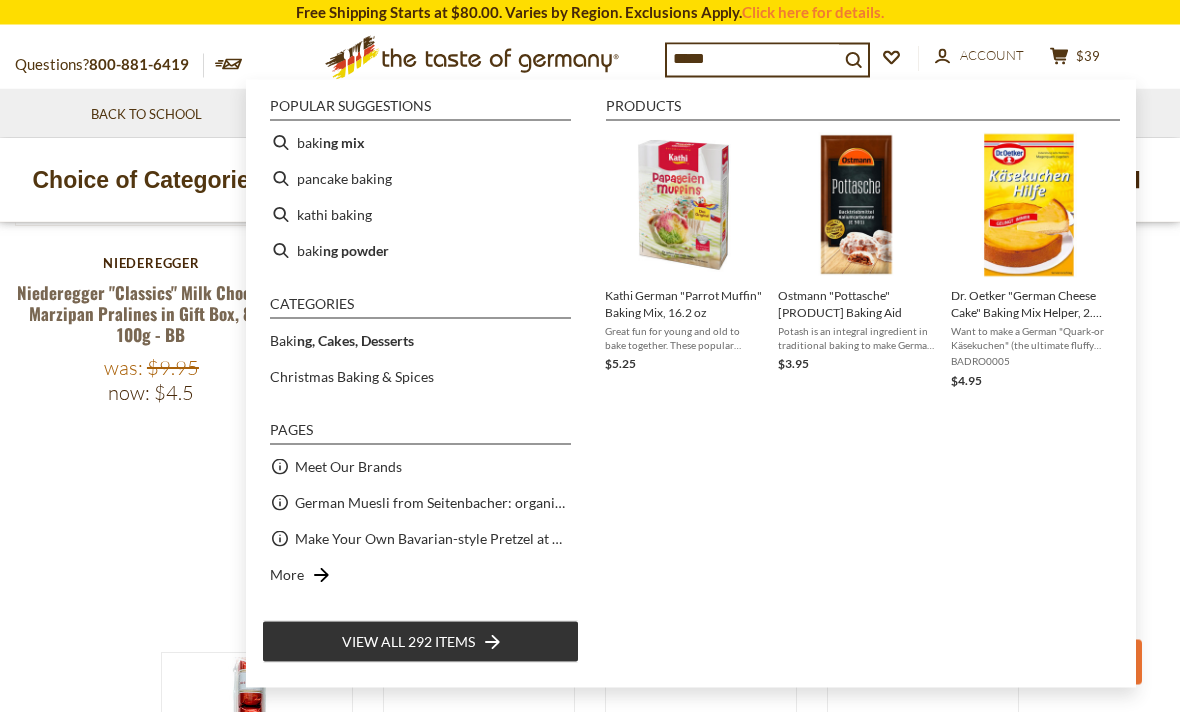 type on "******" 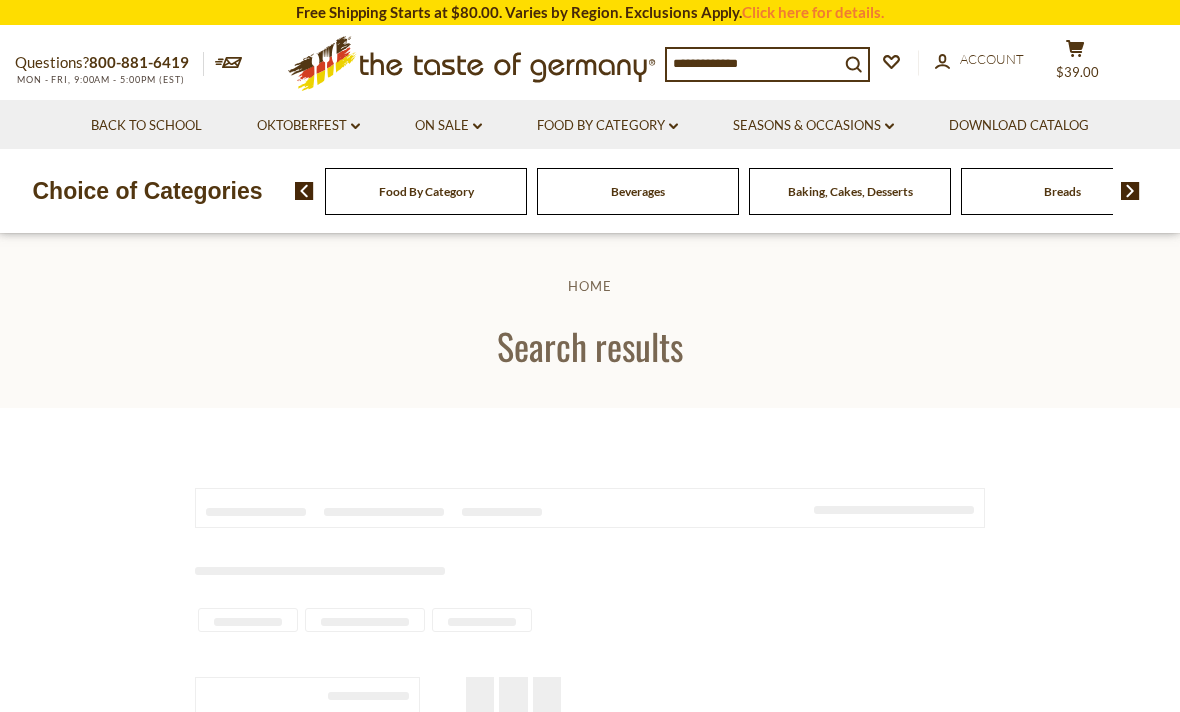 scroll, scrollTop: 0, scrollLeft: 0, axis: both 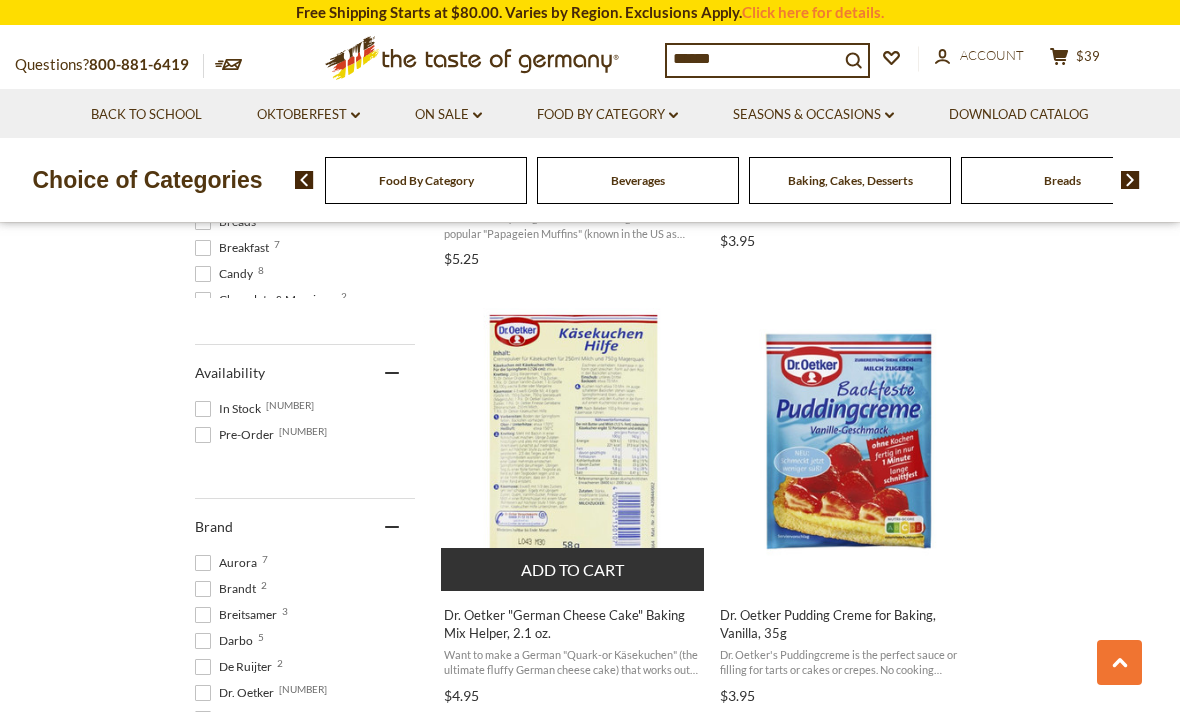 click at bounding box center [573, 440] 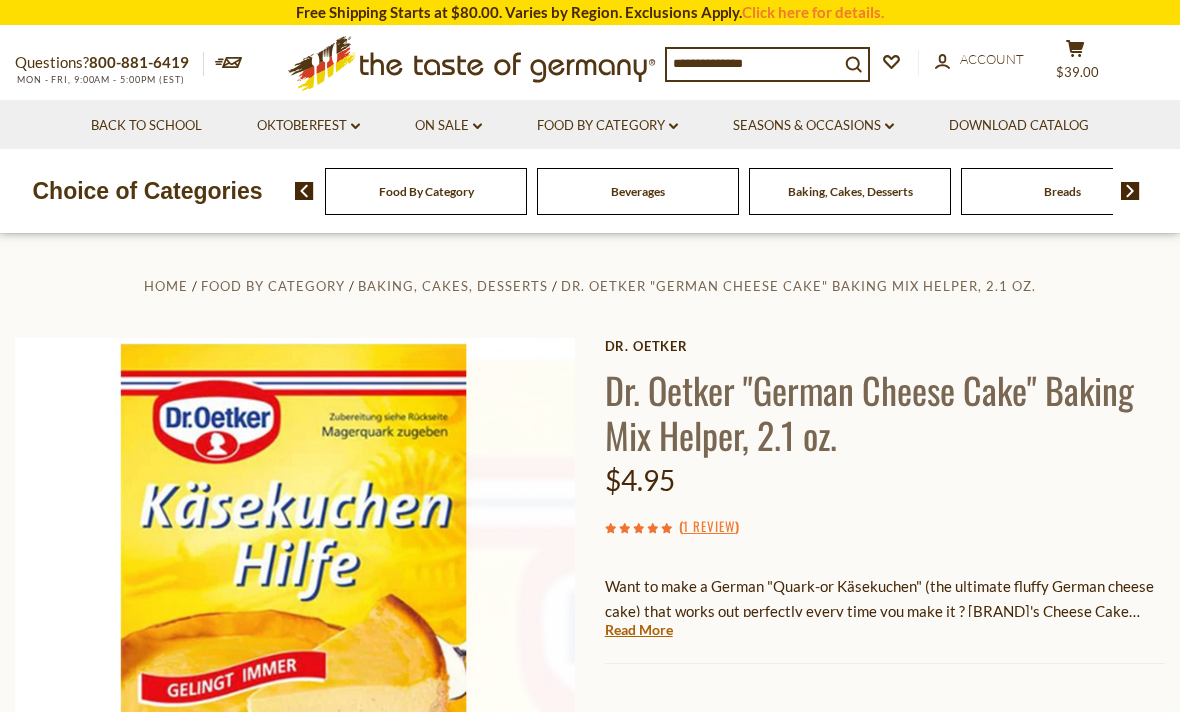 scroll, scrollTop: 0, scrollLeft: 0, axis: both 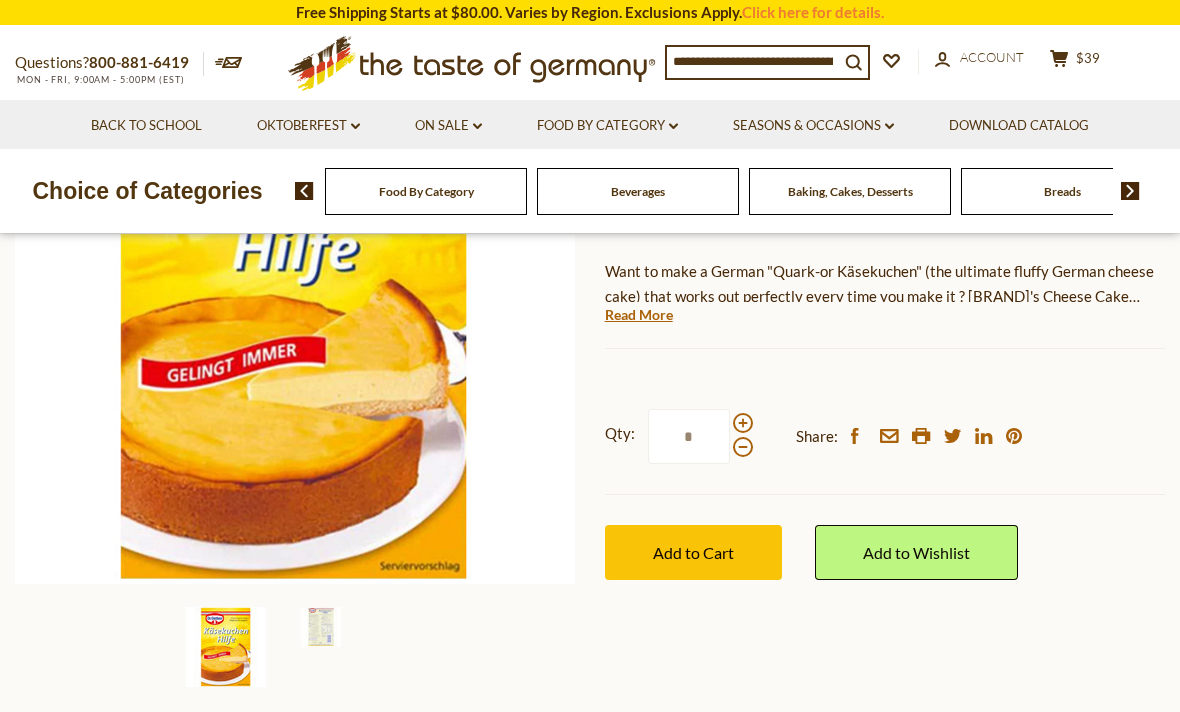 click on "Want to make a German "Quark-or Käsekuchen" (the ultimate fluffy German cheese cake) that works out perfectly every time you make it ? [BRAND]'s Cheese Cake Helper Cream Powder will make it possible. Specifically designed to create the optimum firmness, structure, yet fluffiness that a true cheesecake needs. cojtains just the right mixture of starchm milk powder and natural aroma. Made from the finest ingredients by [BRAND], the famous baking supply company based in [CITY], [REGION]." at bounding box center [885, 284] 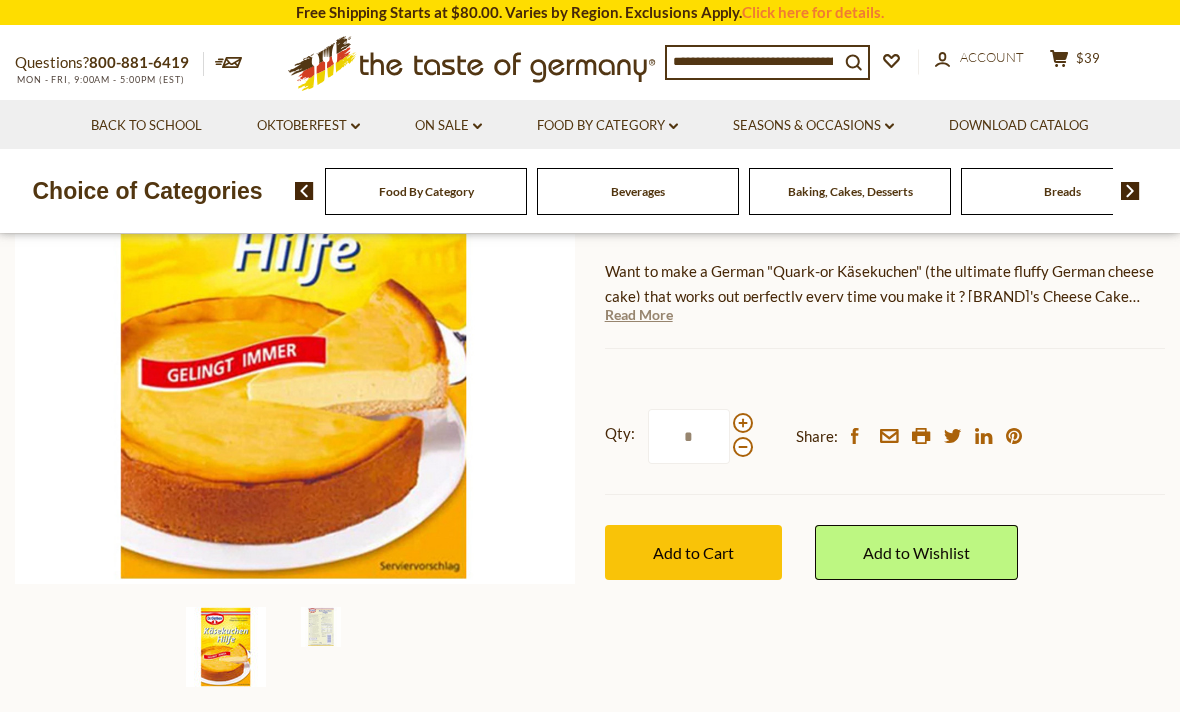 click on "Read More" at bounding box center (639, 315) 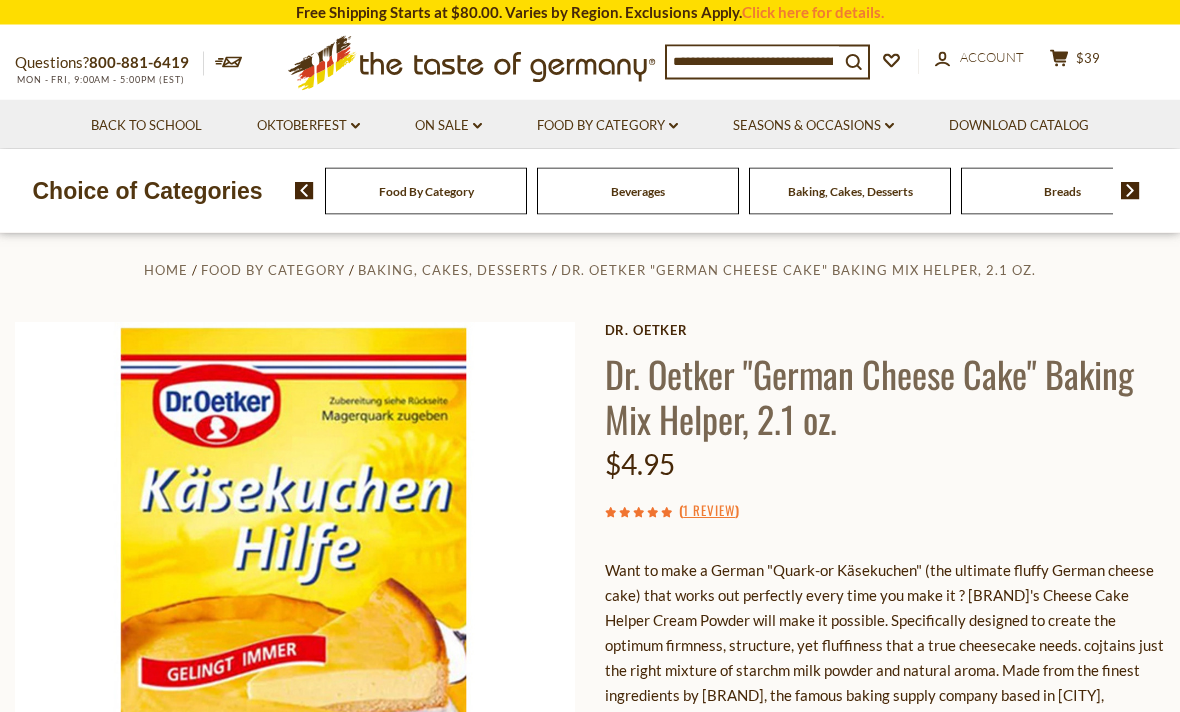 scroll, scrollTop: 0, scrollLeft: 0, axis: both 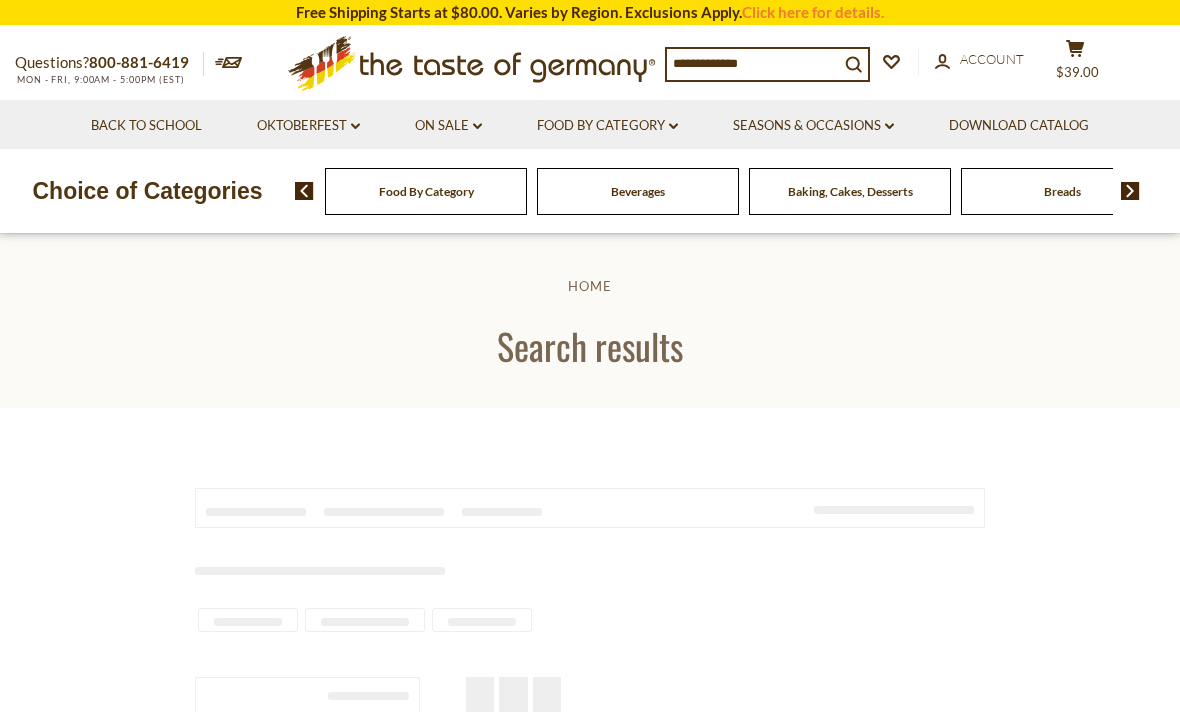 type on "******" 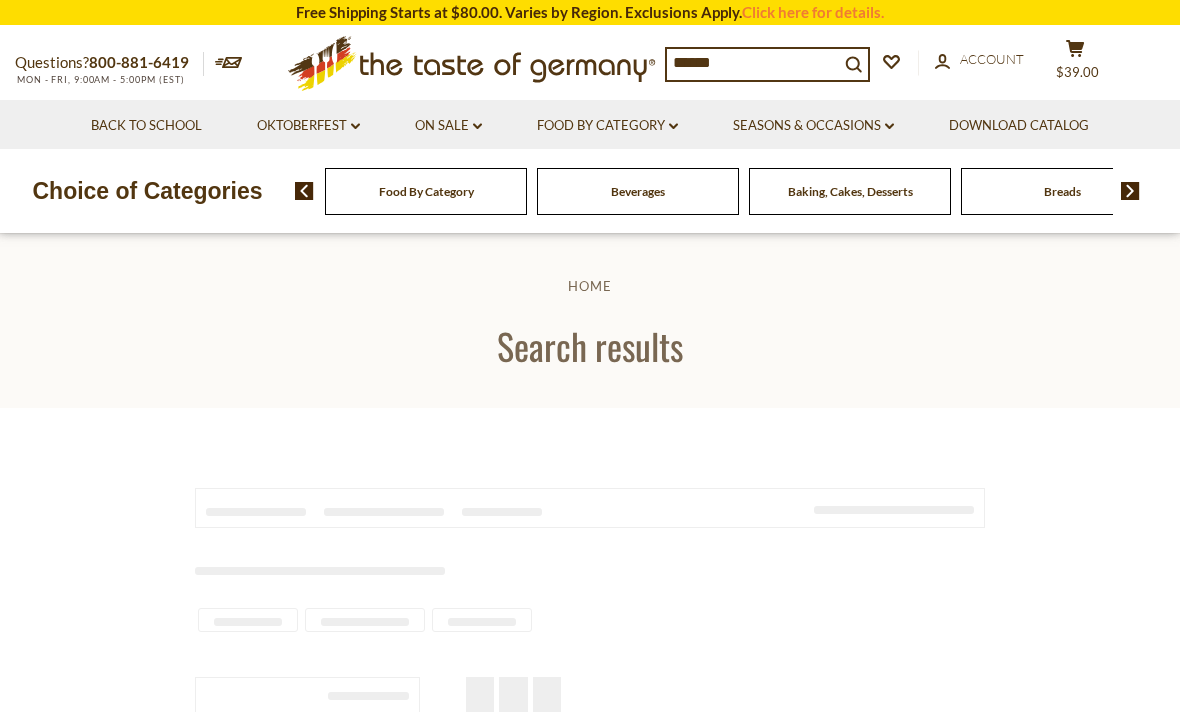 scroll, scrollTop: 1, scrollLeft: 0, axis: vertical 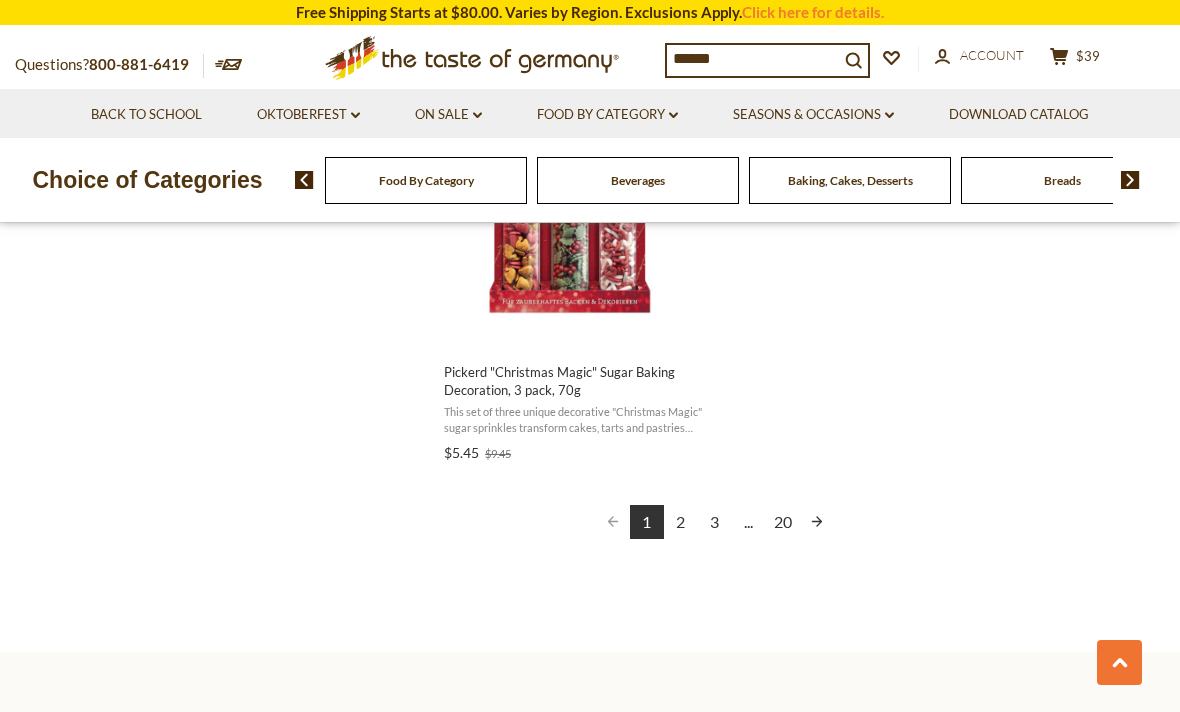 click on "2" at bounding box center [681, 522] 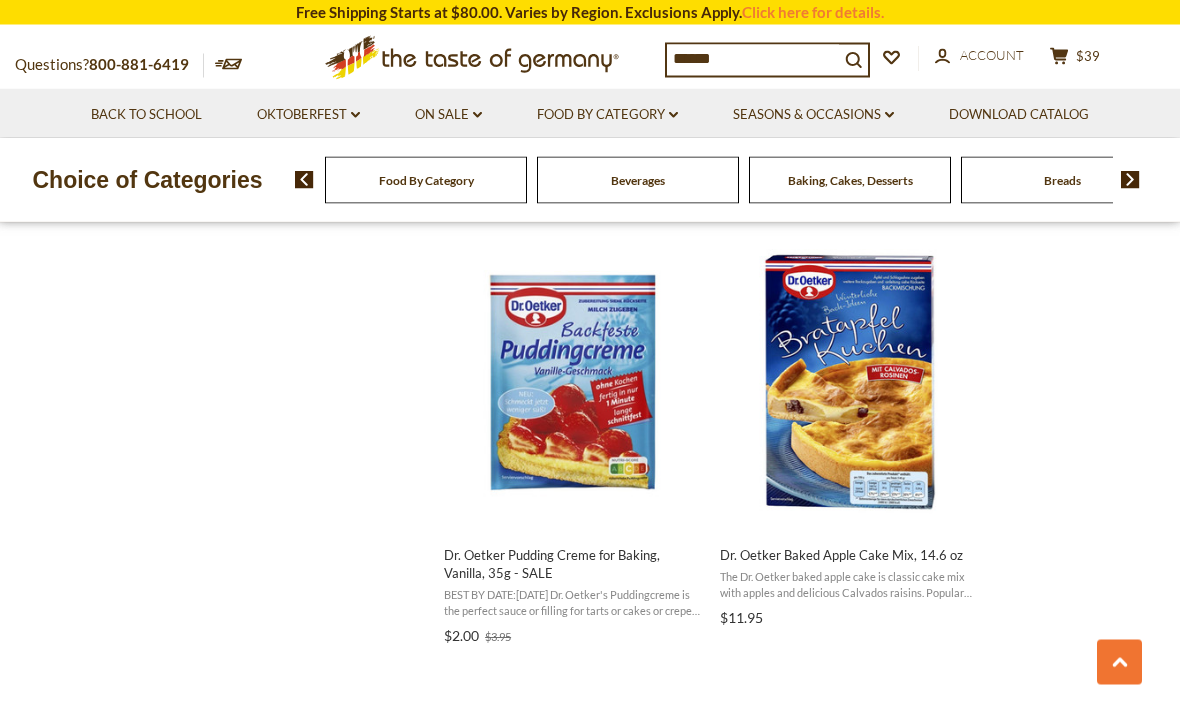 scroll, scrollTop: 2121, scrollLeft: 0, axis: vertical 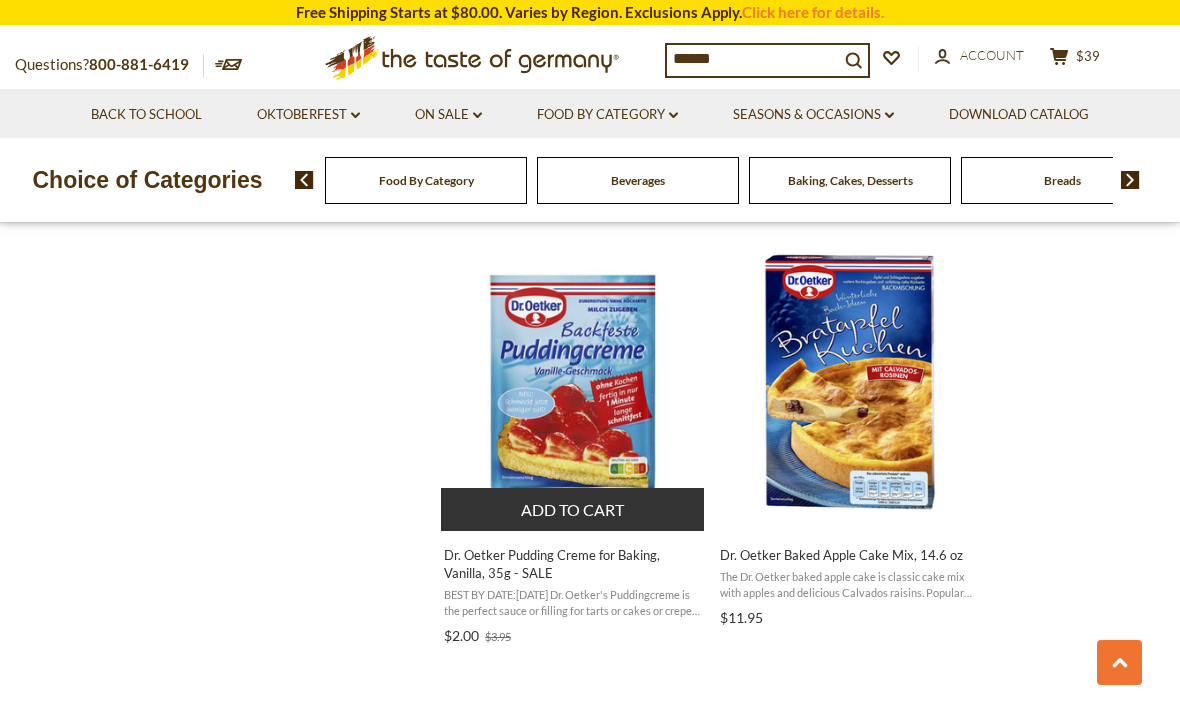click at bounding box center (573, 381) 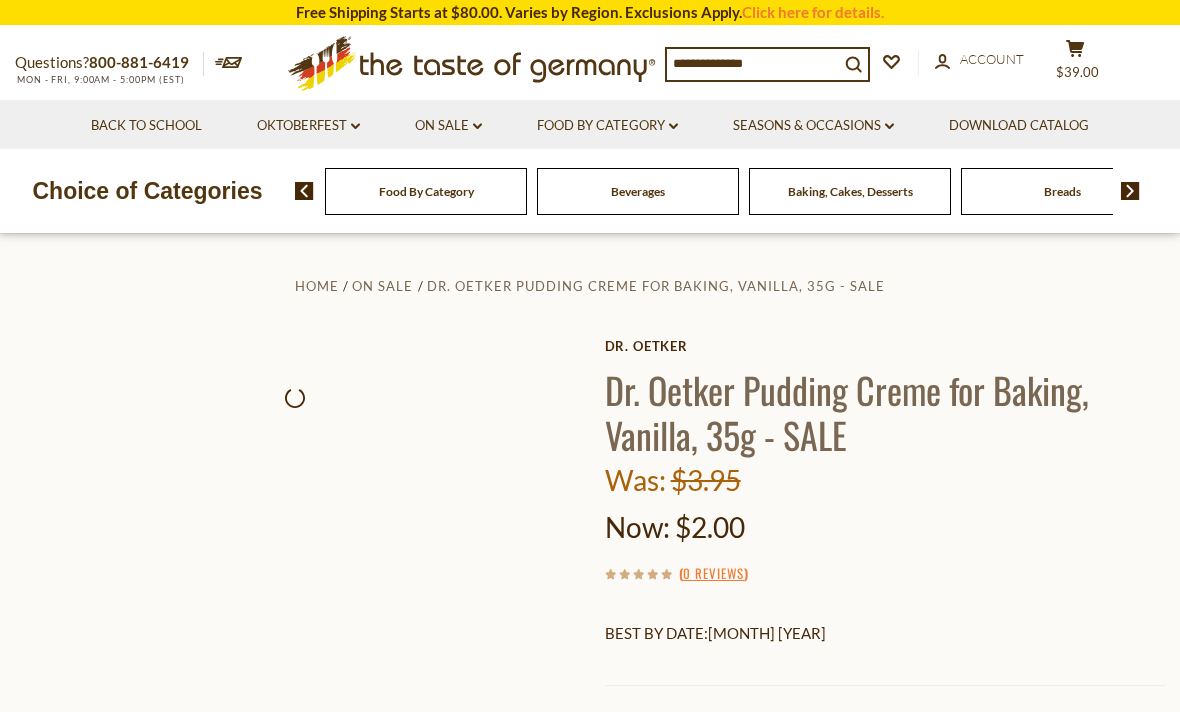 scroll, scrollTop: 0, scrollLeft: 0, axis: both 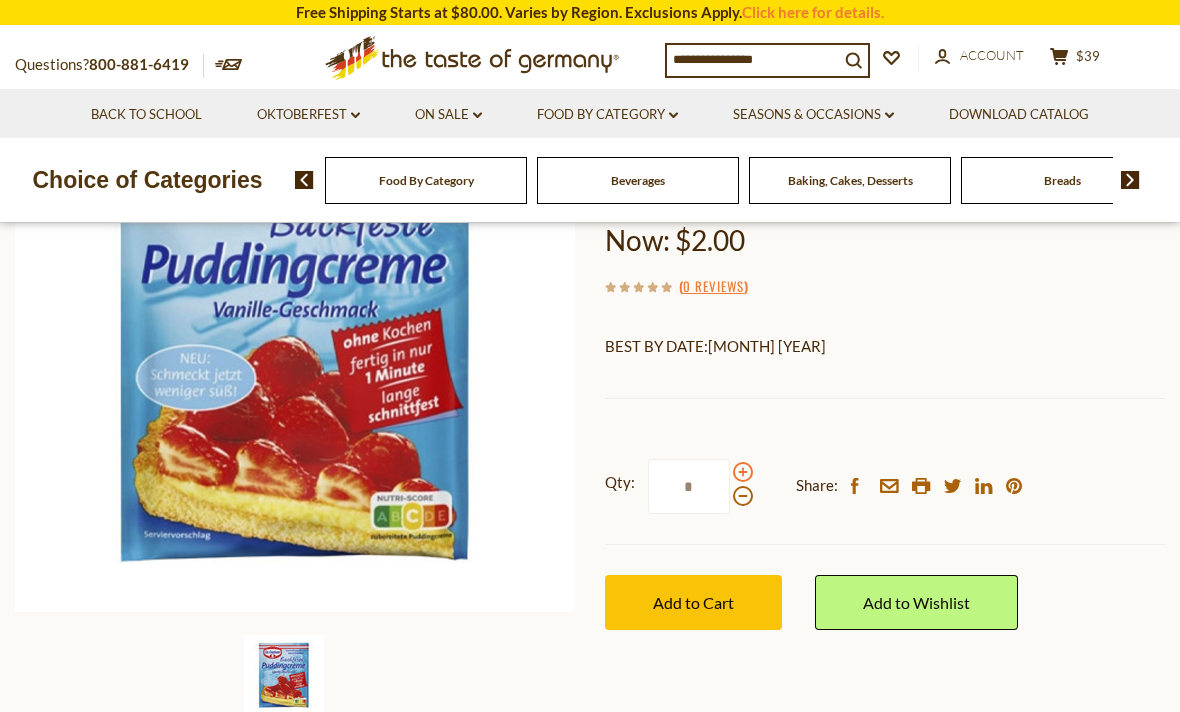 click at bounding box center (743, 472) 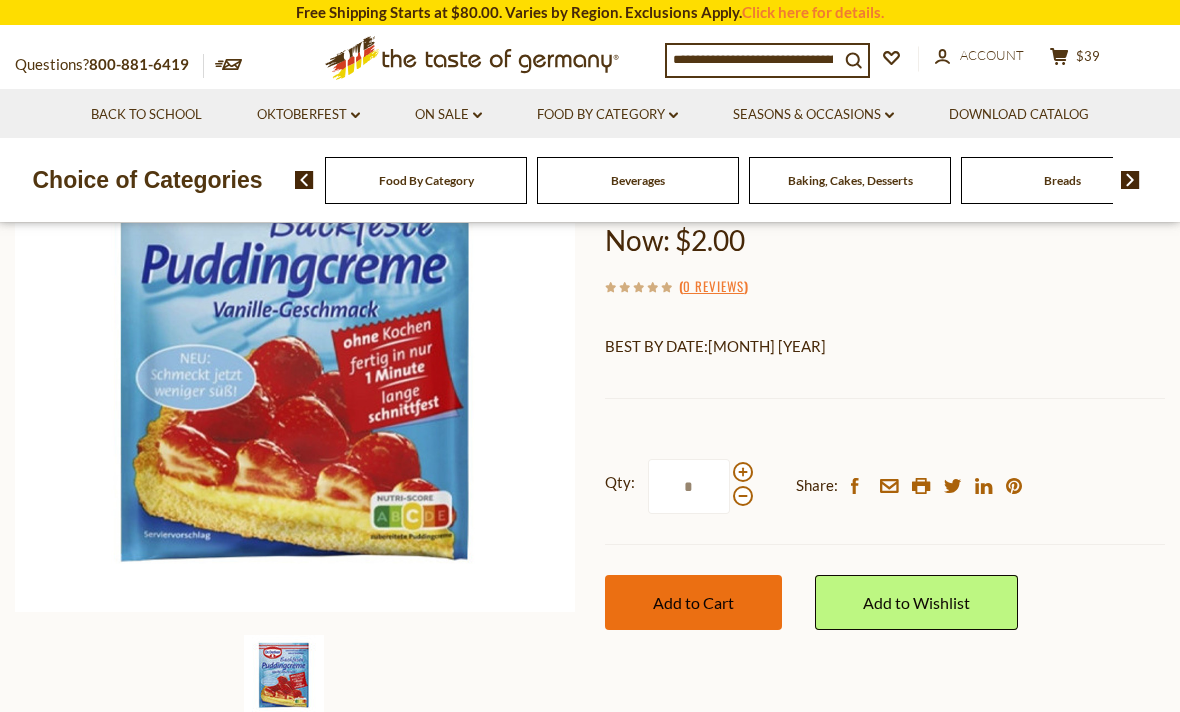 click on "Add to Cart" at bounding box center [693, 602] 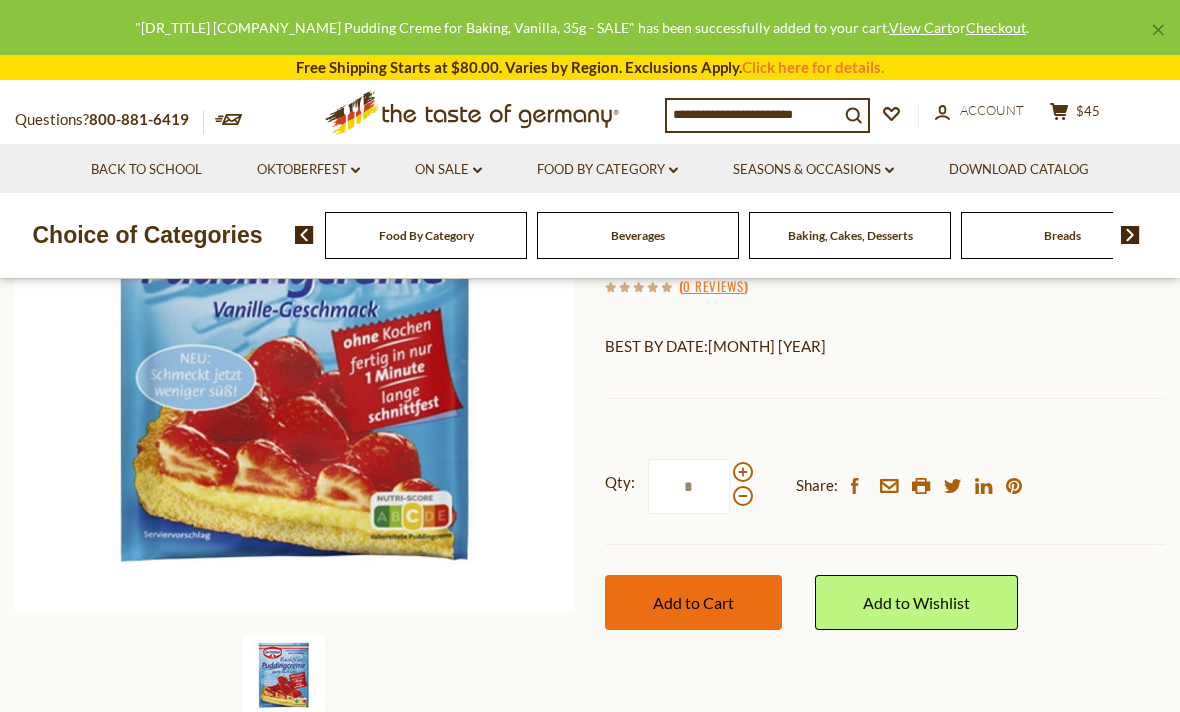 click on "Add to Cart" at bounding box center [693, 602] 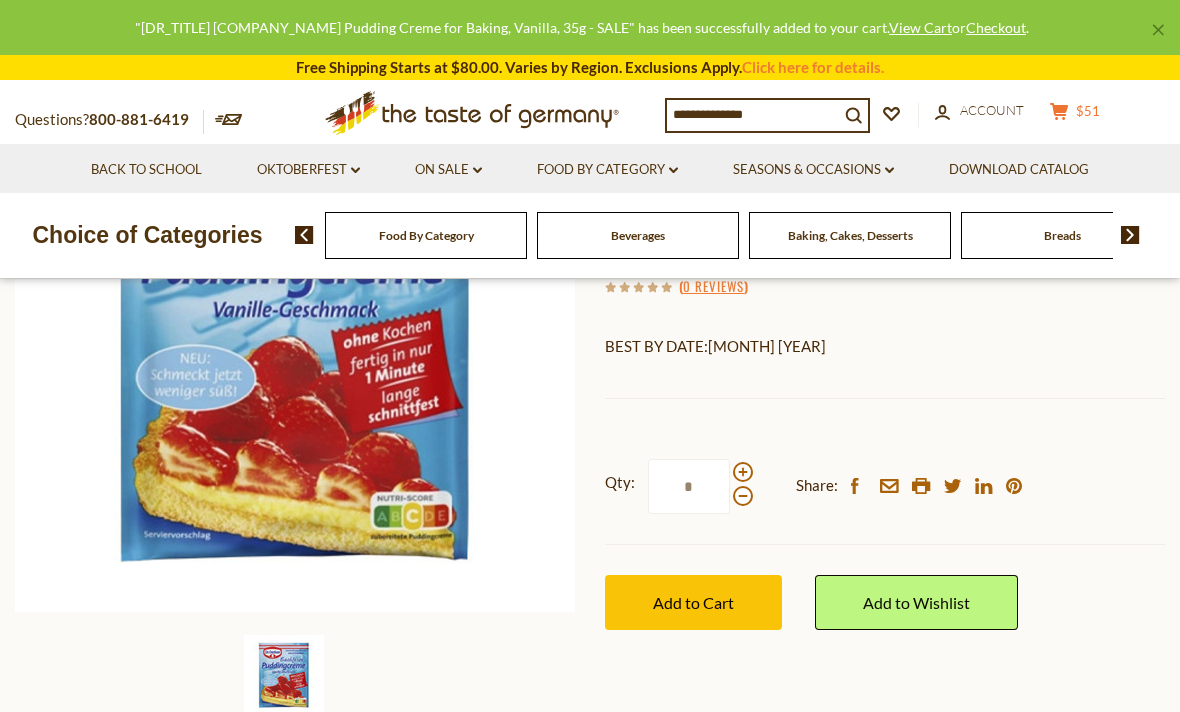 click on "$51" at bounding box center (1088, 111) 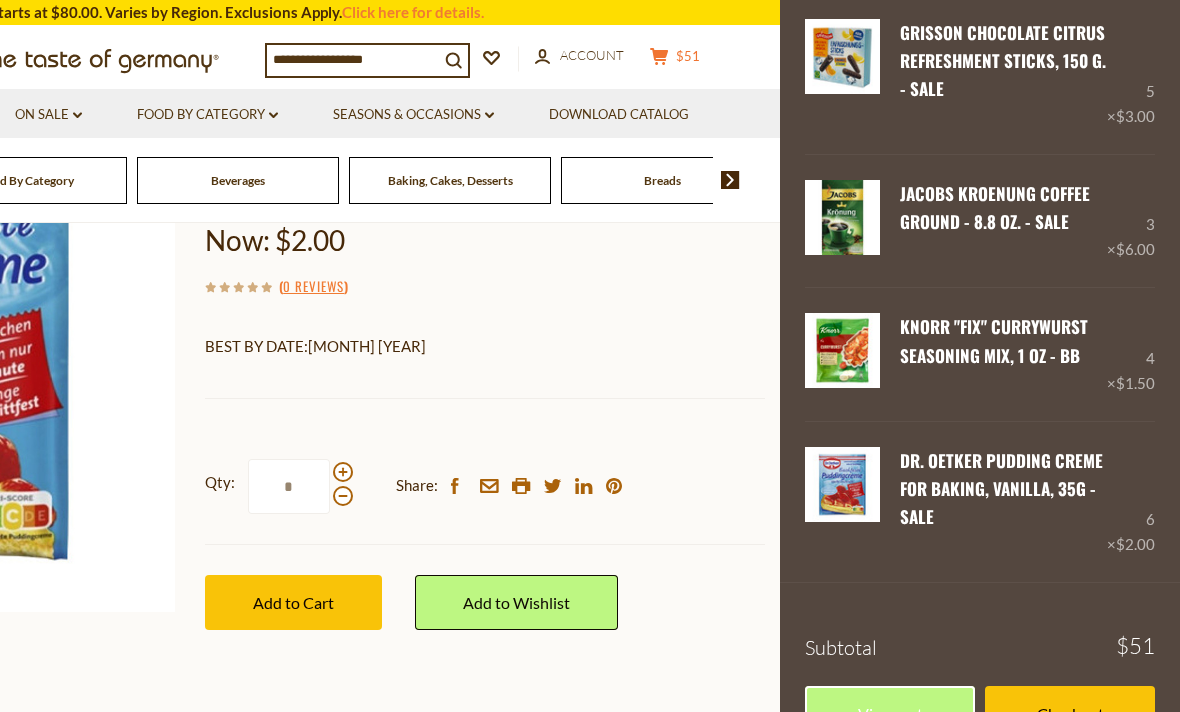scroll, scrollTop: 108, scrollLeft: 0, axis: vertical 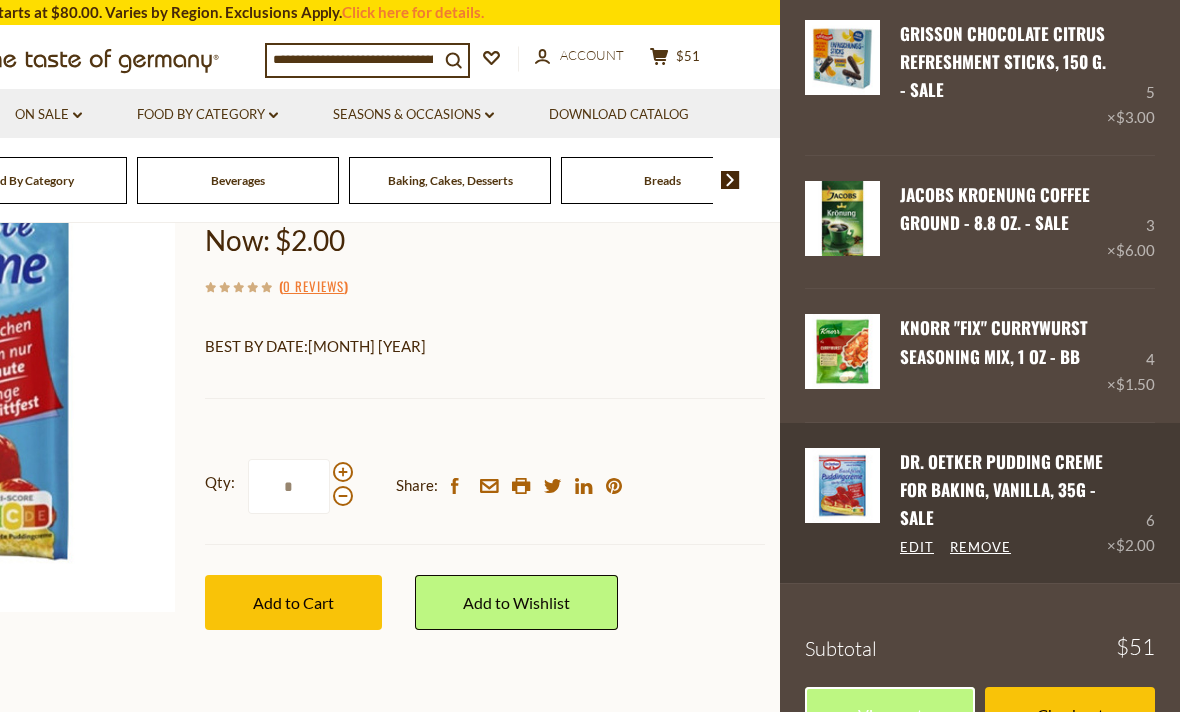 click on "6 ×
$2.00" at bounding box center (1131, 503) 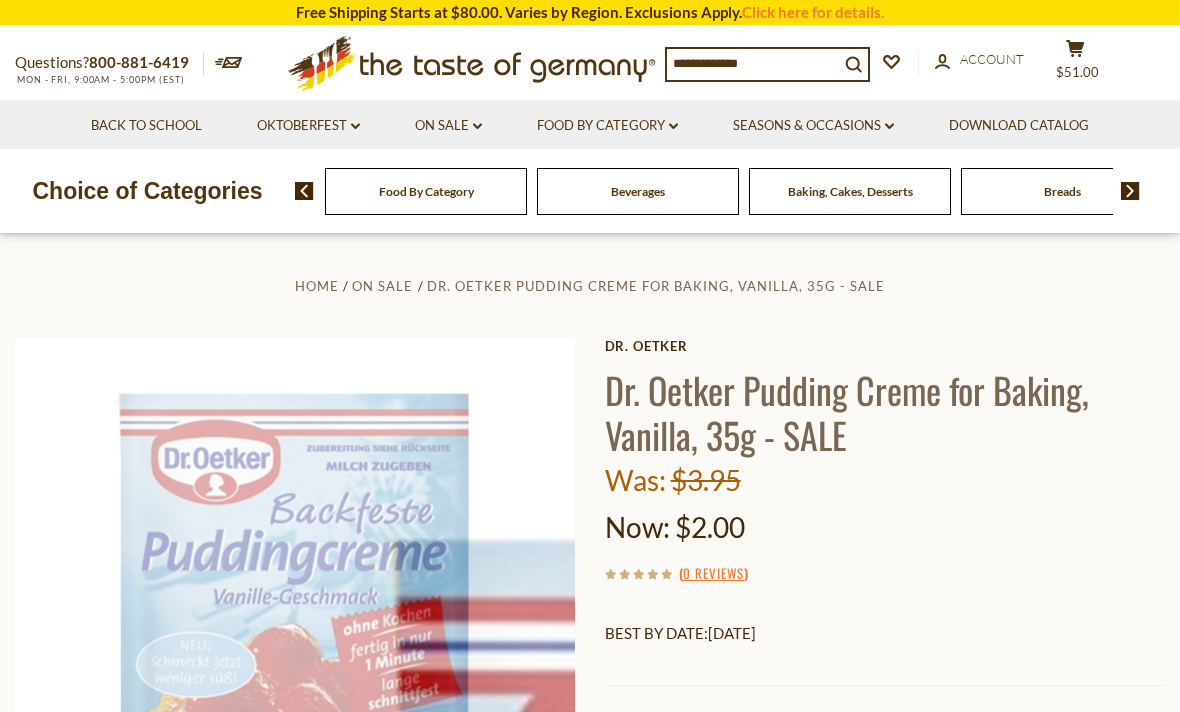 scroll, scrollTop: 0, scrollLeft: 0, axis: both 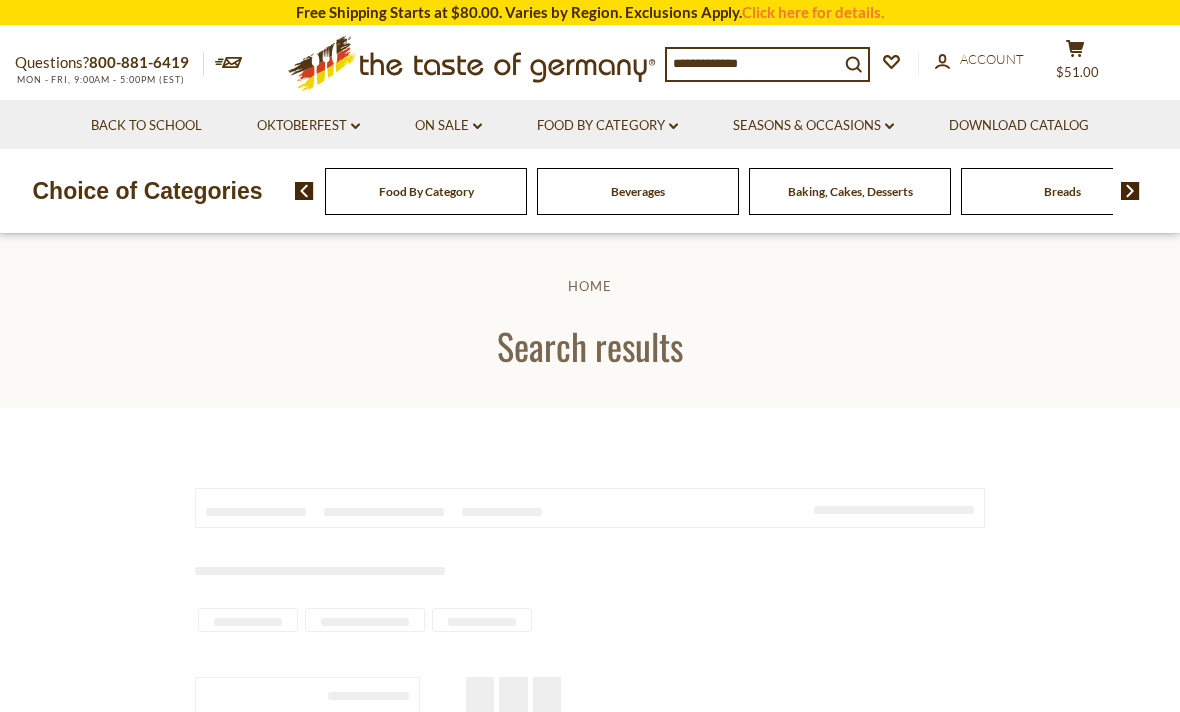 type on "******" 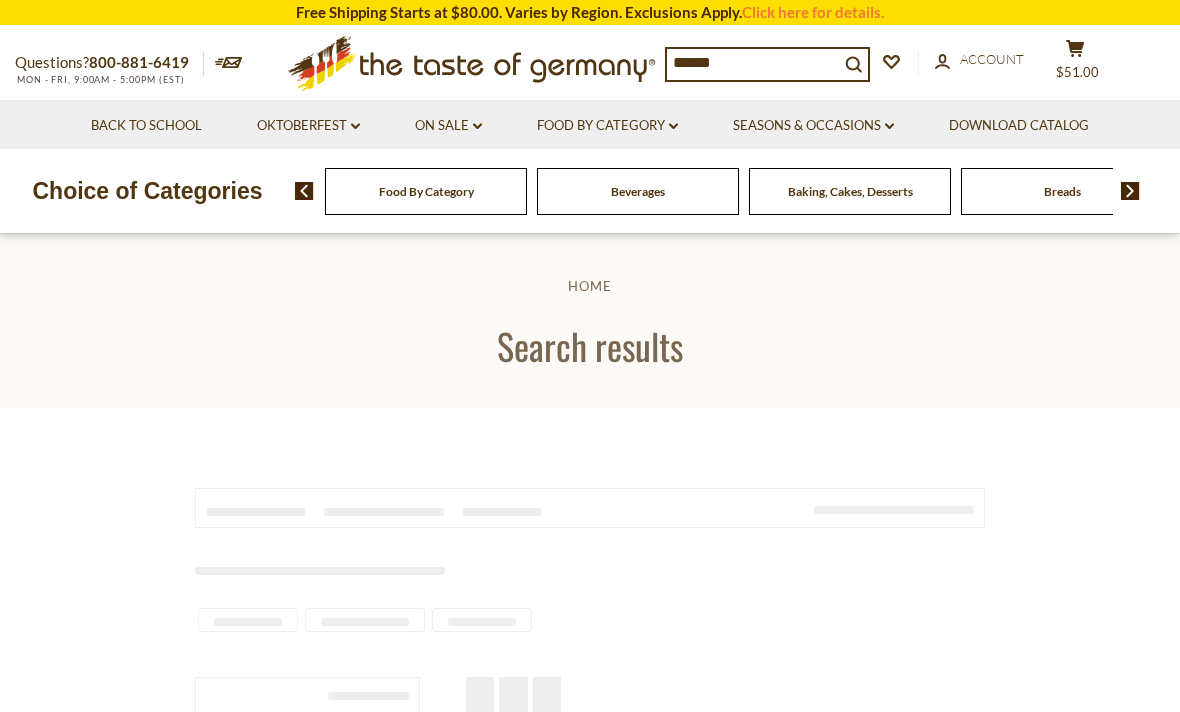 scroll, scrollTop: 1, scrollLeft: 0, axis: vertical 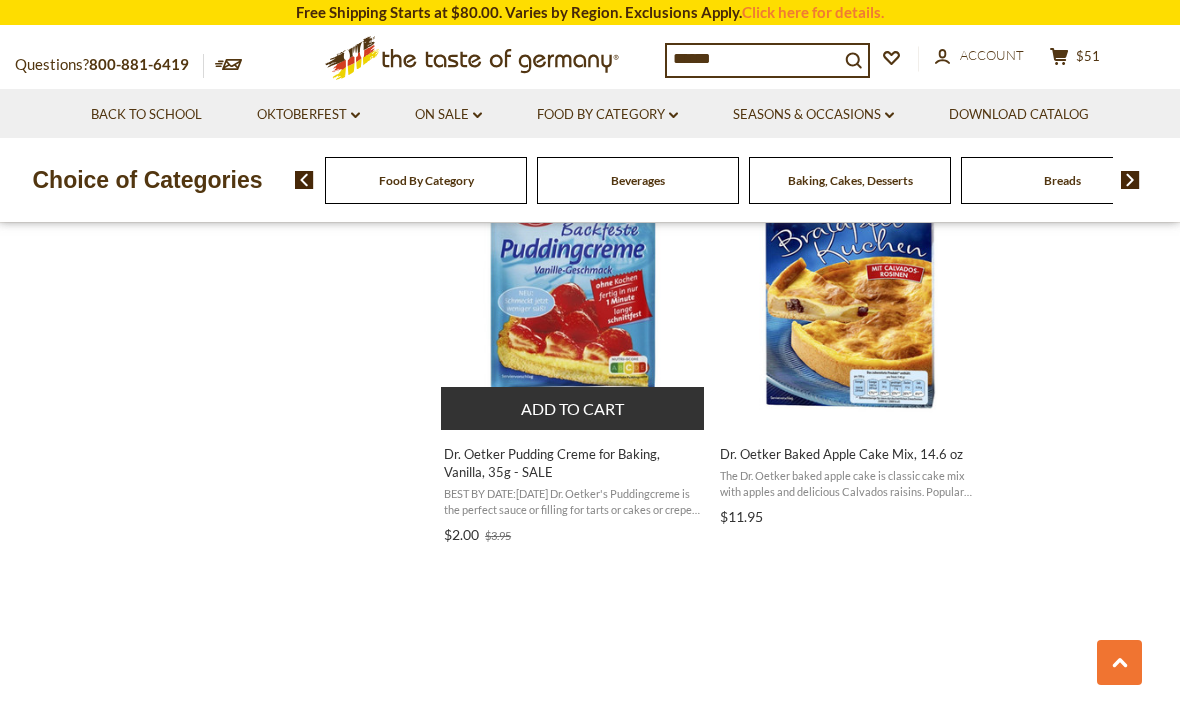 click at bounding box center (573, 280) 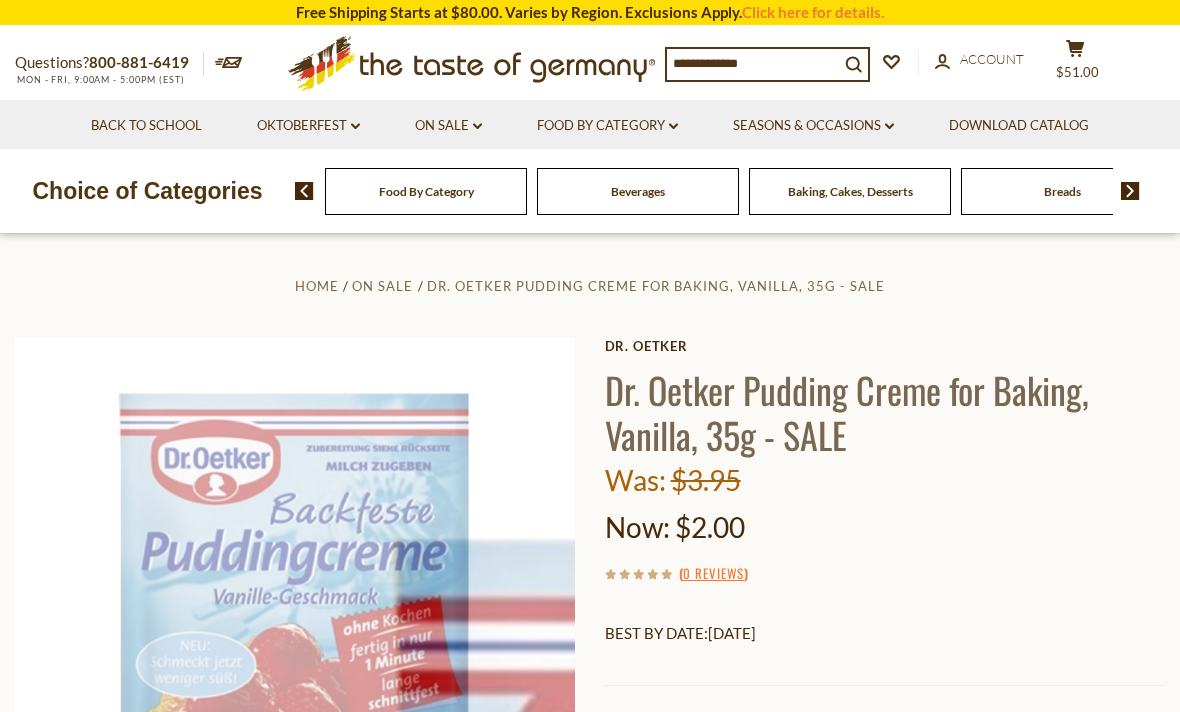 scroll, scrollTop: 0, scrollLeft: 0, axis: both 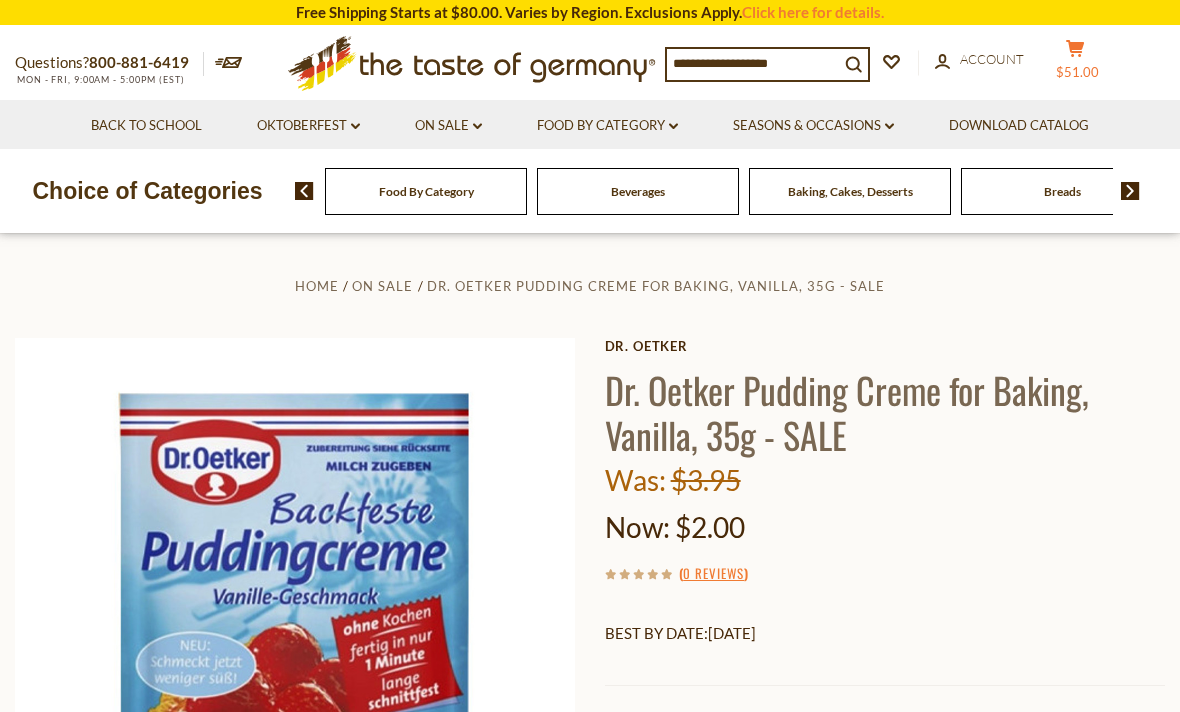 click on "$51.00" at bounding box center [1077, 72] 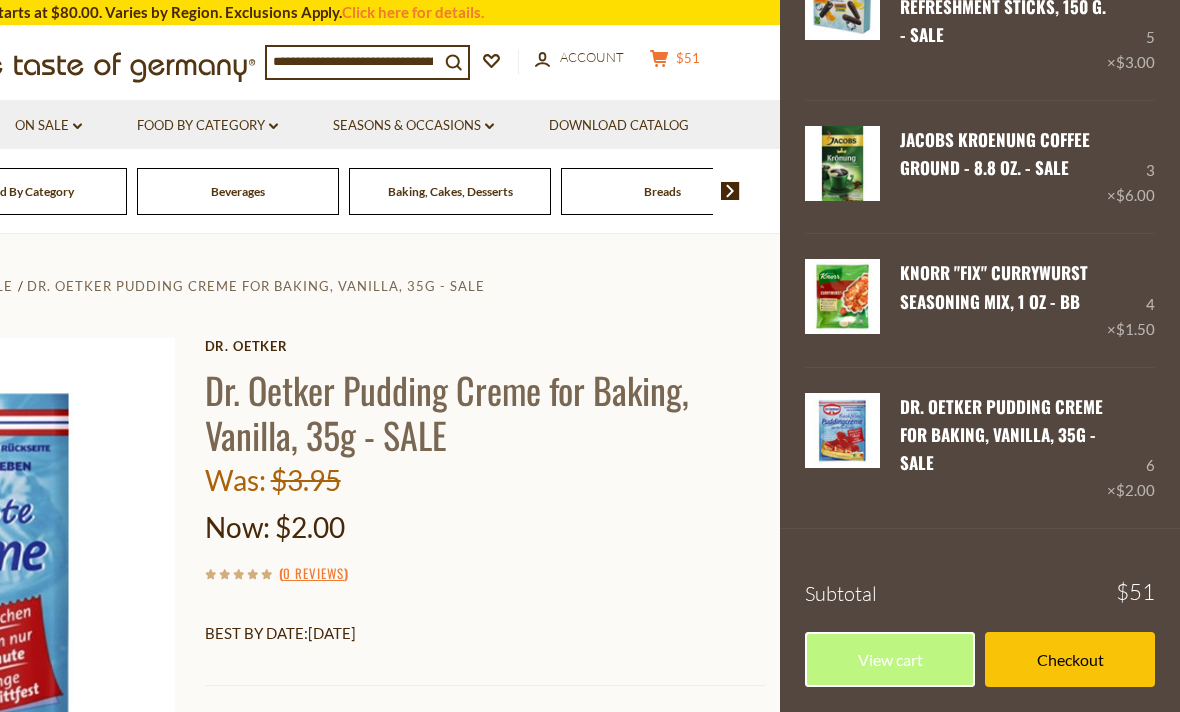 scroll, scrollTop: 167, scrollLeft: 0, axis: vertical 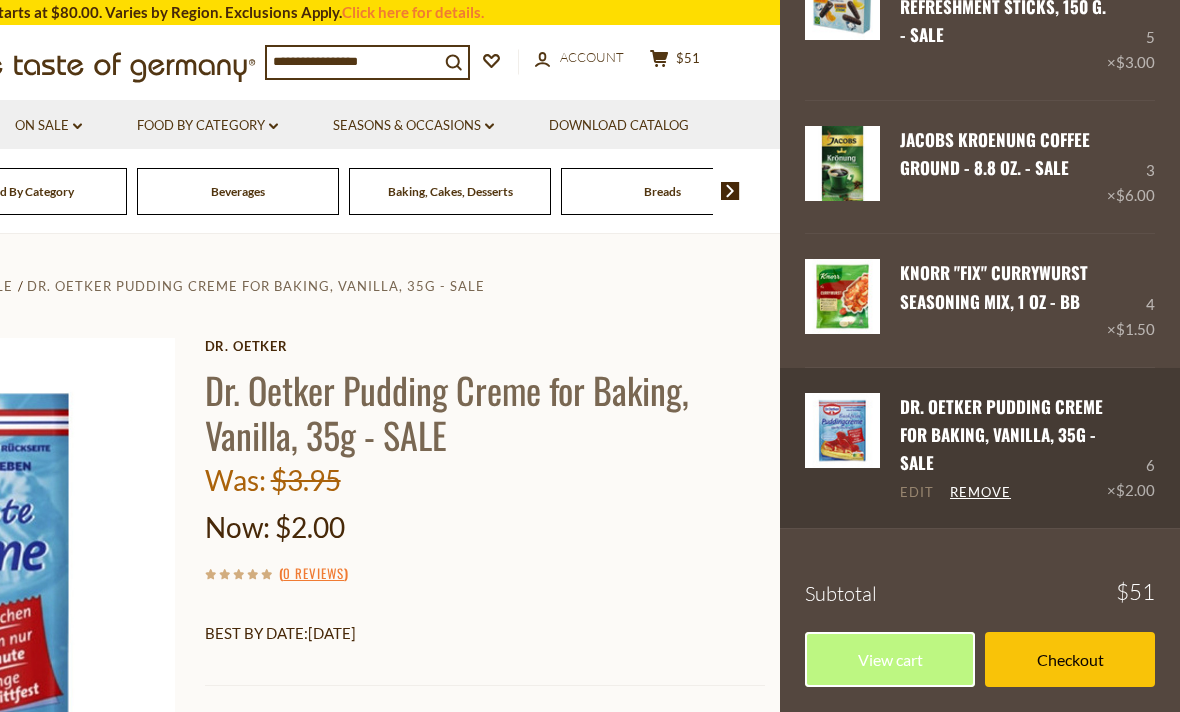 click on "Edit" at bounding box center [917, 493] 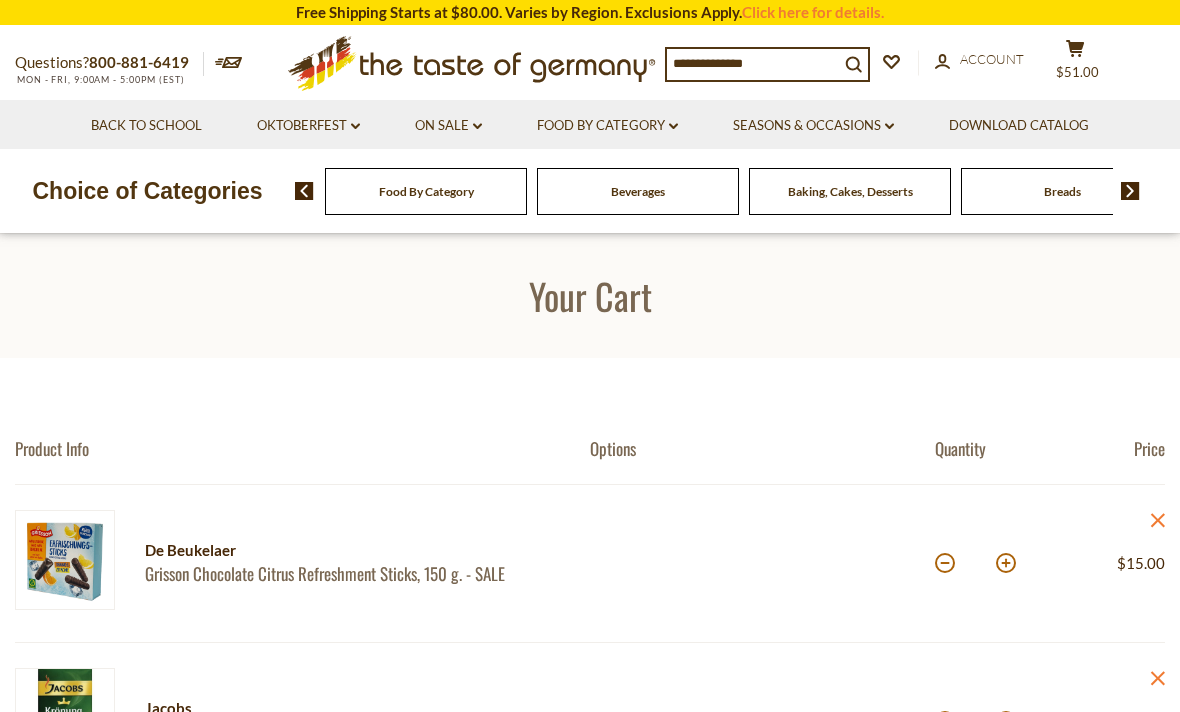 scroll, scrollTop: 0, scrollLeft: 0, axis: both 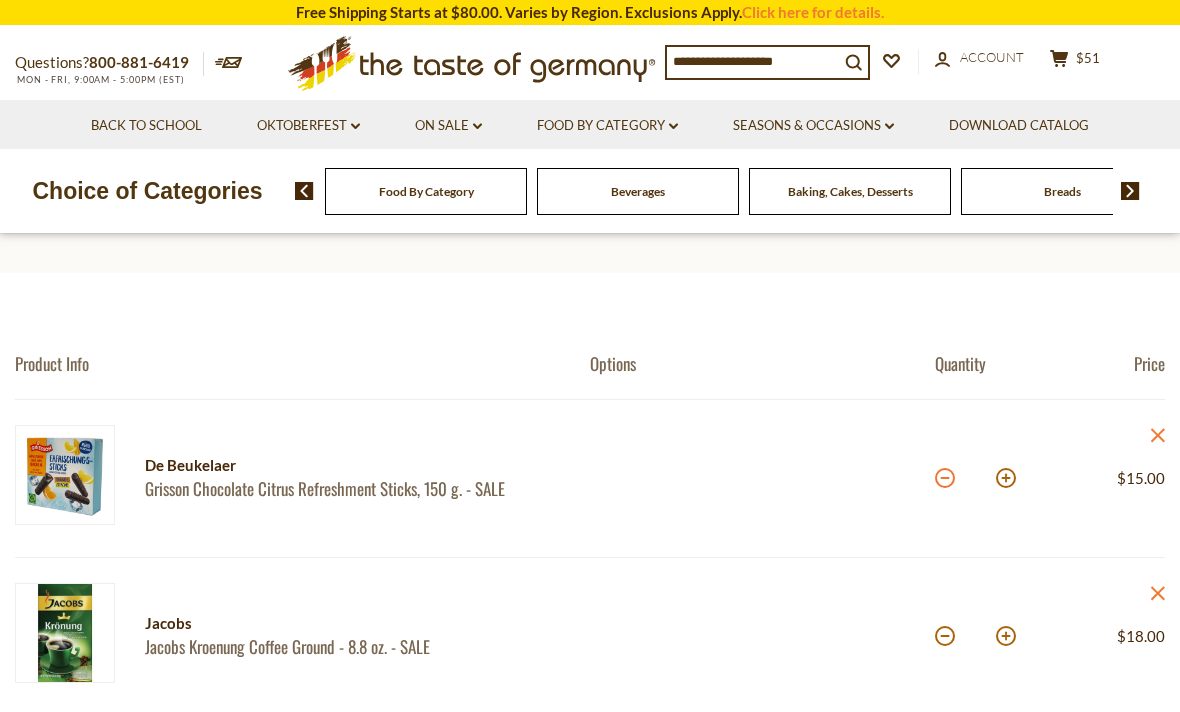 click at bounding box center [945, 478] 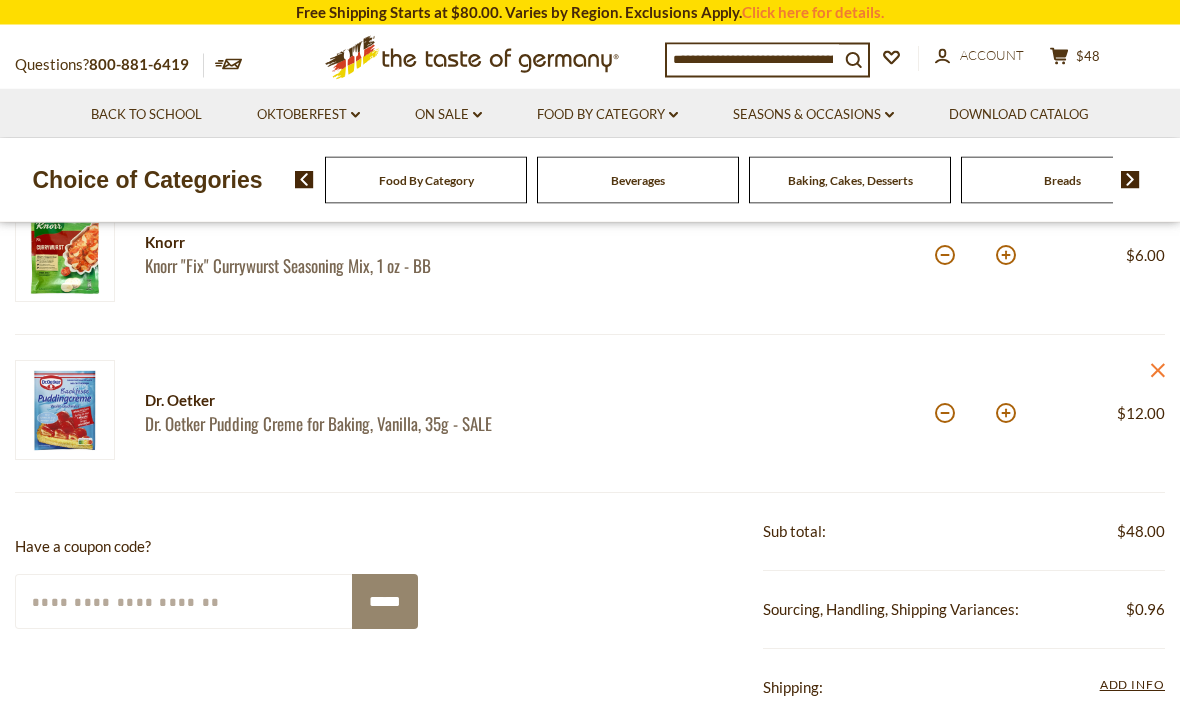 scroll, scrollTop: 658, scrollLeft: 0, axis: vertical 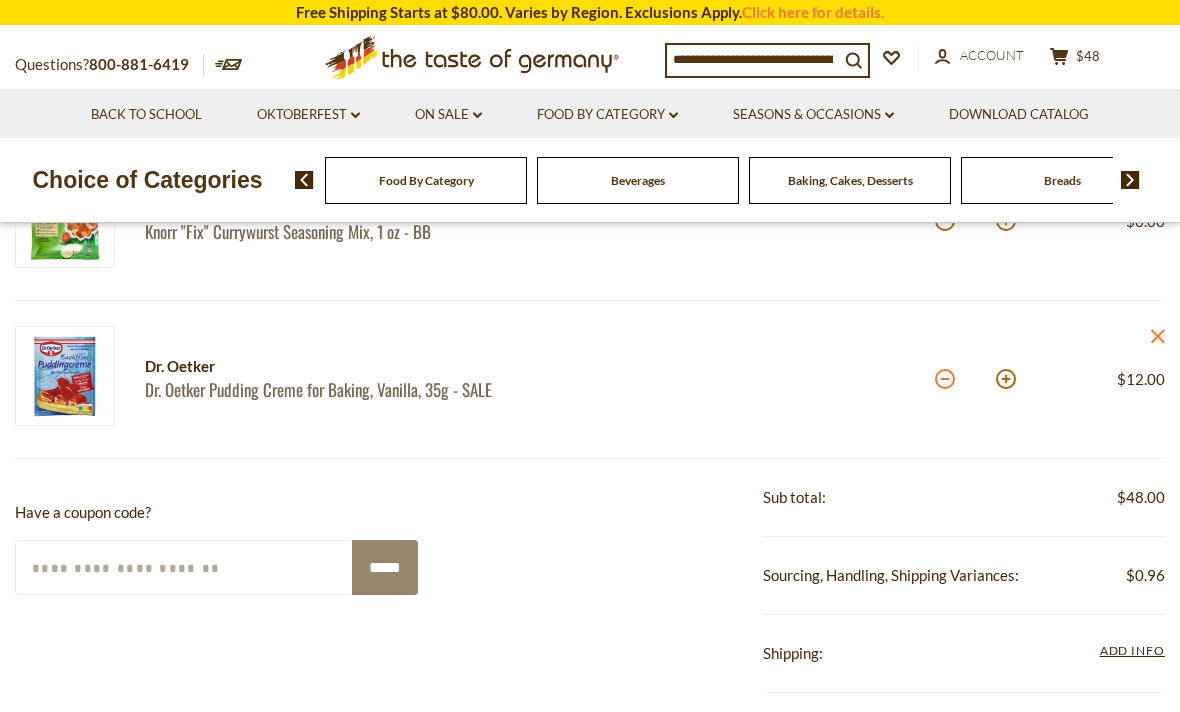 click at bounding box center [945, 379] 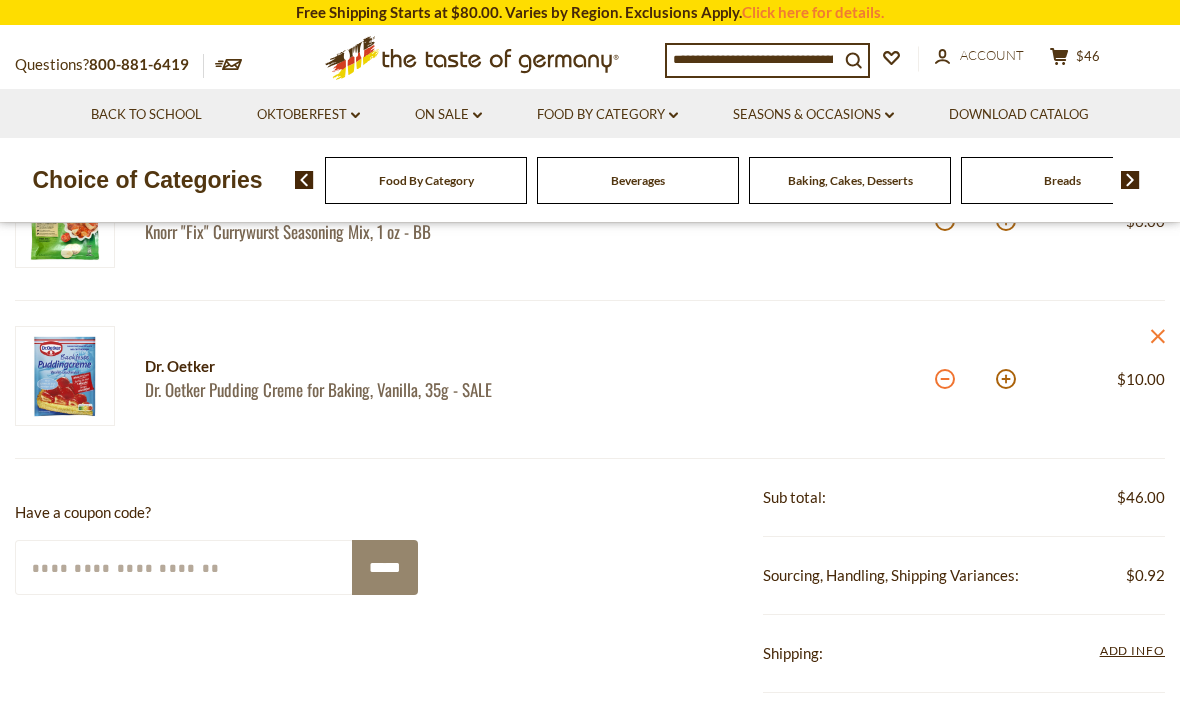 click at bounding box center (945, 379) 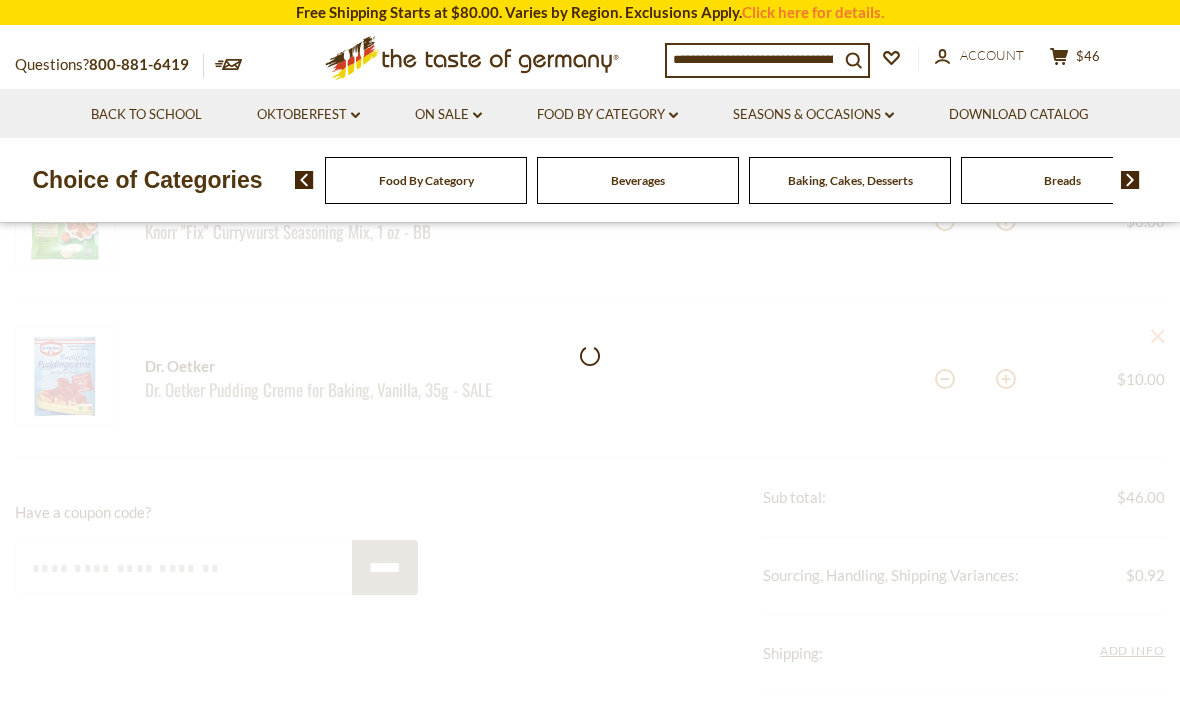 click at bounding box center [590, 440] 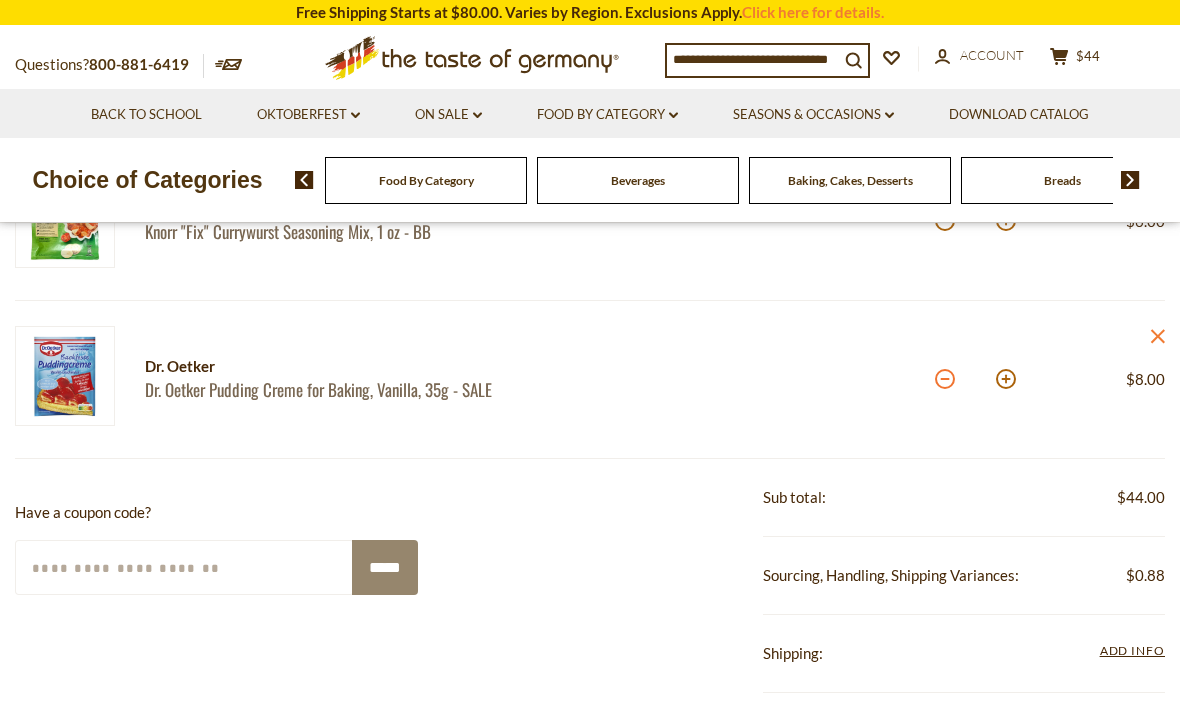 click at bounding box center (945, 379) 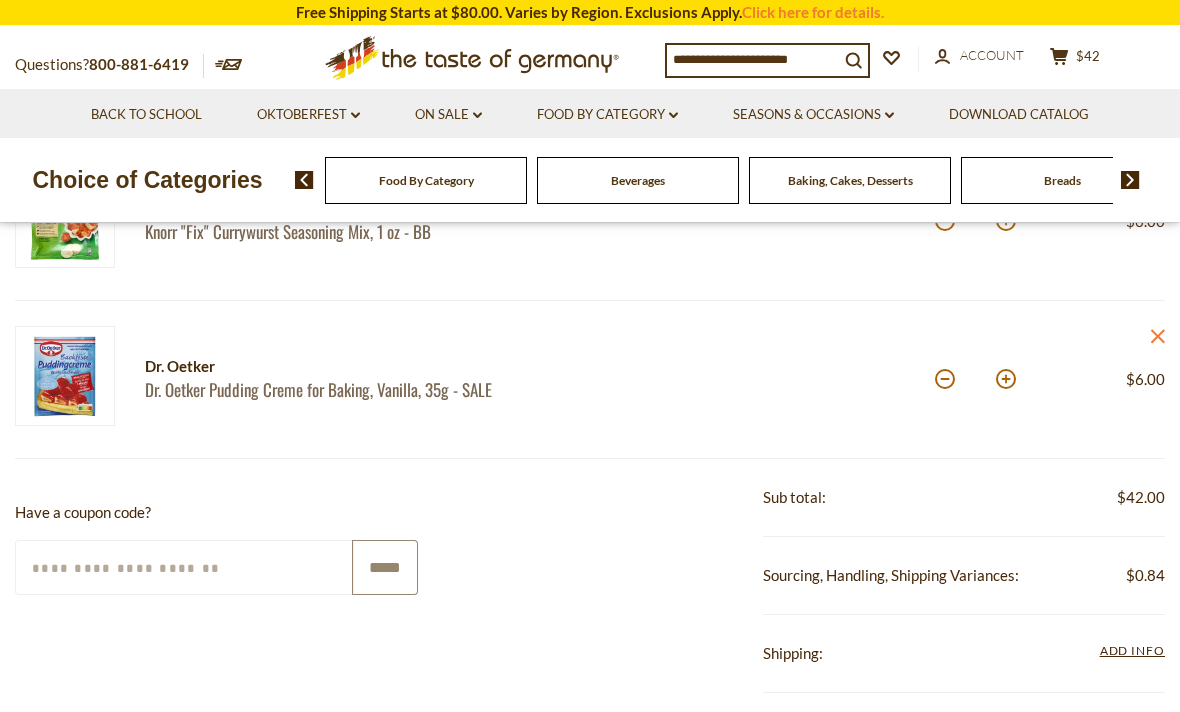 click on "*****" at bounding box center (385, 567) 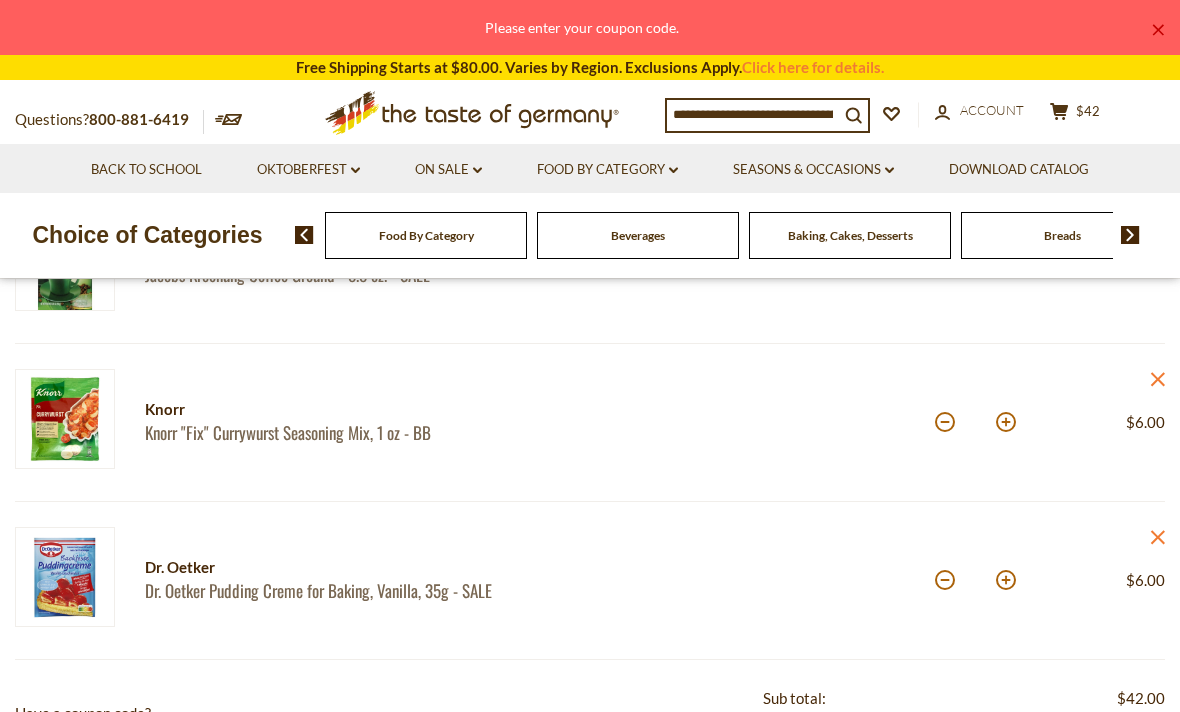 scroll, scrollTop: 0, scrollLeft: 0, axis: both 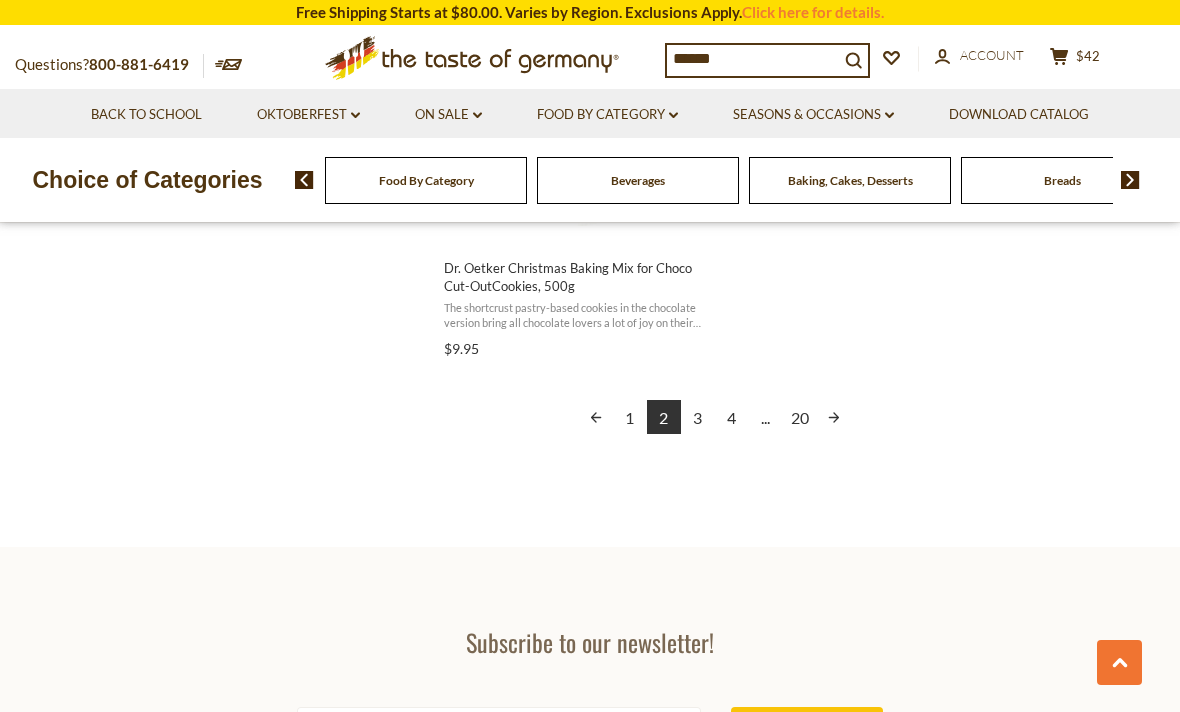 click on "3" at bounding box center [698, 417] 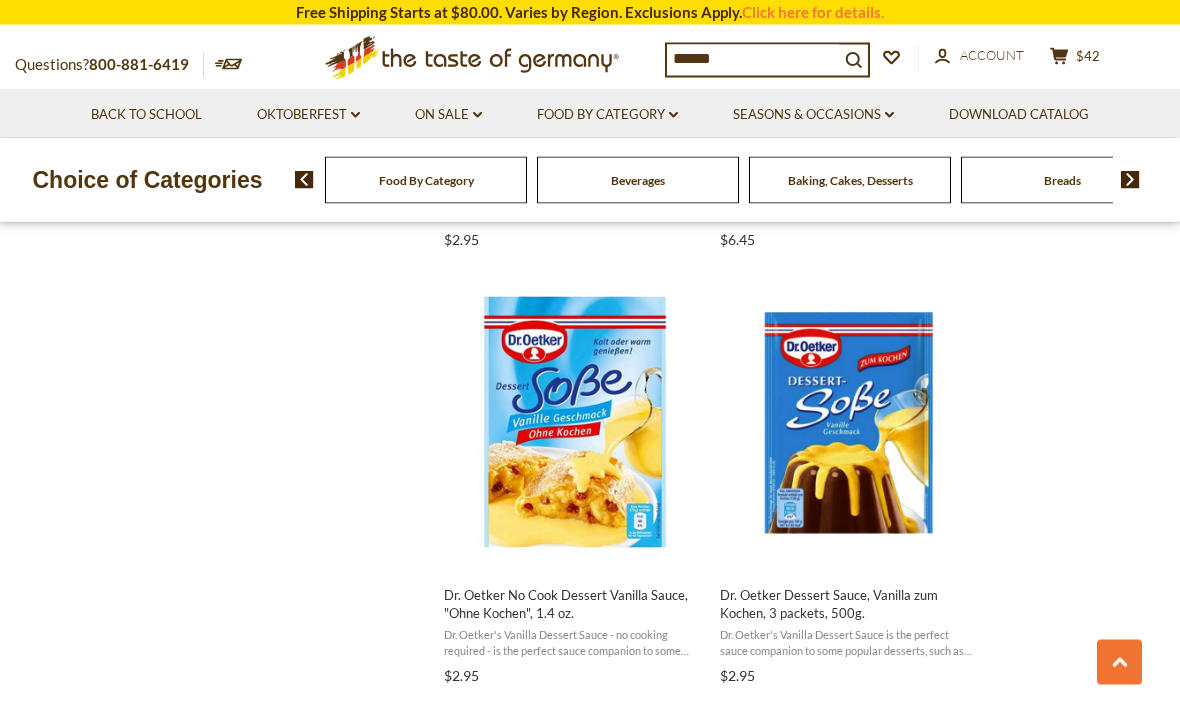scroll, scrollTop: 2071, scrollLeft: 0, axis: vertical 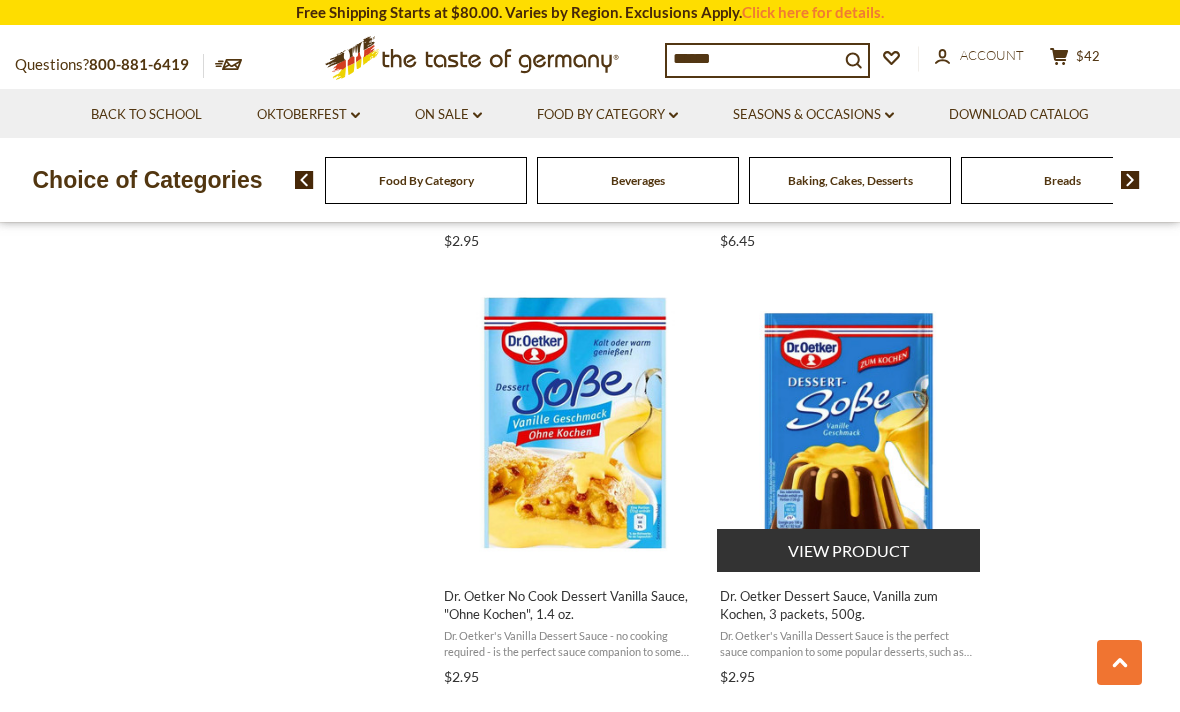 click at bounding box center (849, 422) 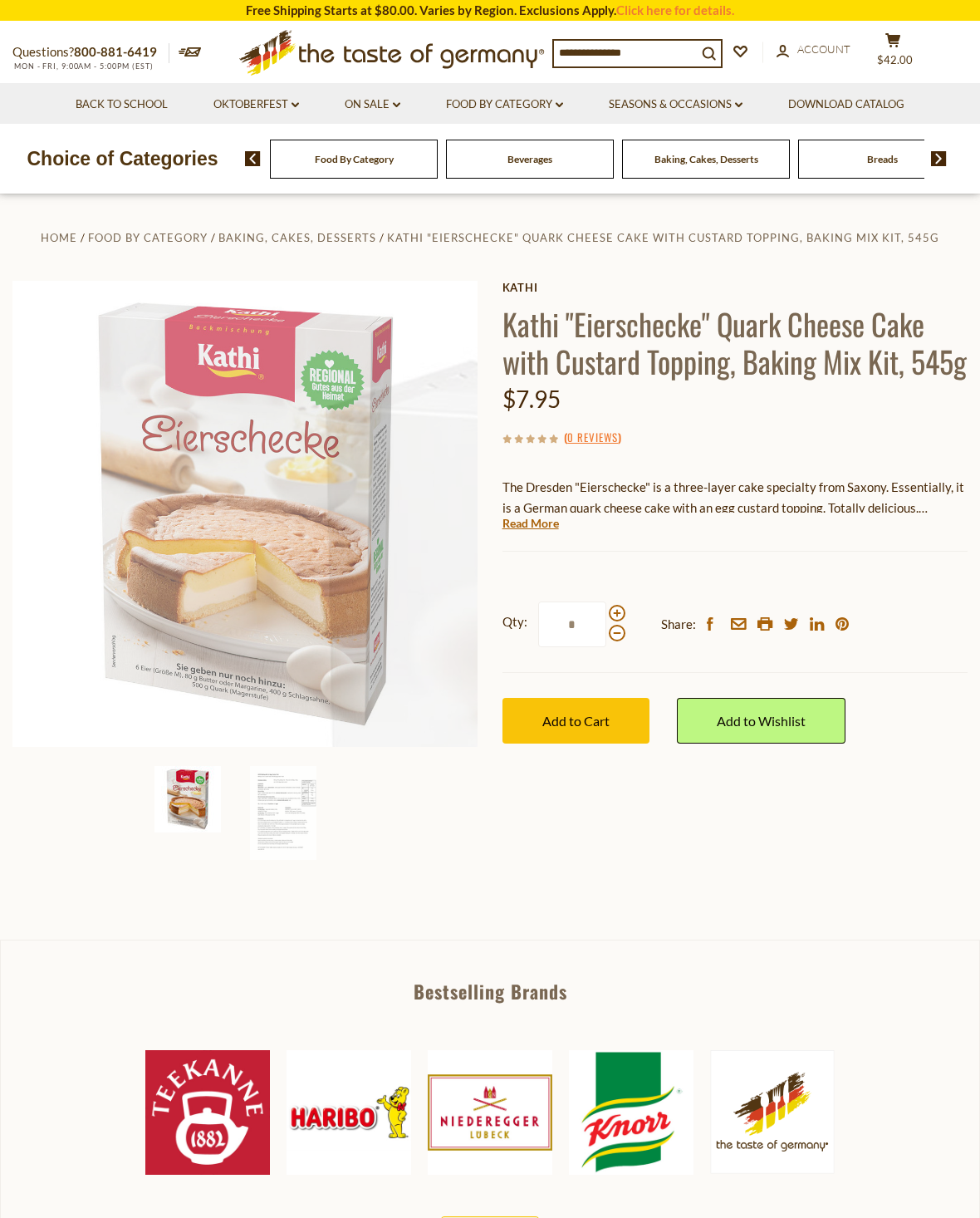 scroll, scrollTop: 0, scrollLeft: 0, axis: both 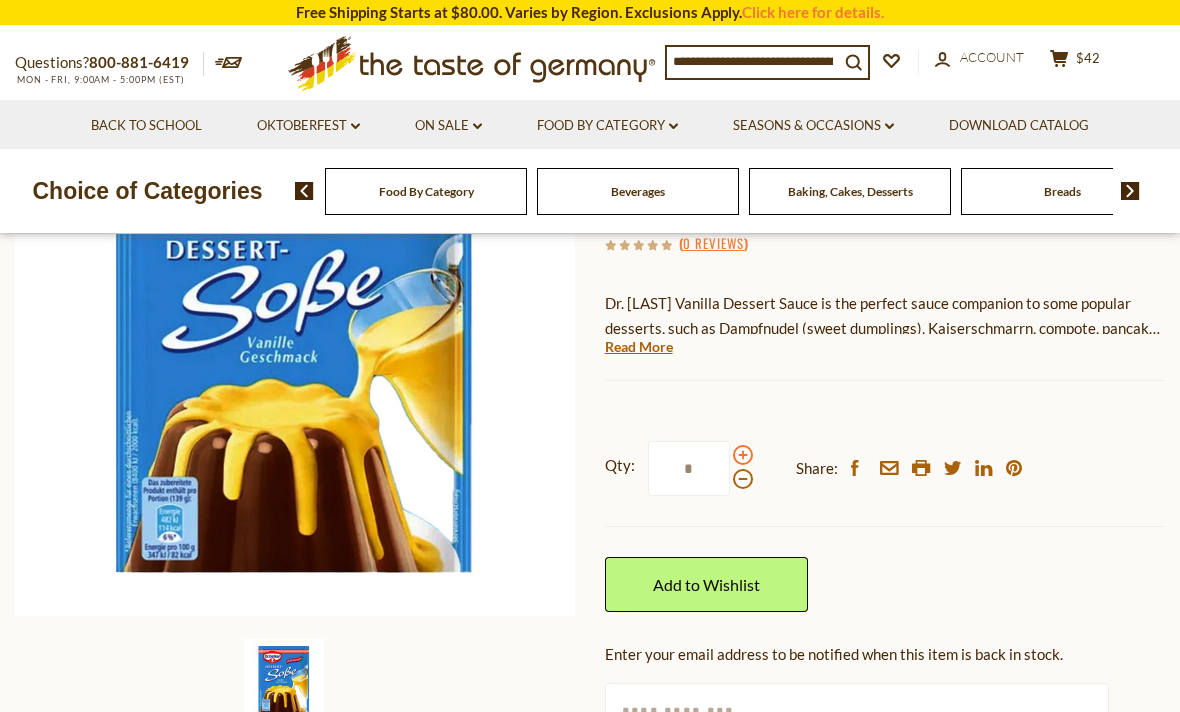click at bounding box center [743, 455] 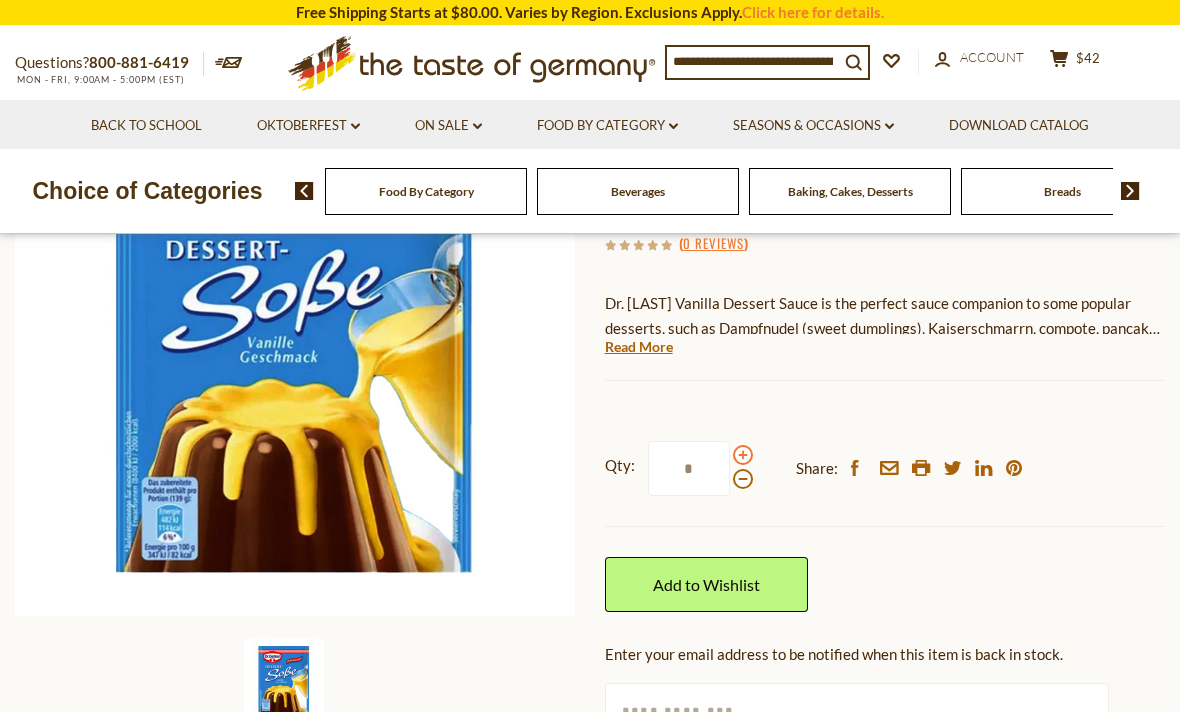 scroll, scrollTop: 282, scrollLeft: 0, axis: vertical 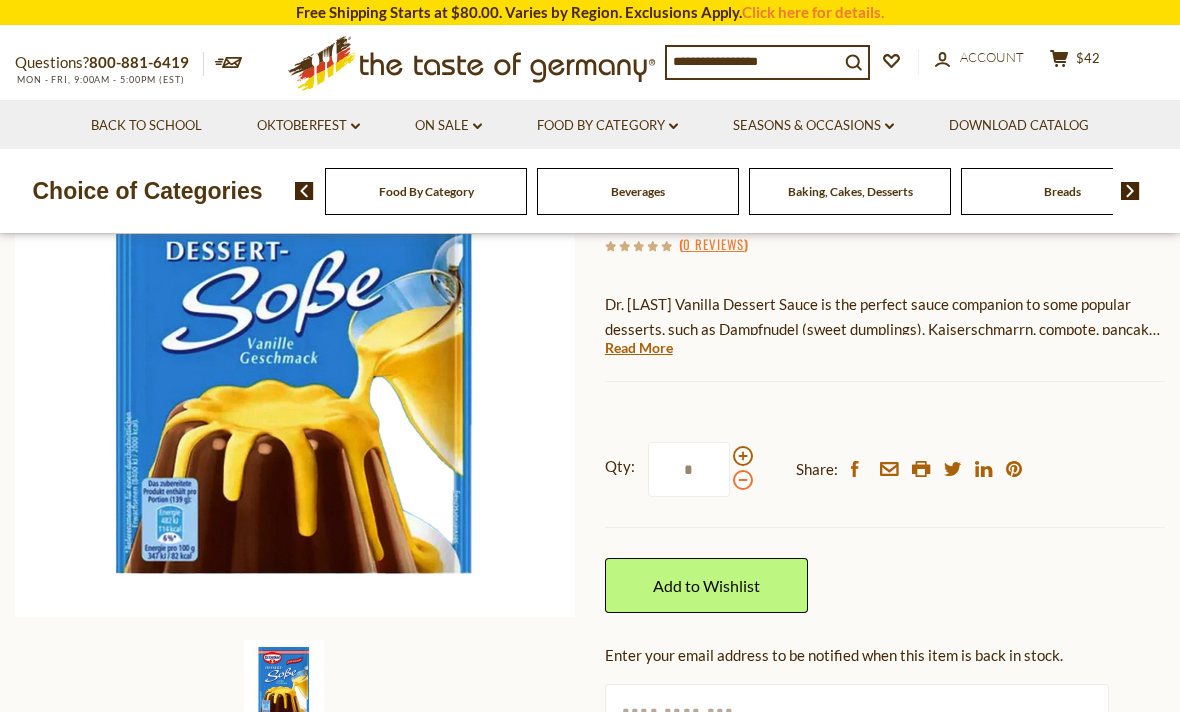 click at bounding box center [743, 480] 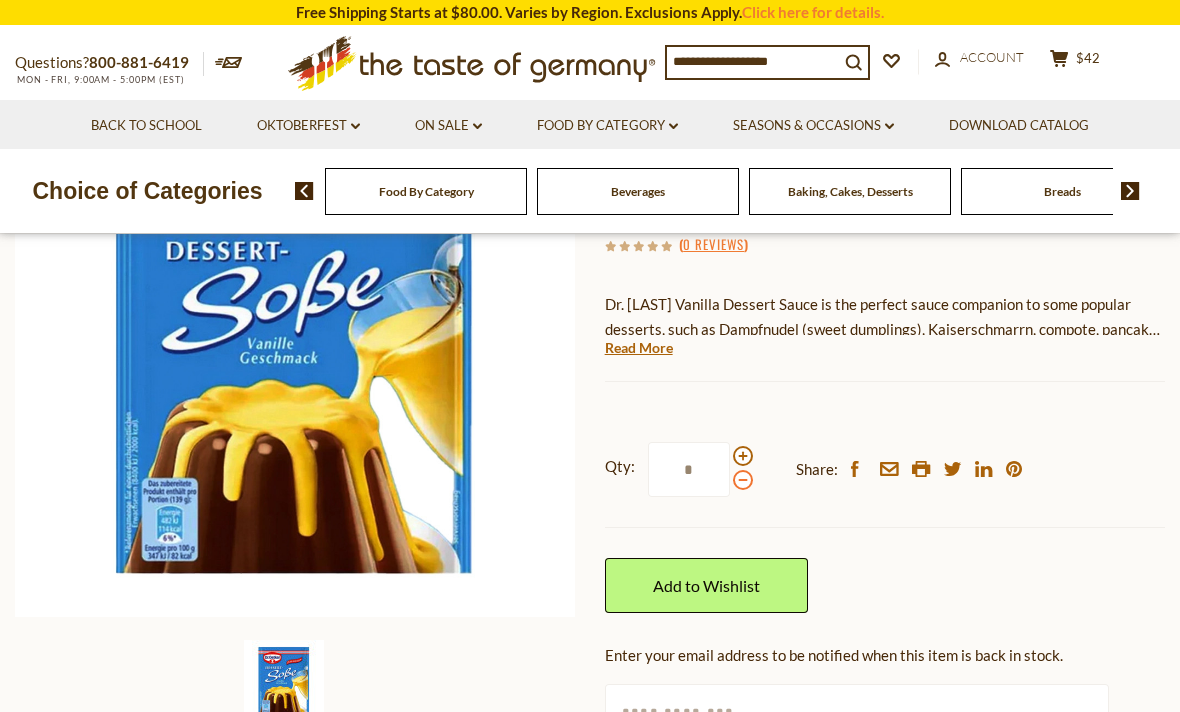 type on "*" 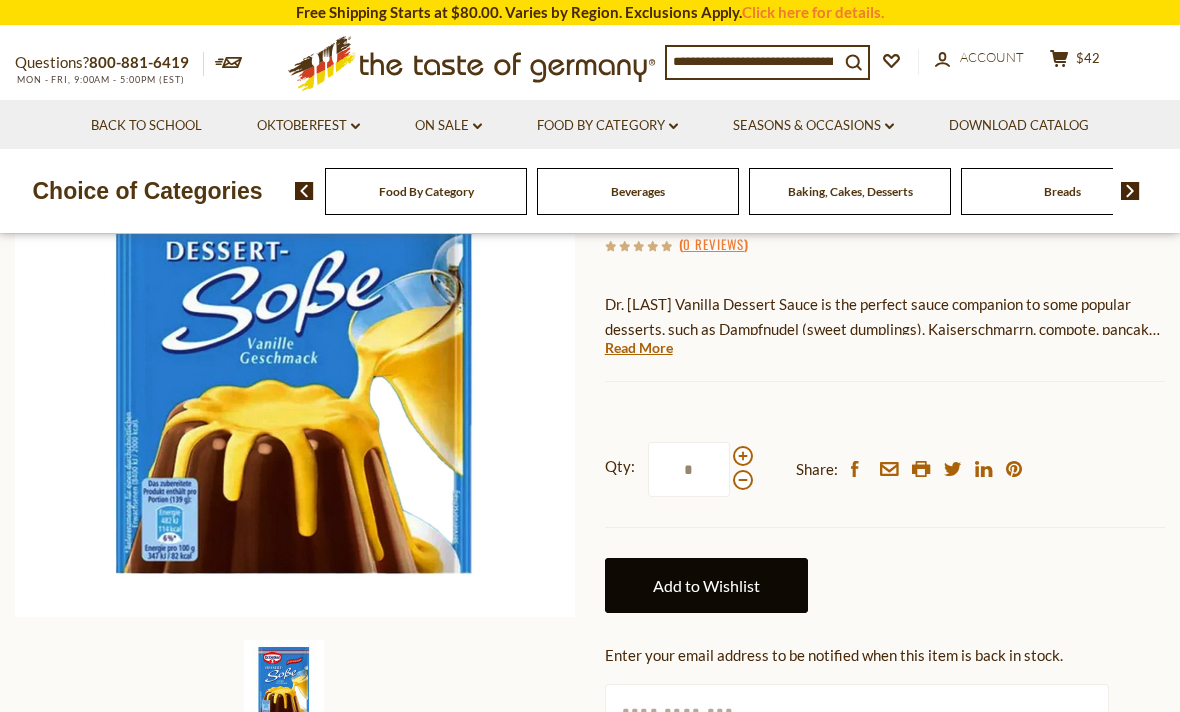 type on "*" 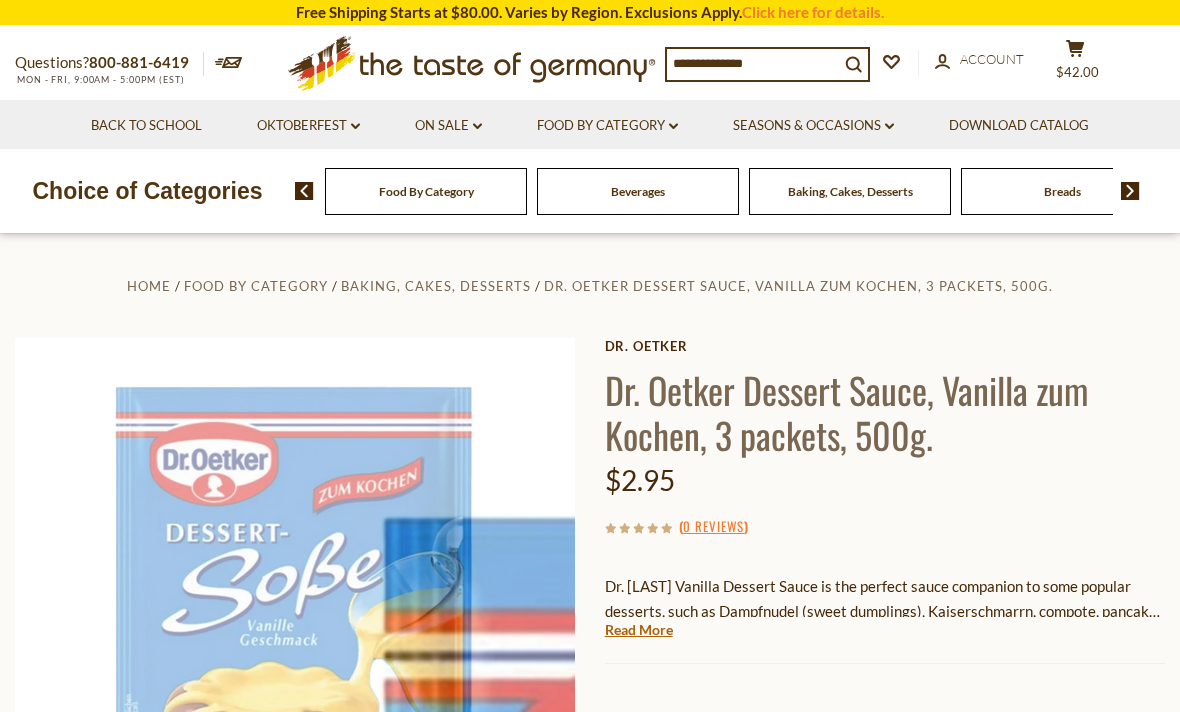 scroll, scrollTop: 1, scrollLeft: 0, axis: vertical 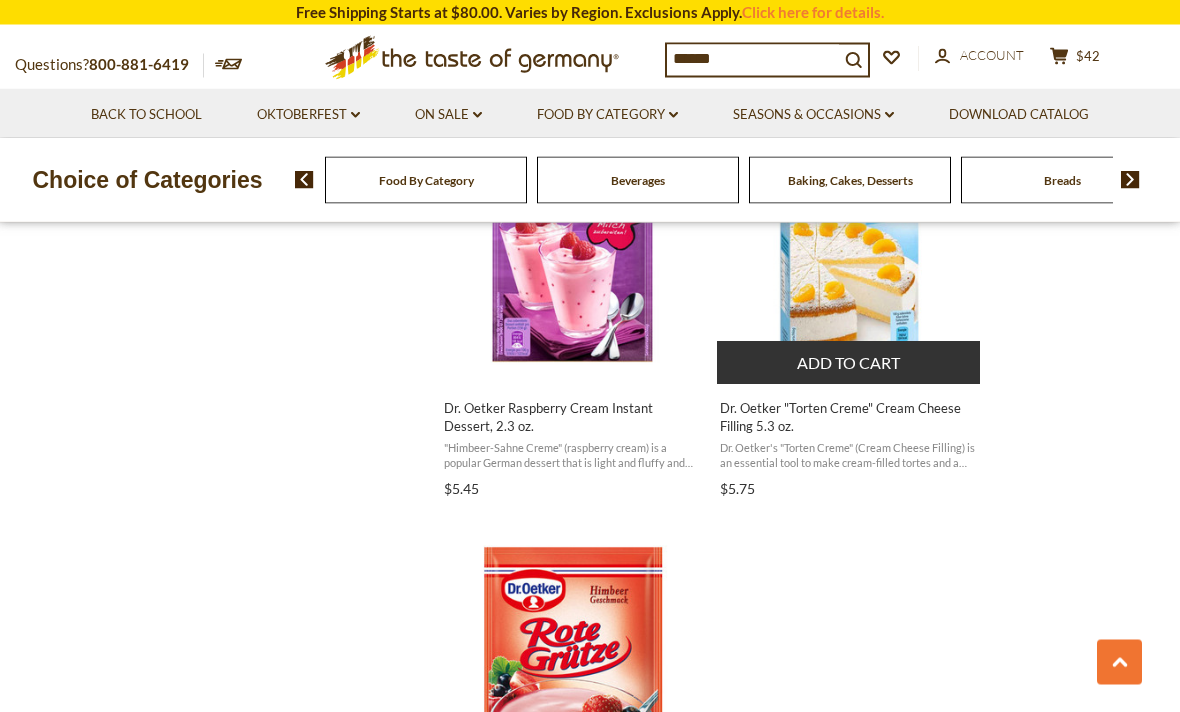 click on "Add to cart" at bounding box center (848, 363) 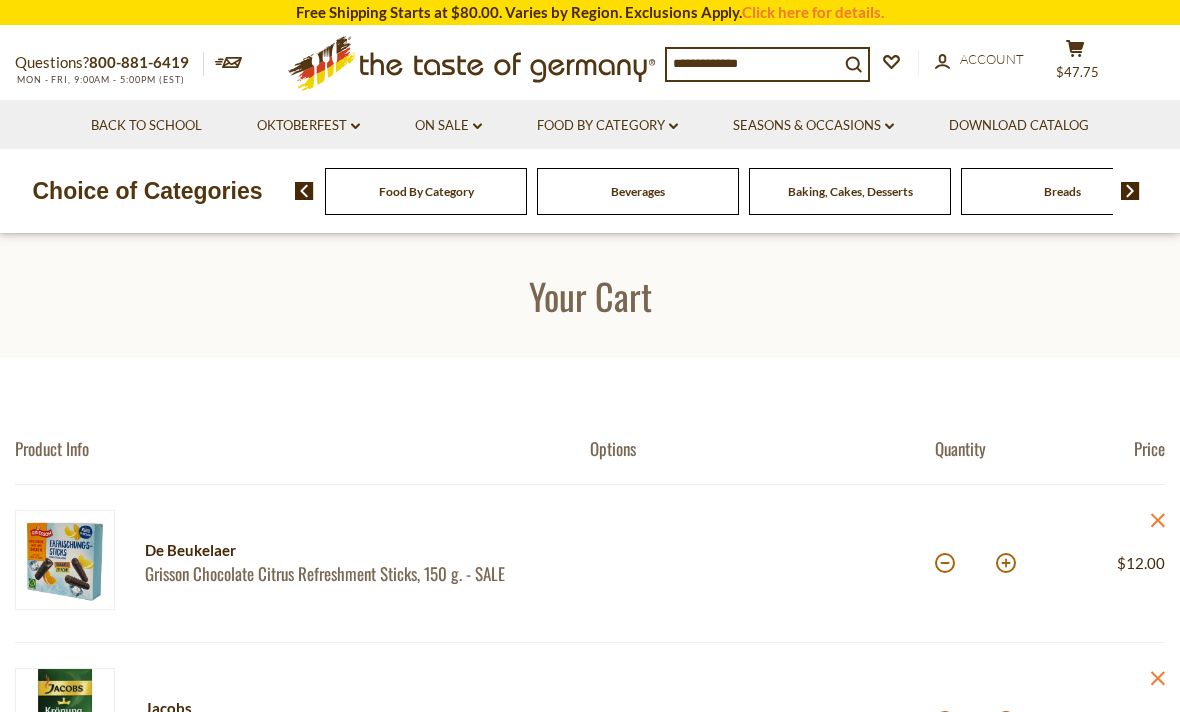 scroll, scrollTop: 0, scrollLeft: 0, axis: both 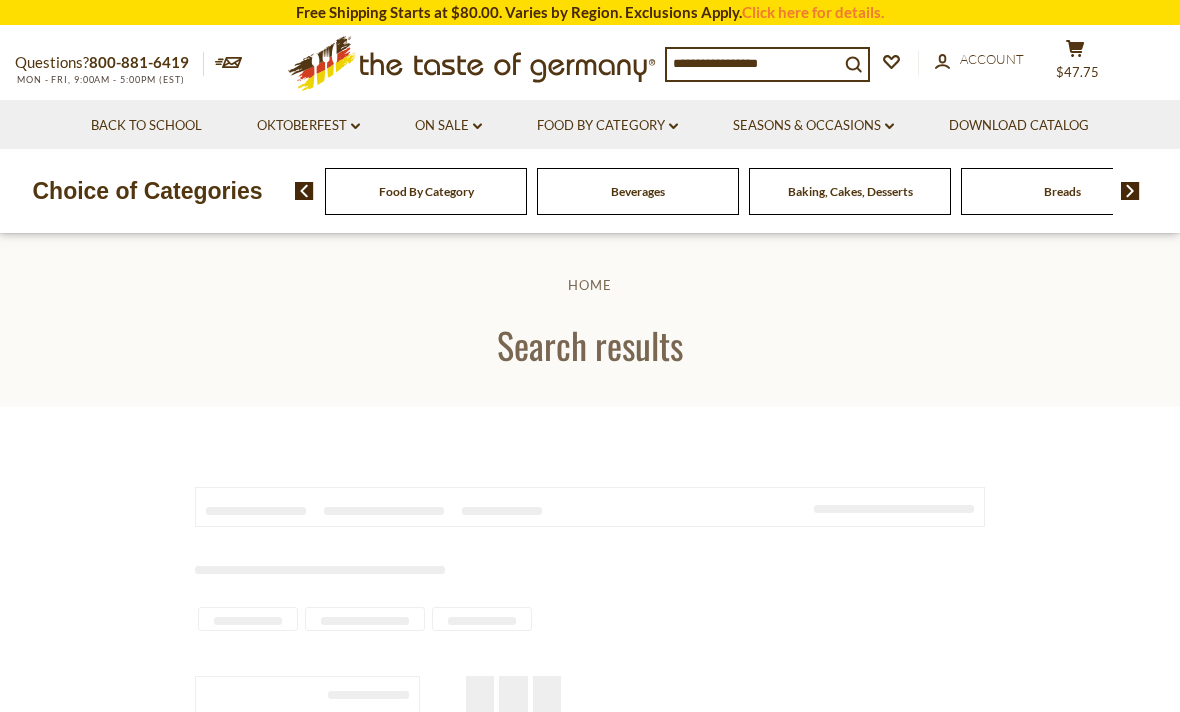type on "******" 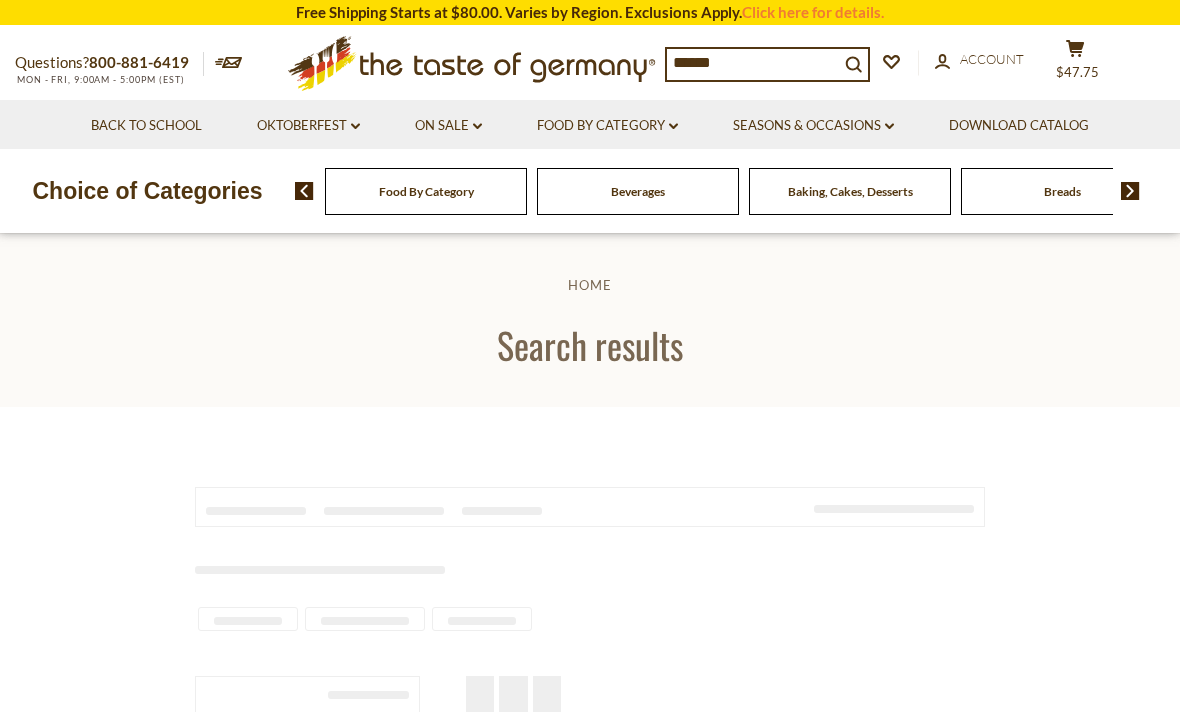 scroll, scrollTop: 0, scrollLeft: 0, axis: both 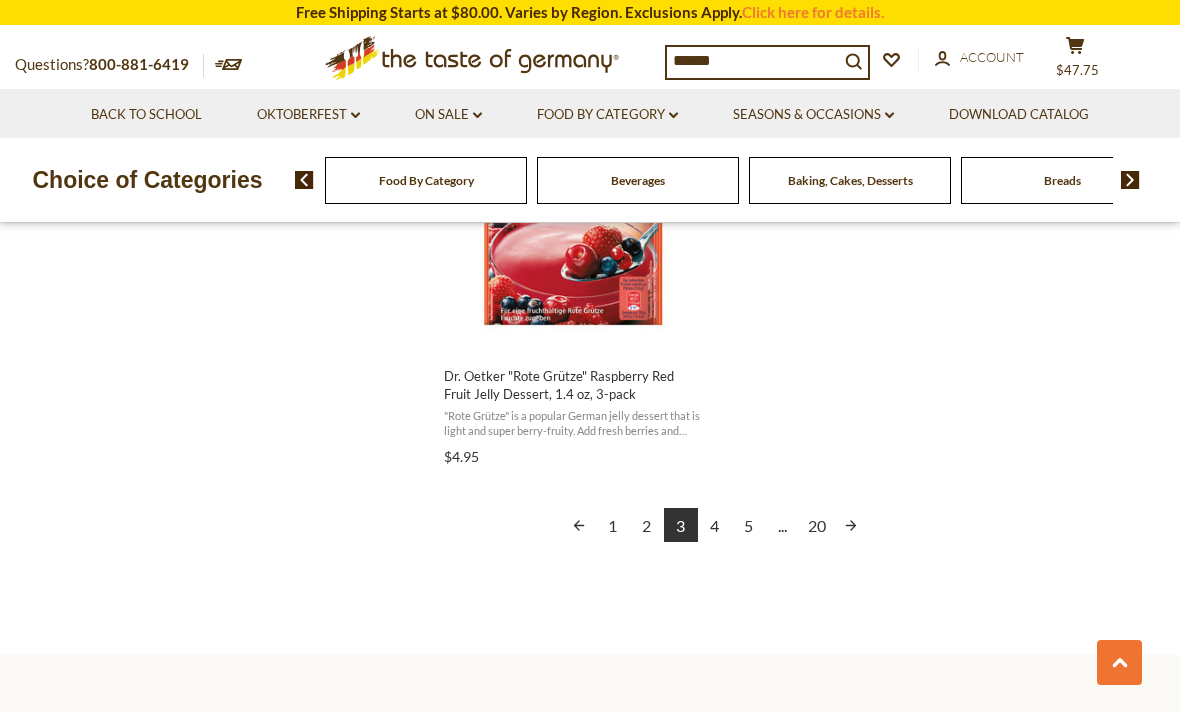 click on "4" at bounding box center (715, 525) 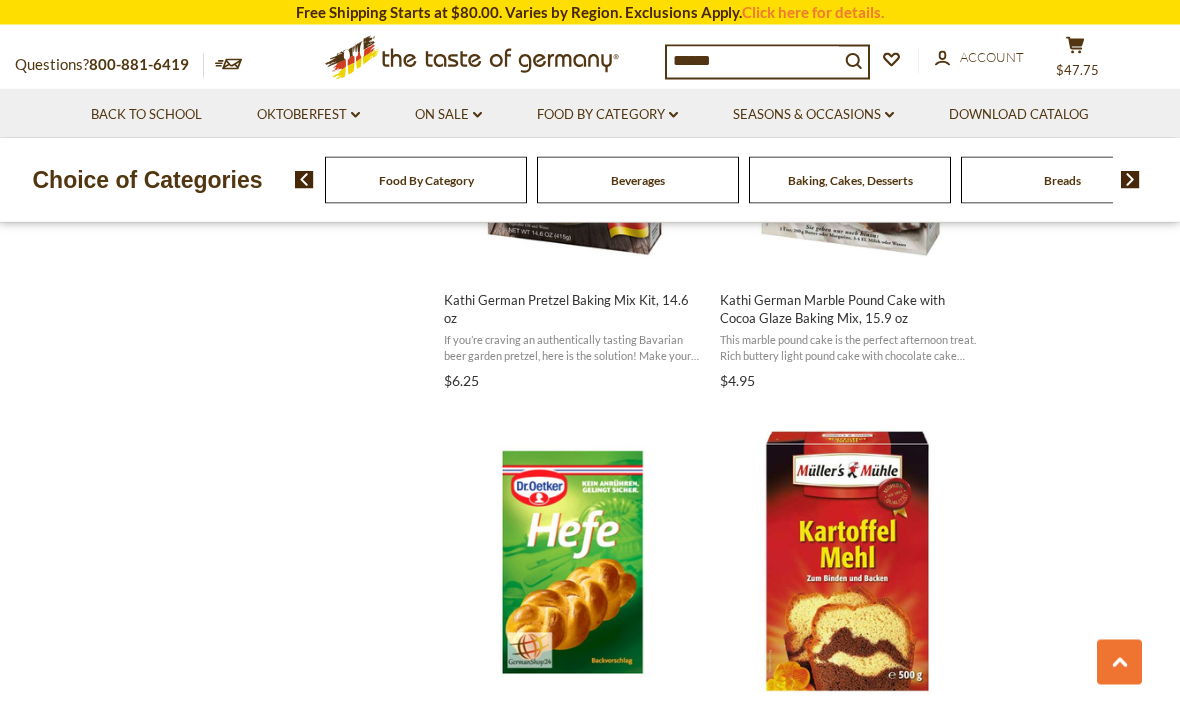 scroll, scrollTop: 2848, scrollLeft: 0, axis: vertical 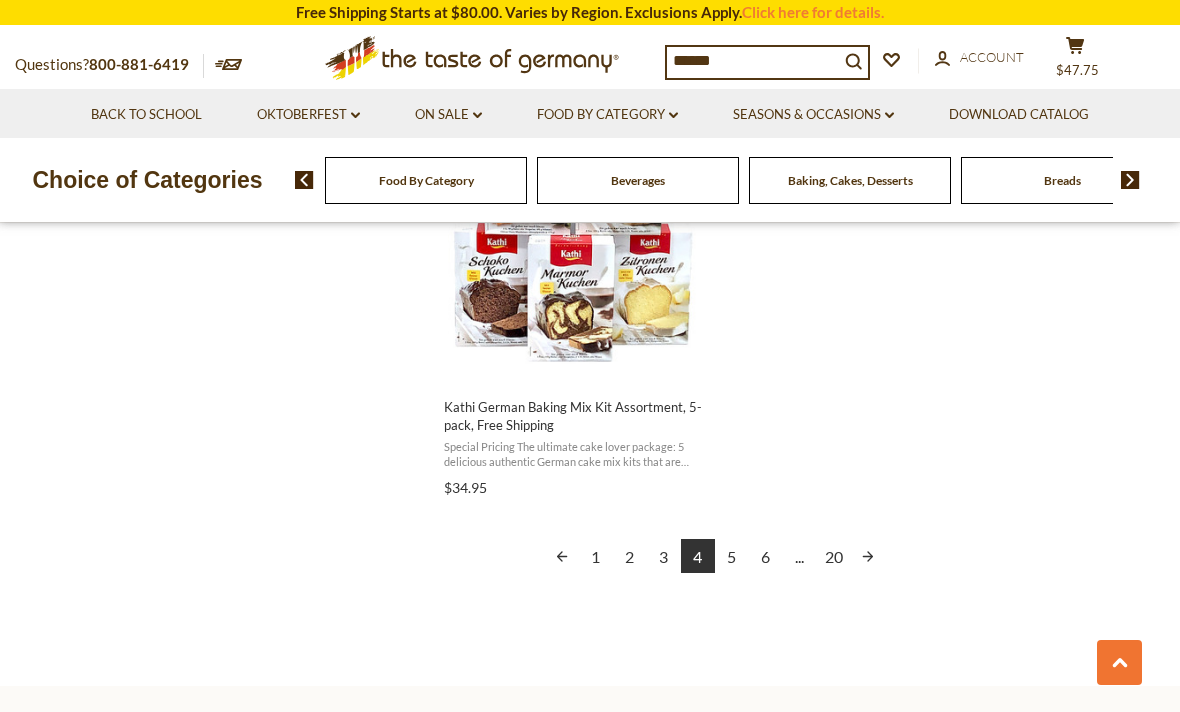 click on "5" at bounding box center (732, 556) 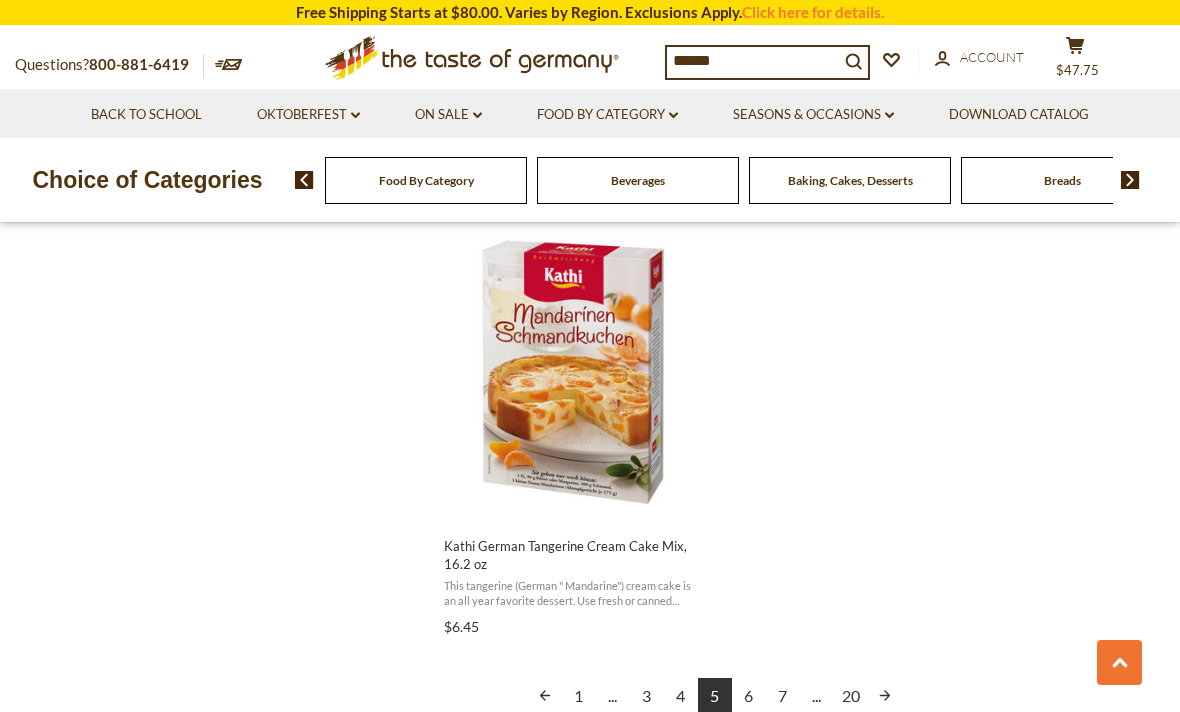 scroll, scrollTop: 3752, scrollLeft: 0, axis: vertical 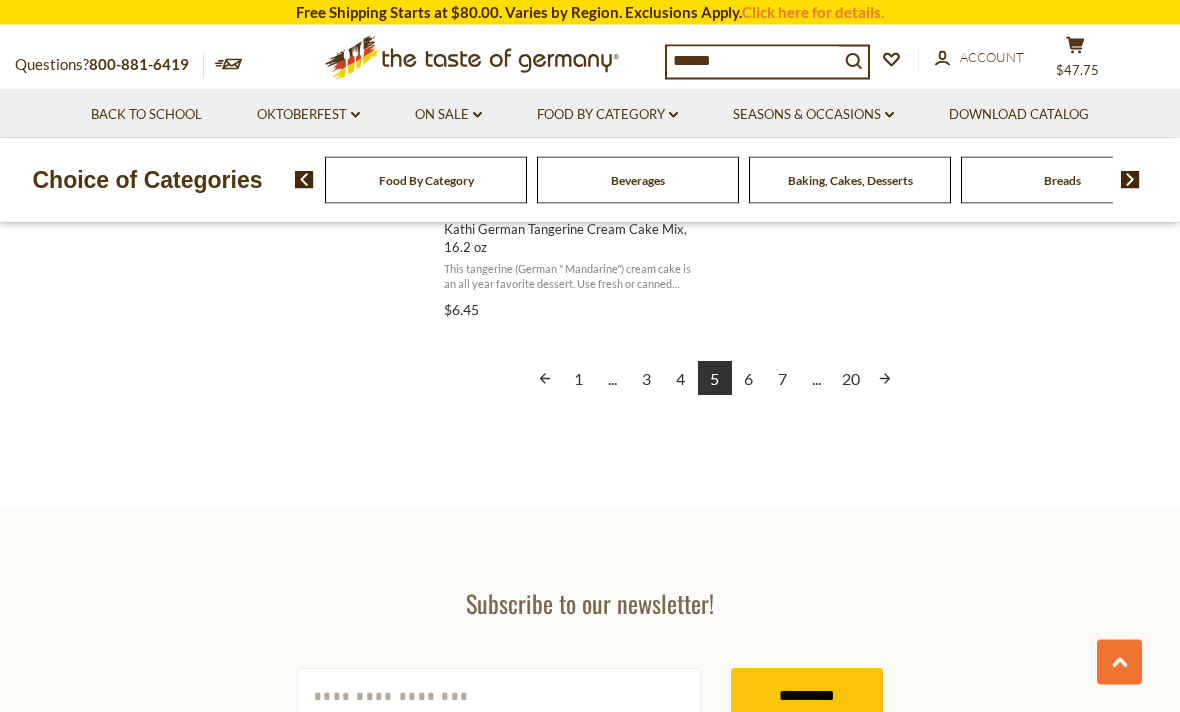 click on "6" at bounding box center [749, 379] 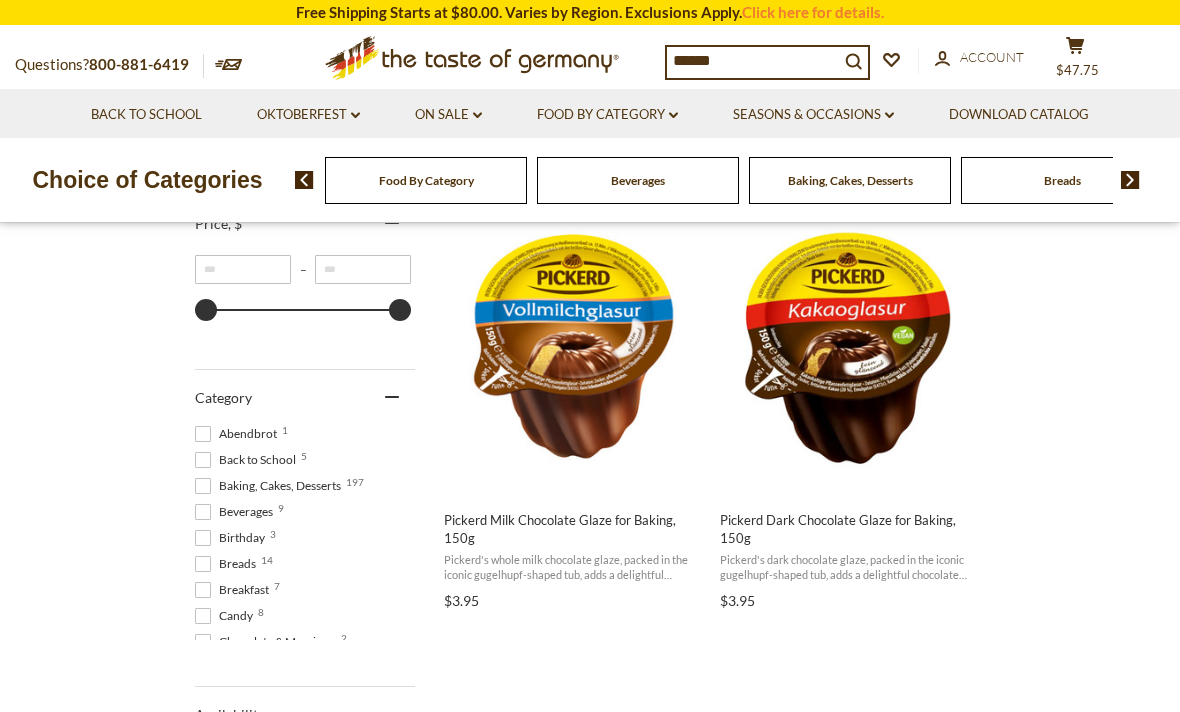 scroll, scrollTop: 387, scrollLeft: 0, axis: vertical 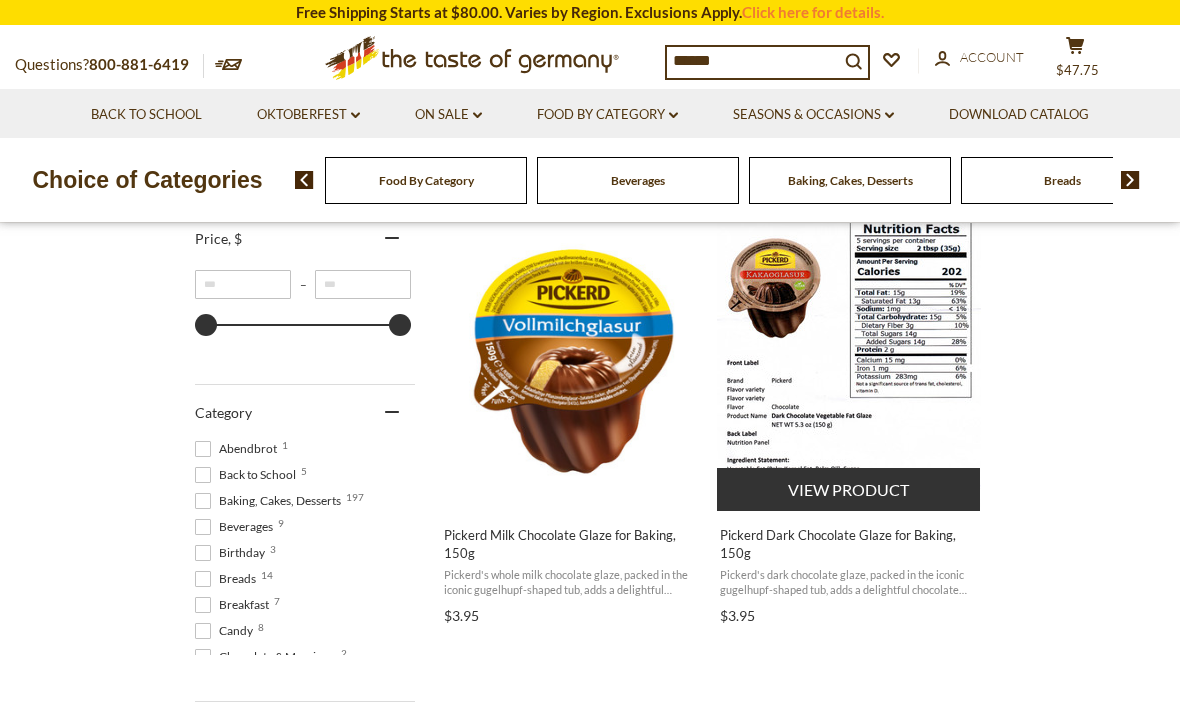 click at bounding box center [849, 361] 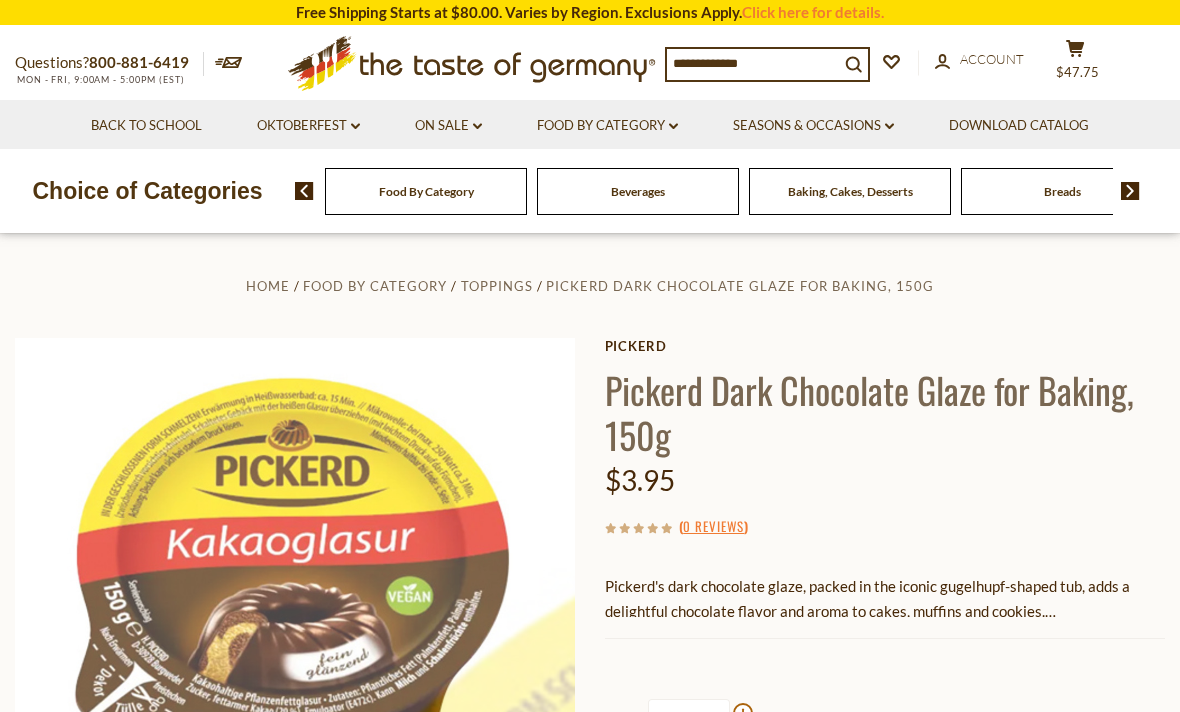 scroll, scrollTop: 0, scrollLeft: 0, axis: both 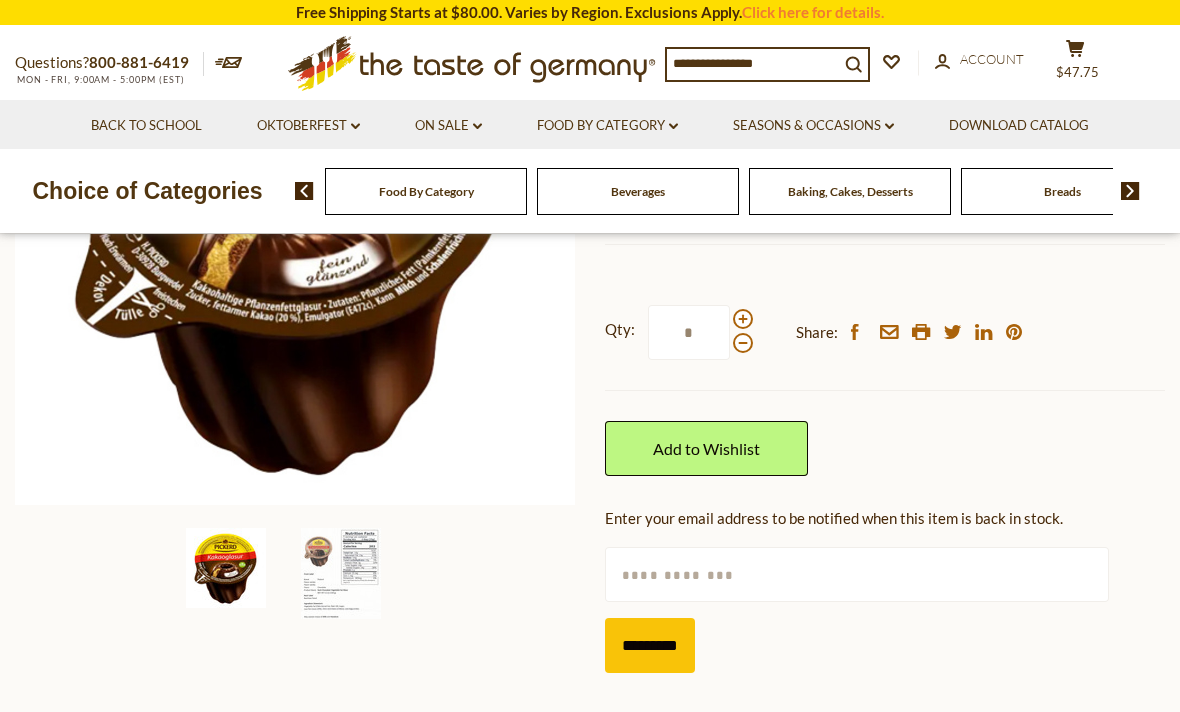click on "*" at bounding box center (689, 332) 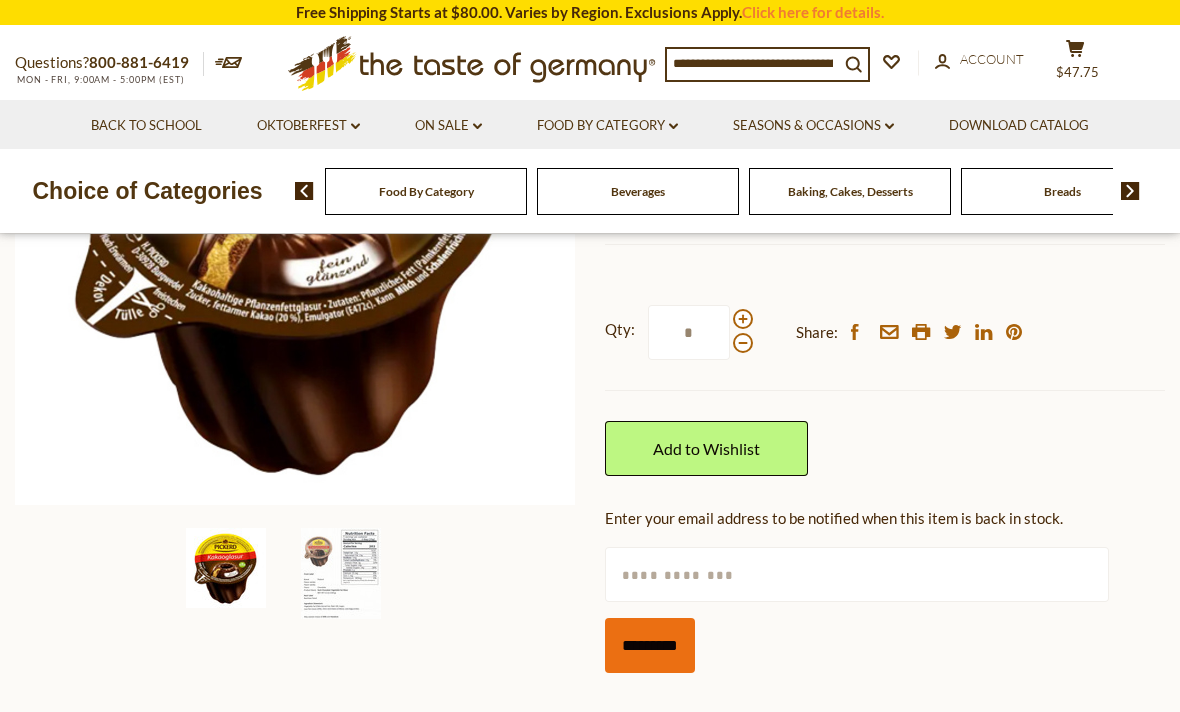 type on "*" 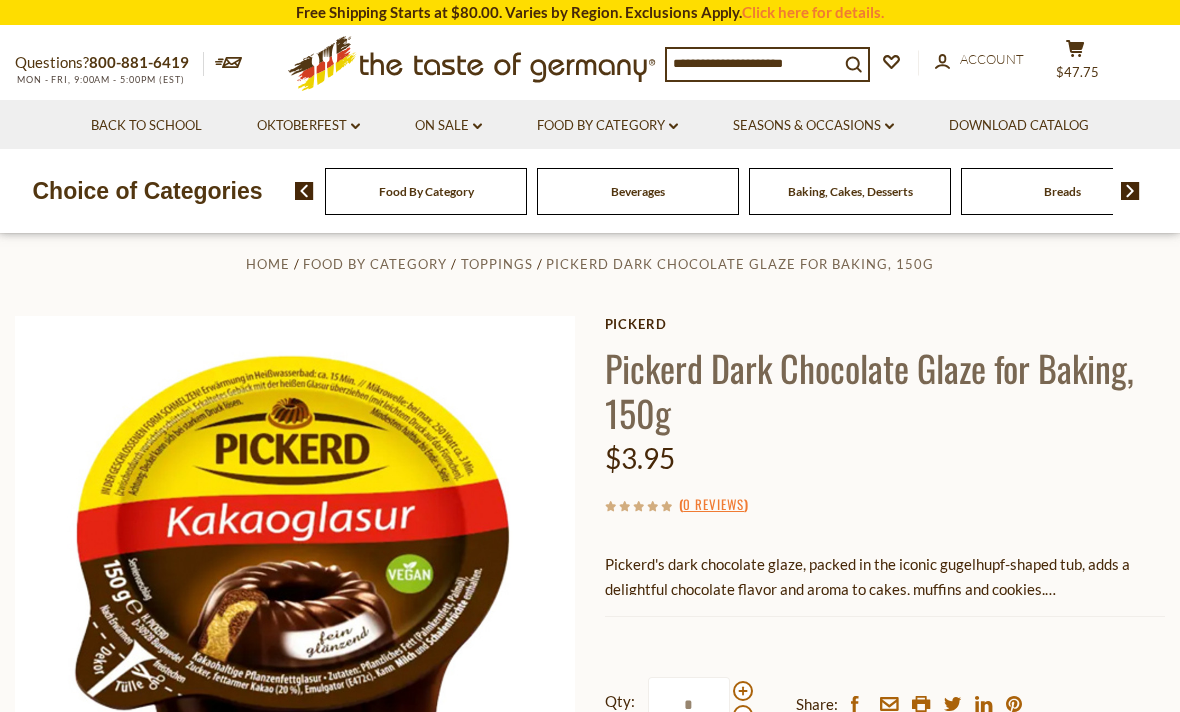 scroll, scrollTop: 0, scrollLeft: 0, axis: both 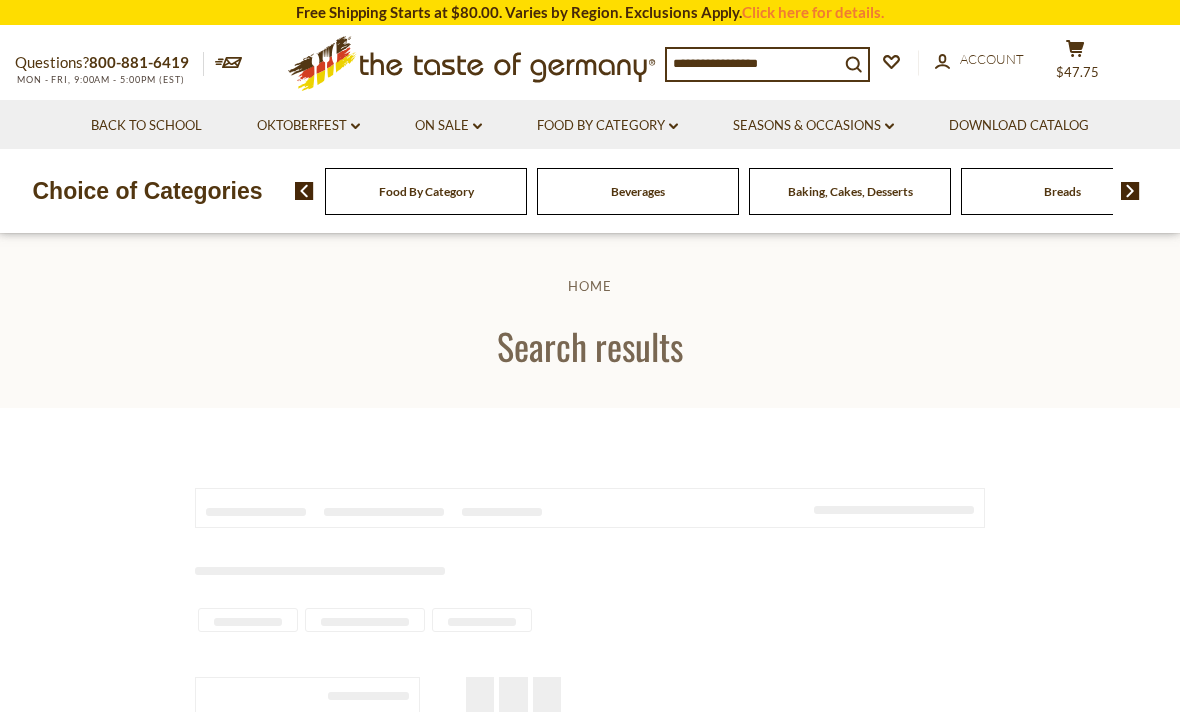 type on "******" 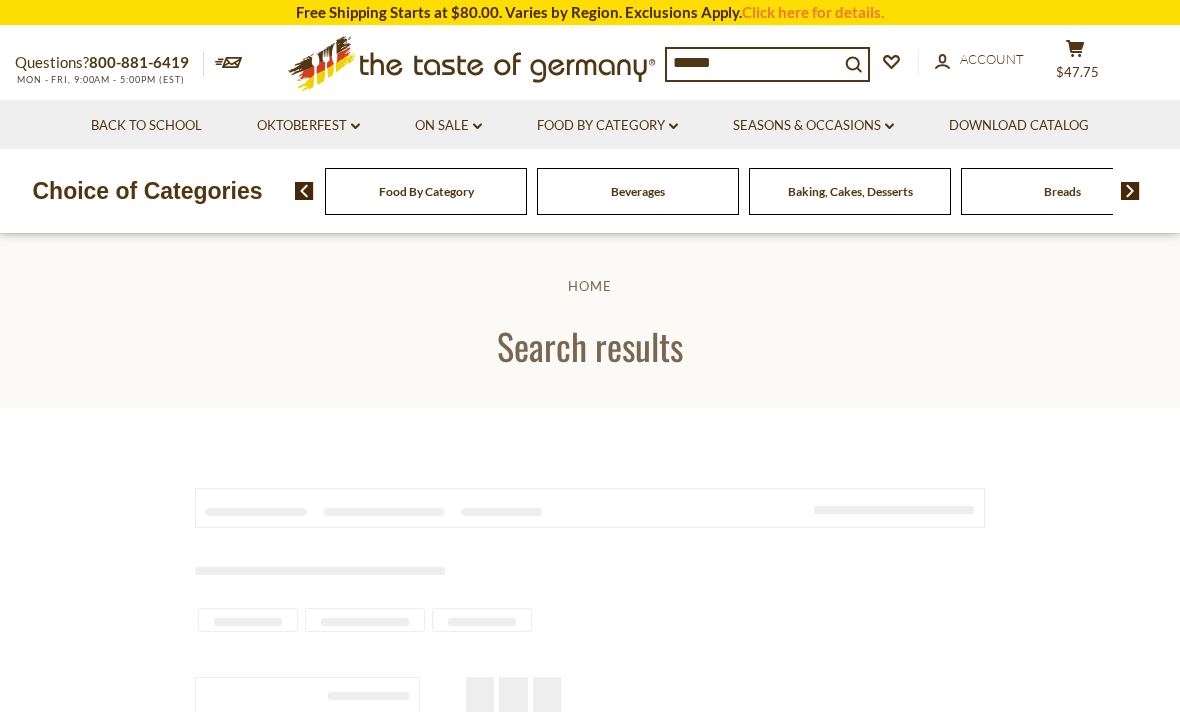 scroll, scrollTop: 1, scrollLeft: 0, axis: vertical 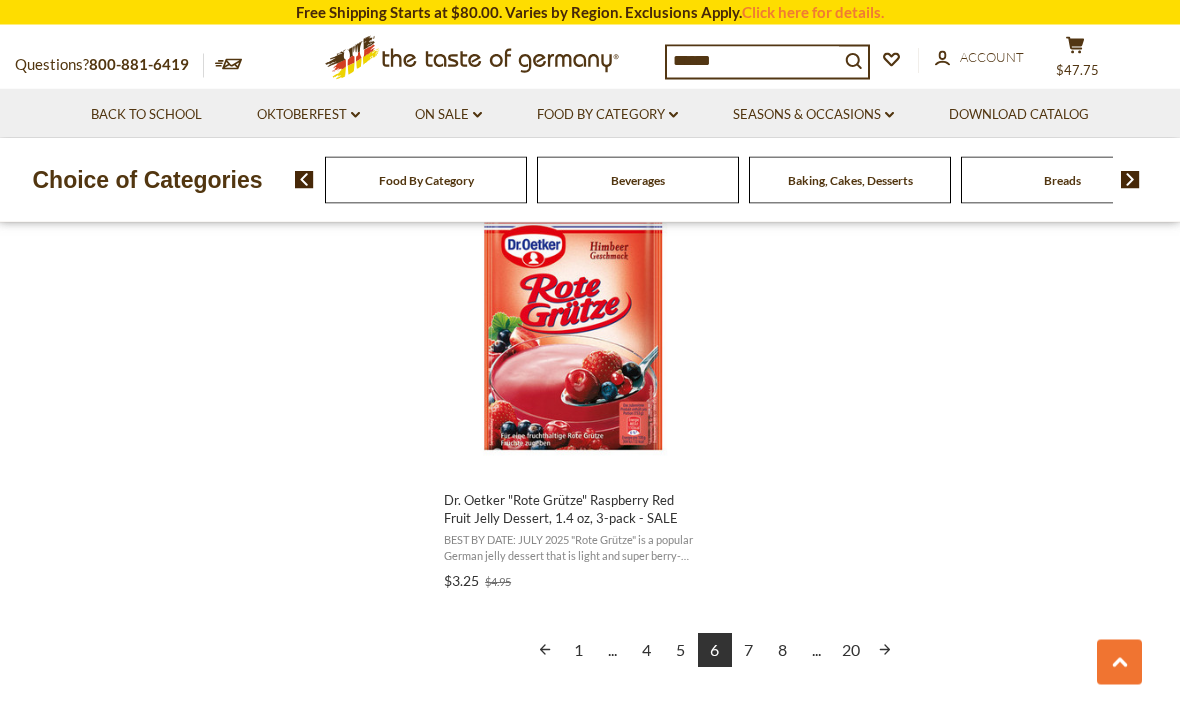 click on "1 ... 4 5 6 7 8 ... 20" at bounding box center [714, 652] 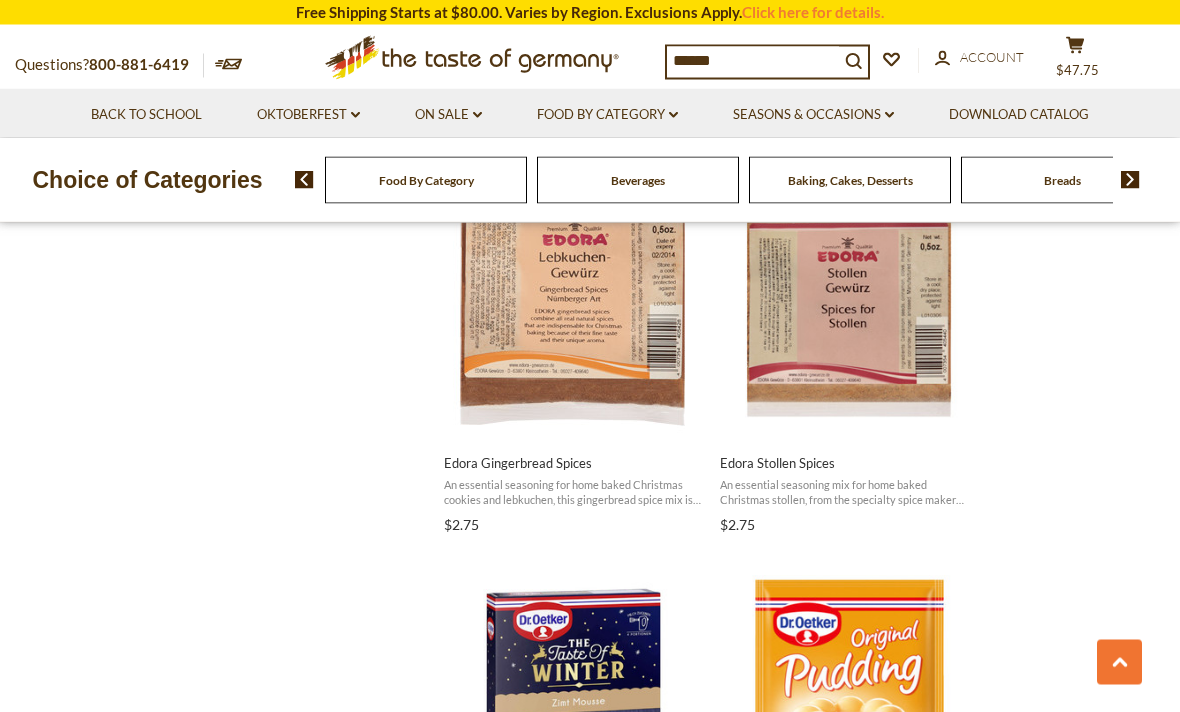 scroll, scrollTop: 2767, scrollLeft: 0, axis: vertical 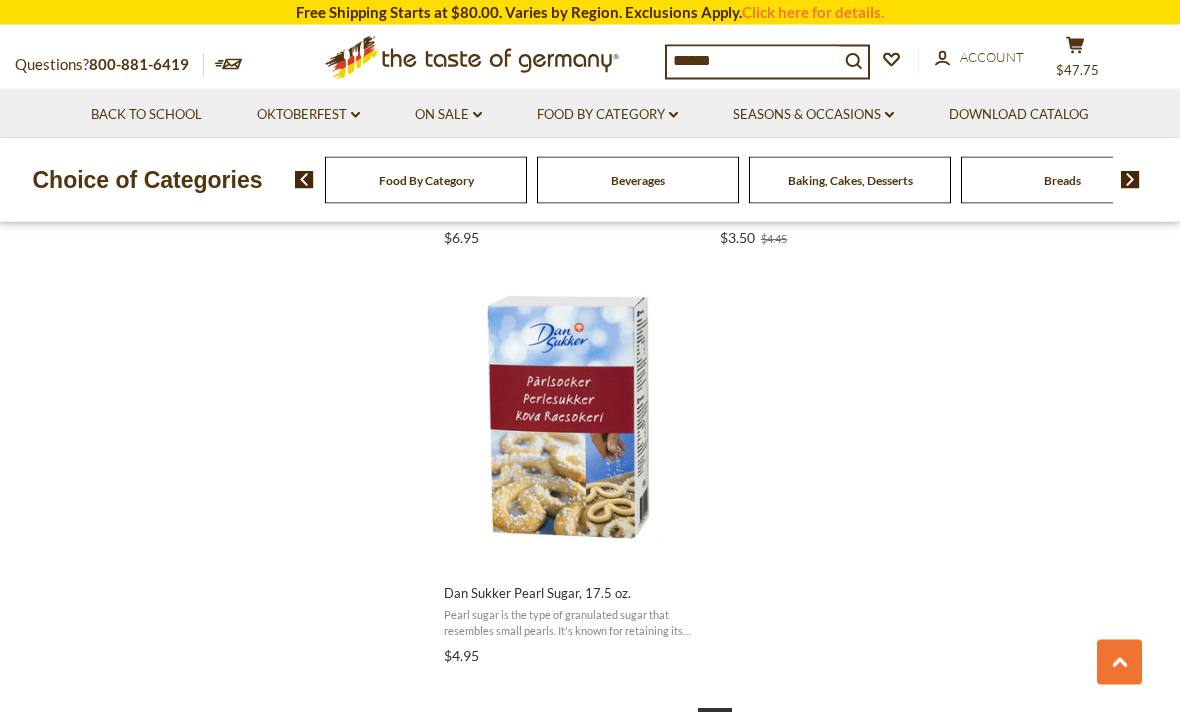 click on "8" at bounding box center [749, 726] 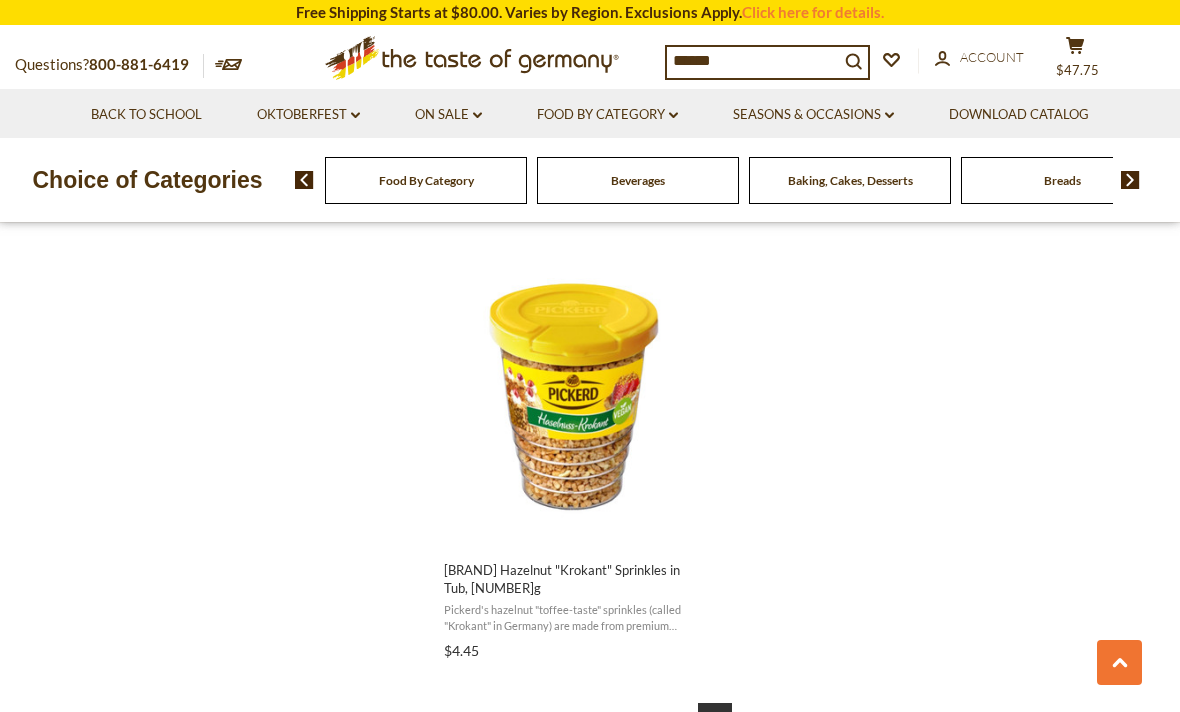 scroll, scrollTop: 3438, scrollLeft: 0, axis: vertical 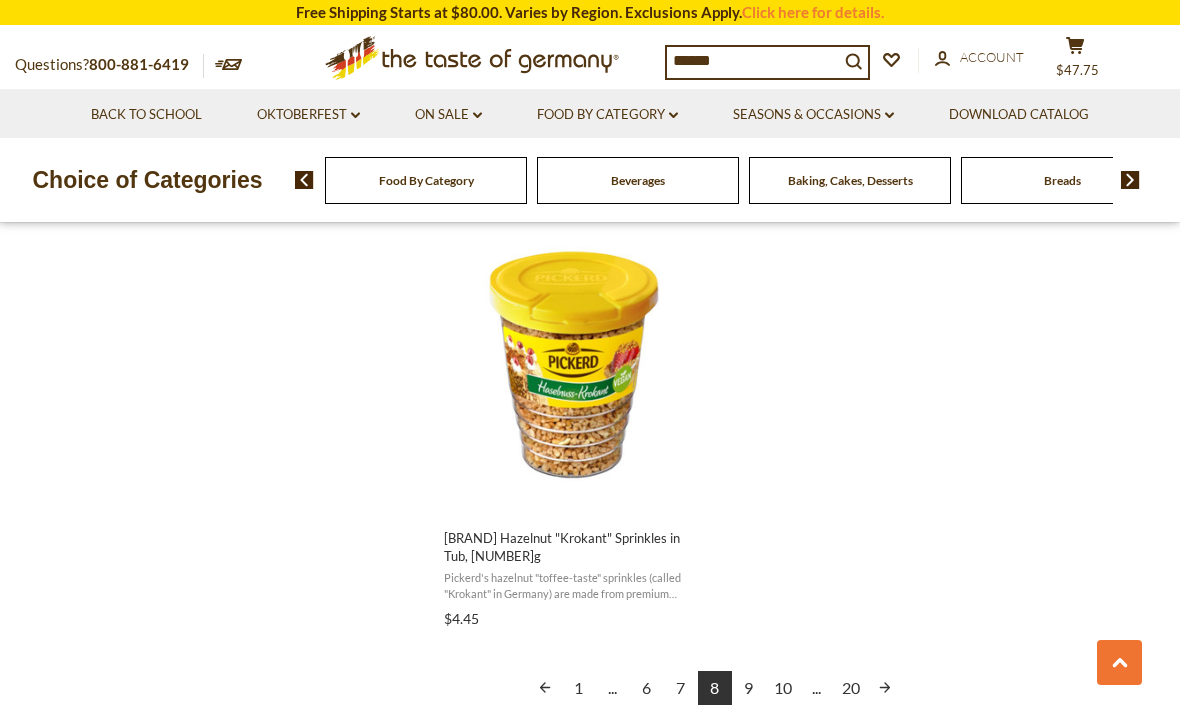 click on "9" at bounding box center (749, 688) 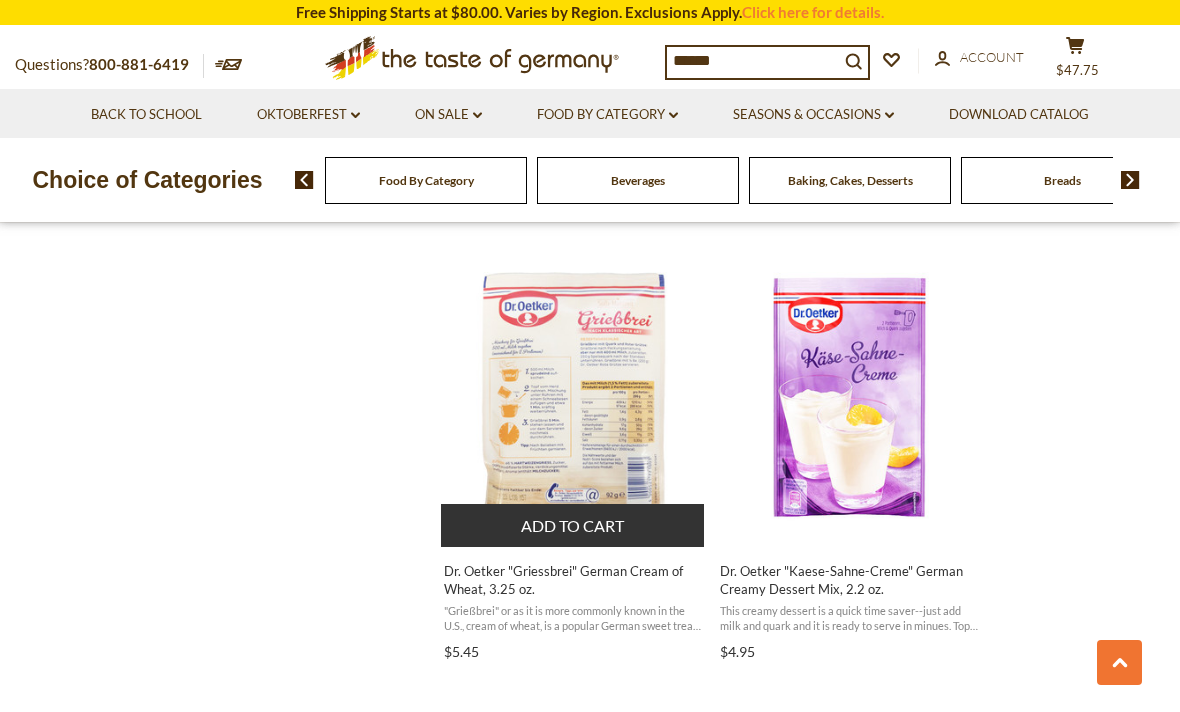 scroll, scrollTop: 2971, scrollLeft: 0, axis: vertical 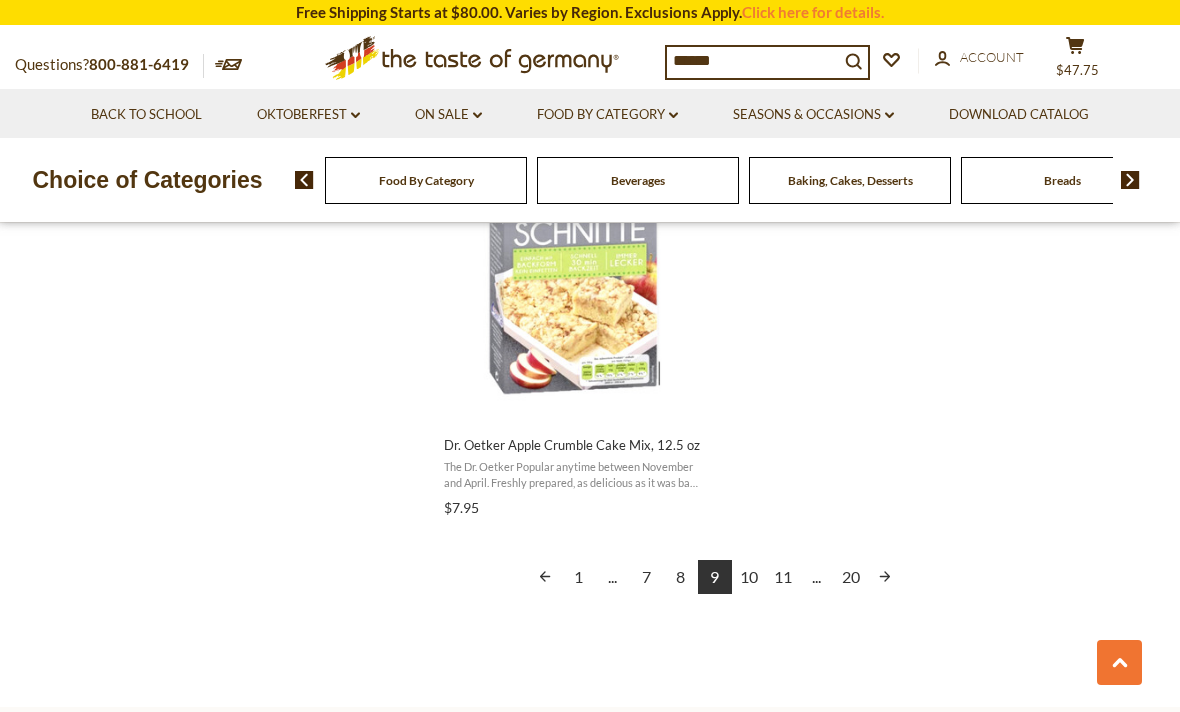 click on "10" at bounding box center [749, 577] 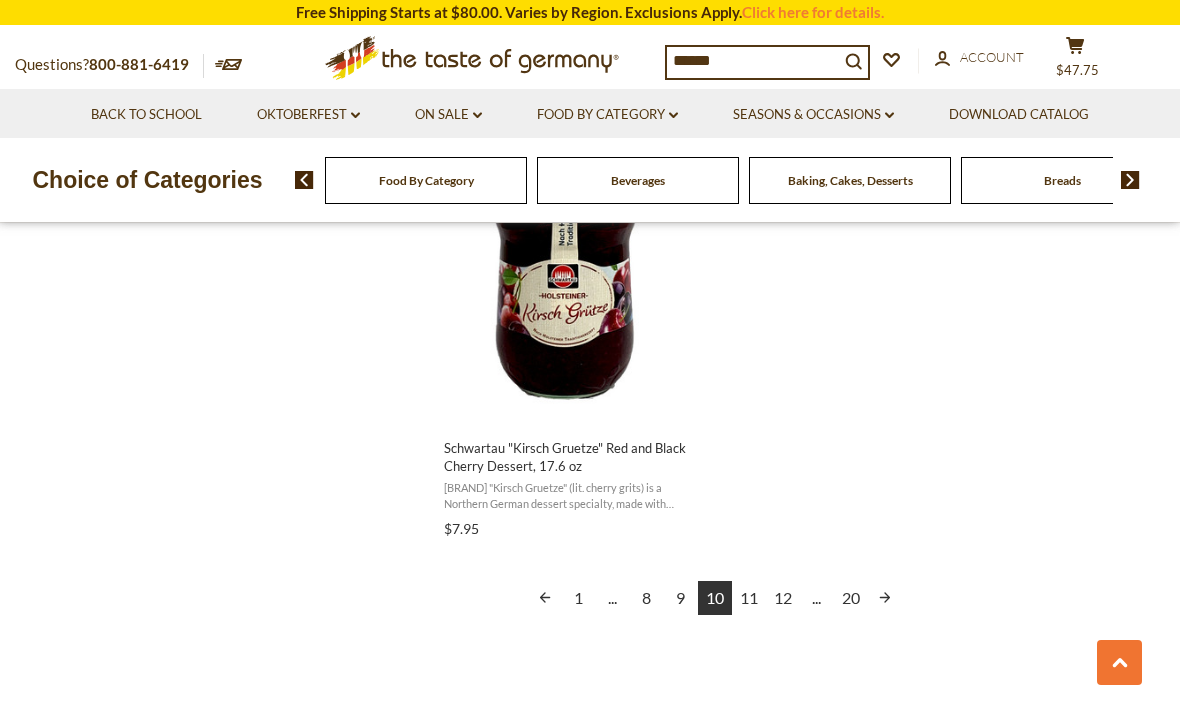 scroll, scrollTop: 3580, scrollLeft: 0, axis: vertical 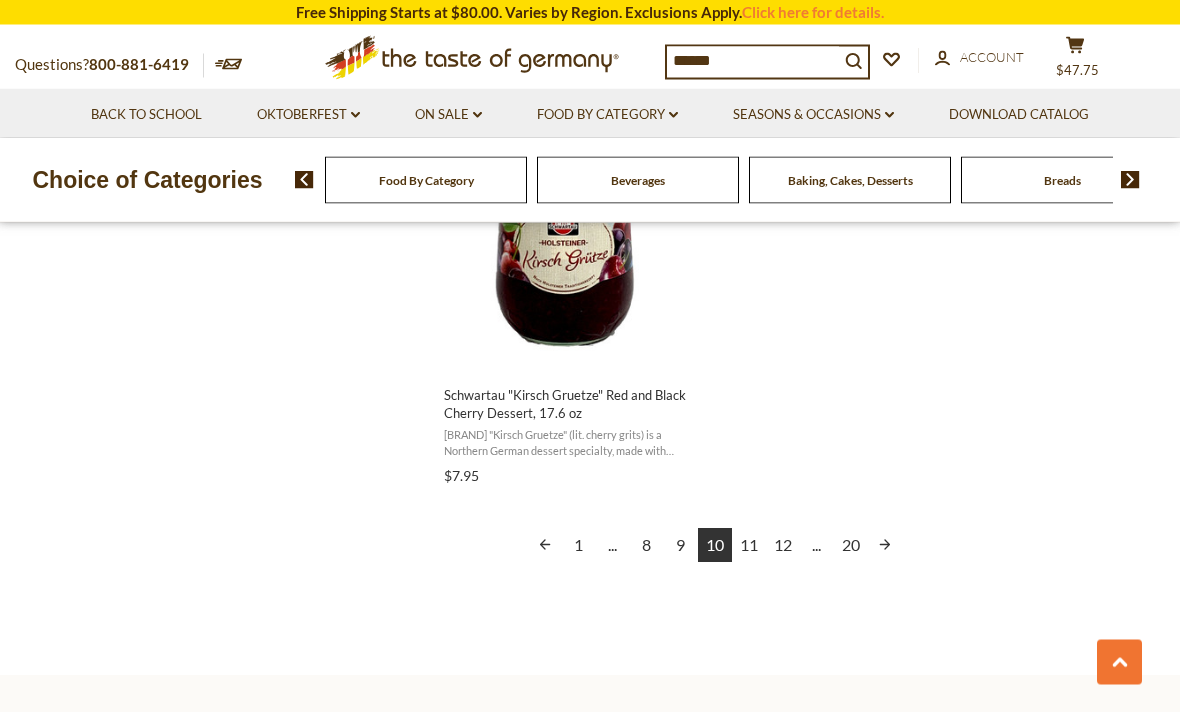 click on "11" at bounding box center [749, 546] 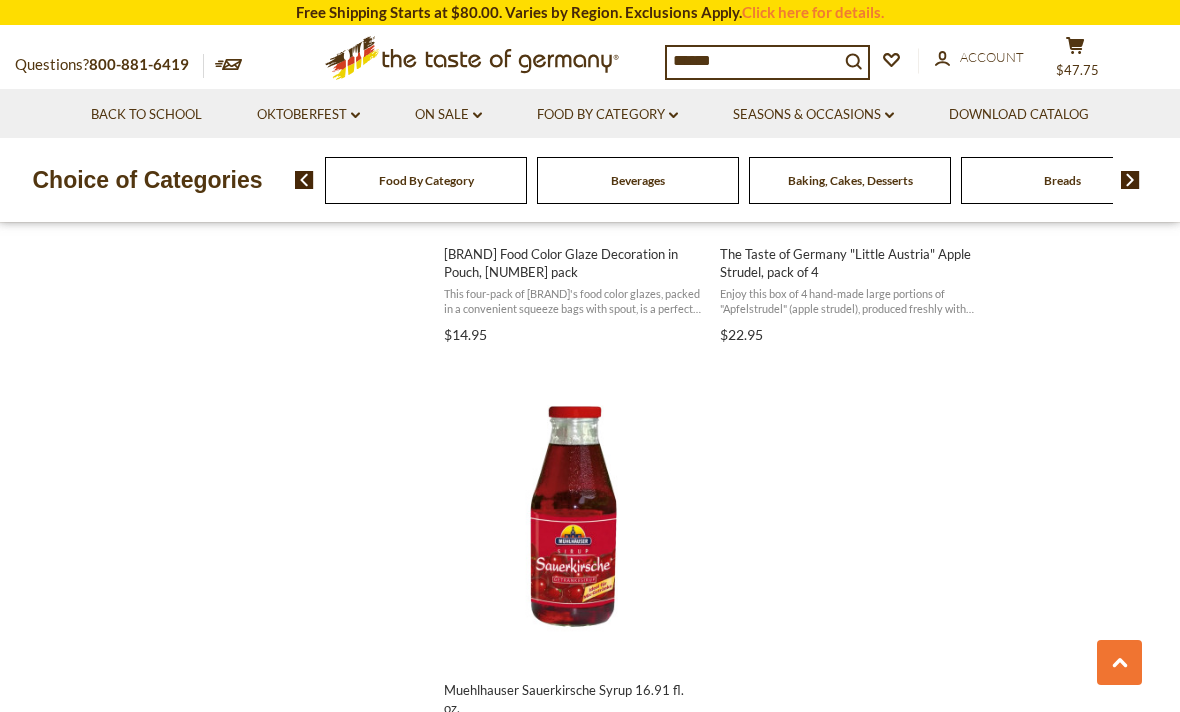 scroll, scrollTop: 3452, scrollLeft: 0, axis: vertical 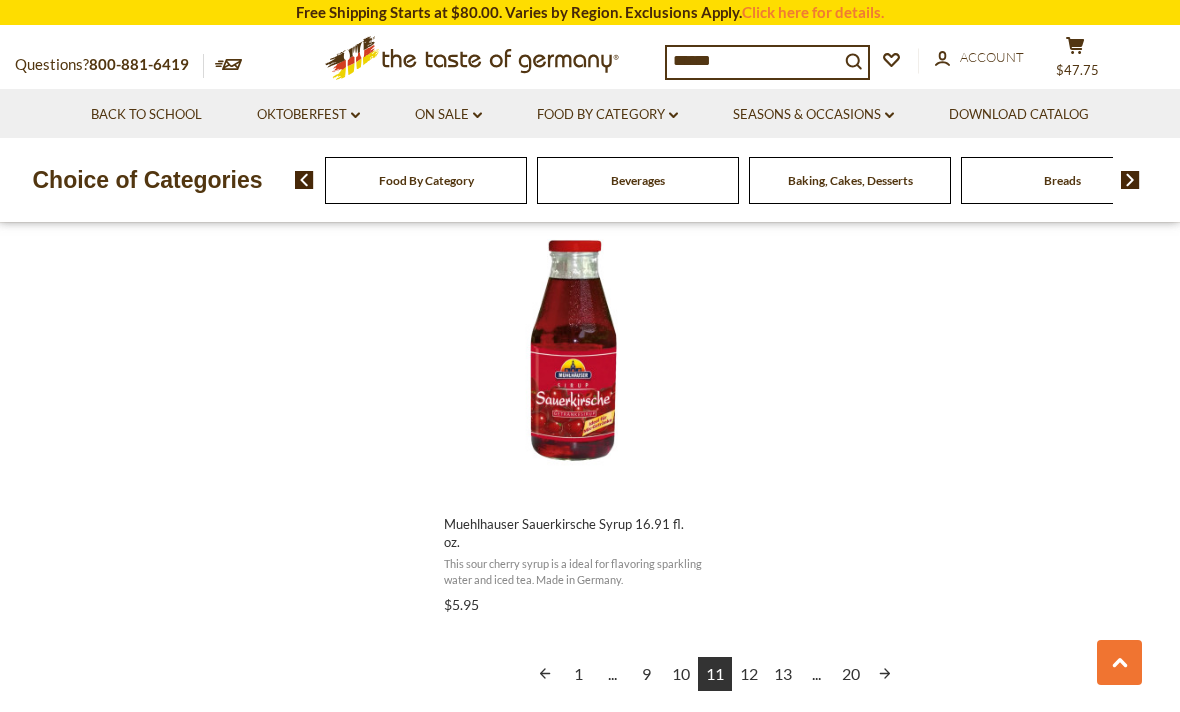 click on "12" at bounding box center (749, 674) 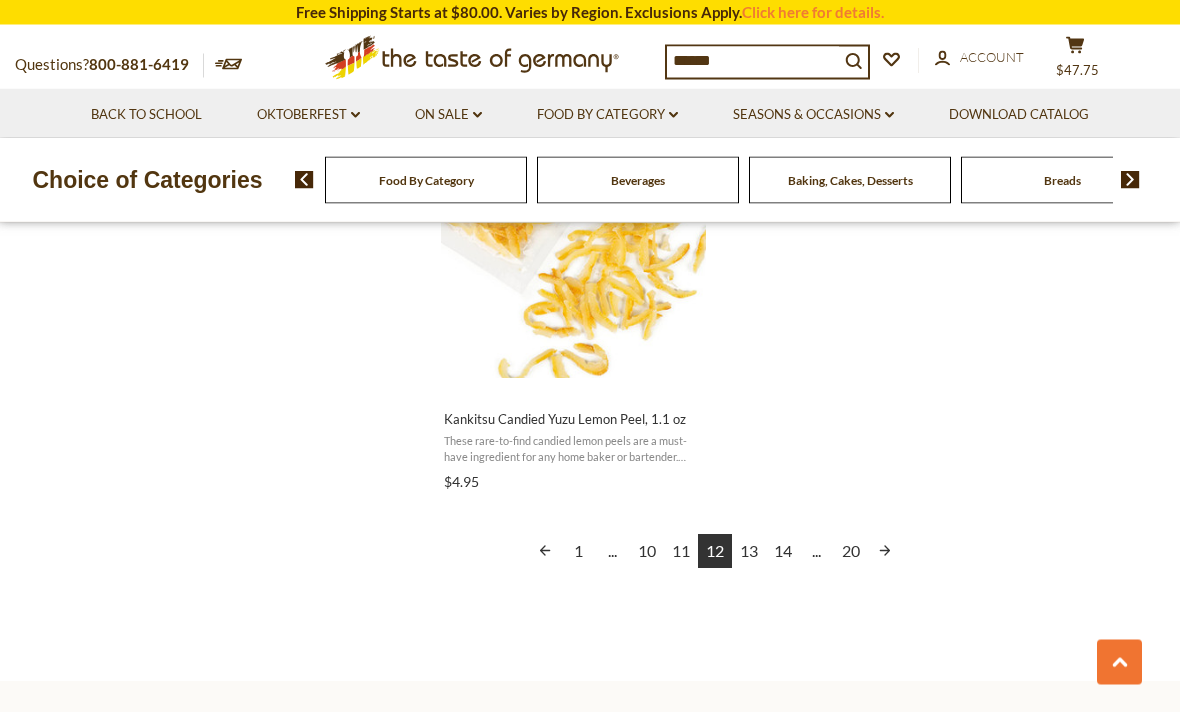 scroll, scrollTop: 3573, scrollLeft: 0, axis: vertical 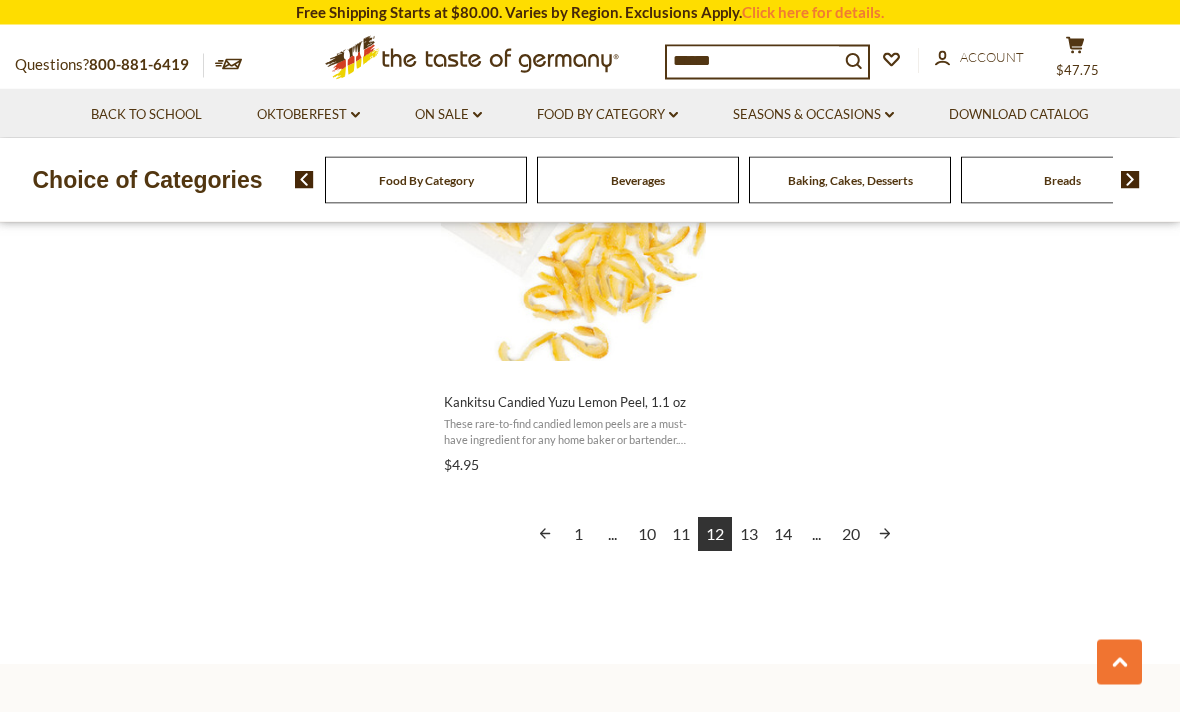 click on "13" at bounding box center [749, 535] 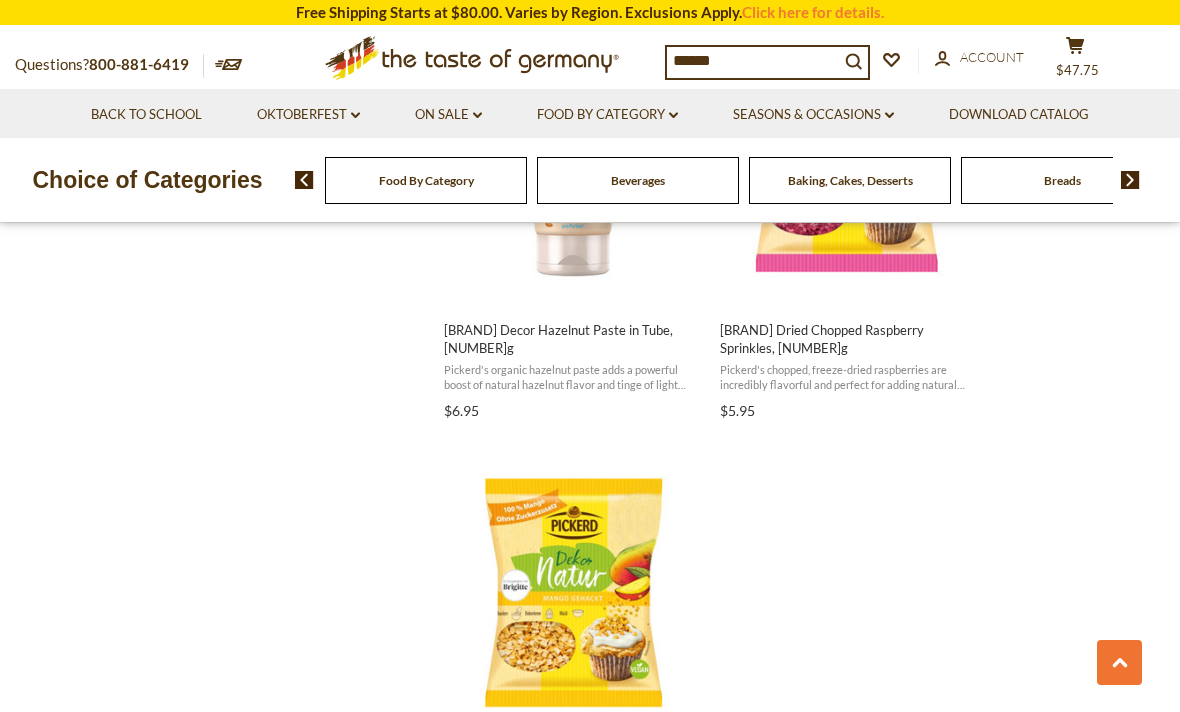 scroll, scrollTop: 3591, scrollLeft: 0, axis: vertical 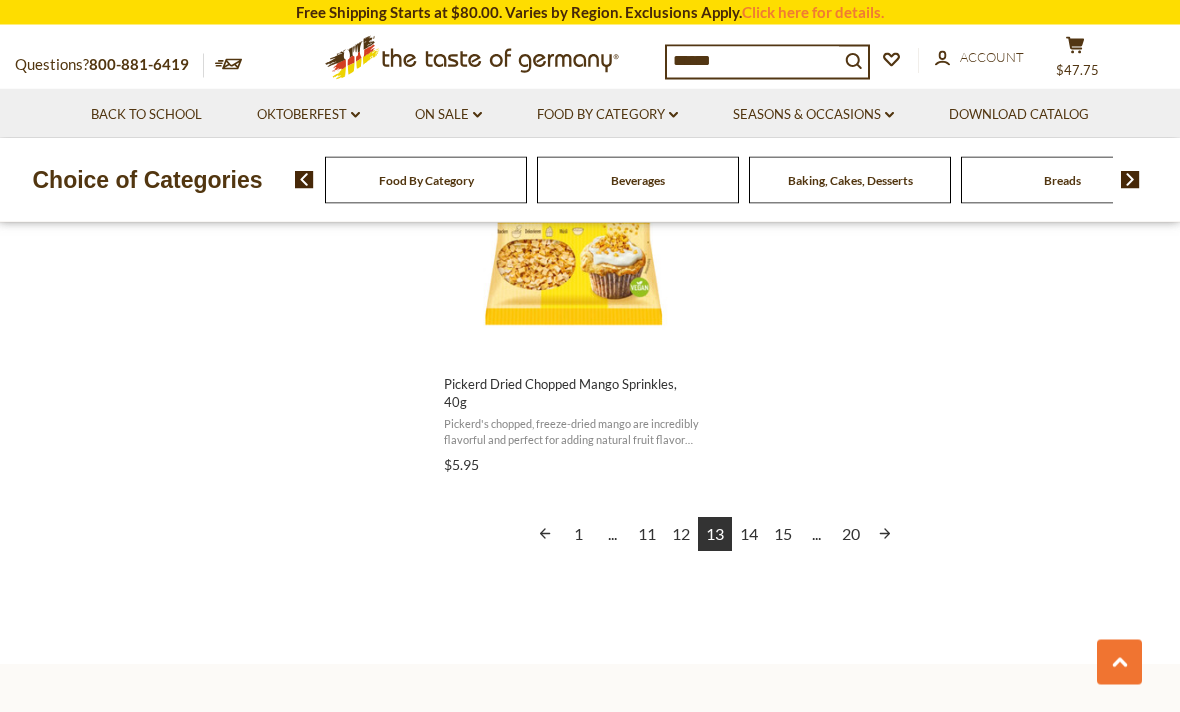 click on "14" at bounding box center [749, 535] 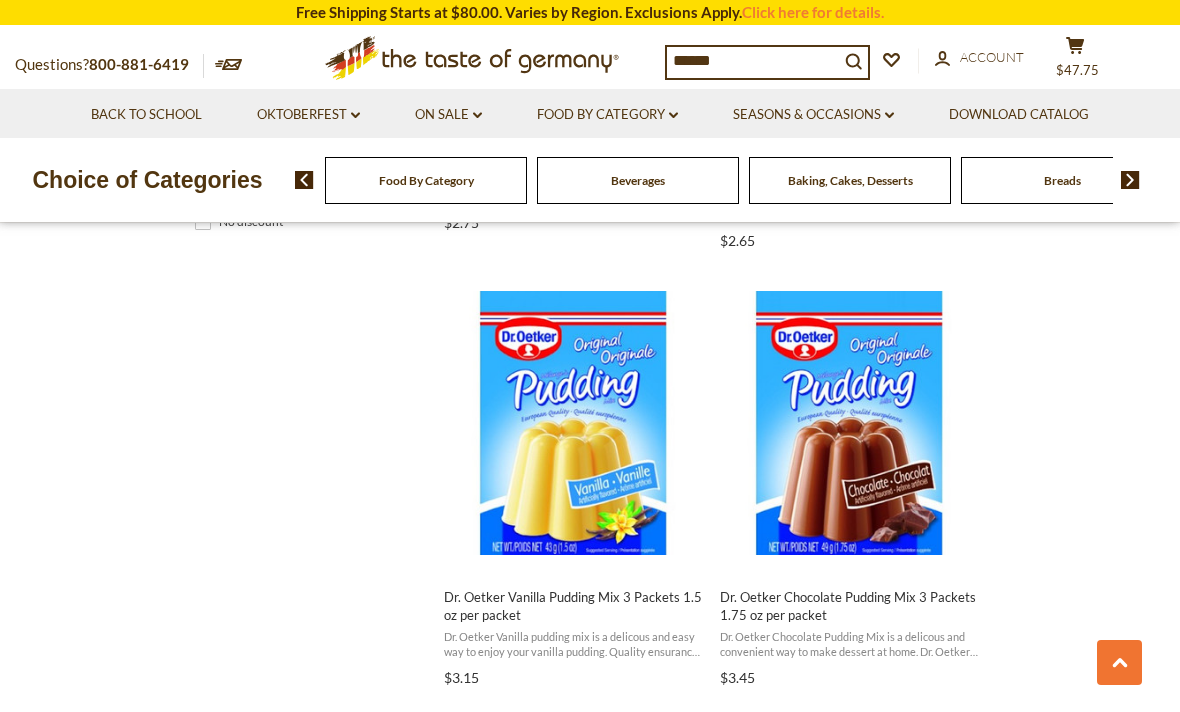 scroll, scrollTop: 1633, scrollLeft: 0, axis: vertical 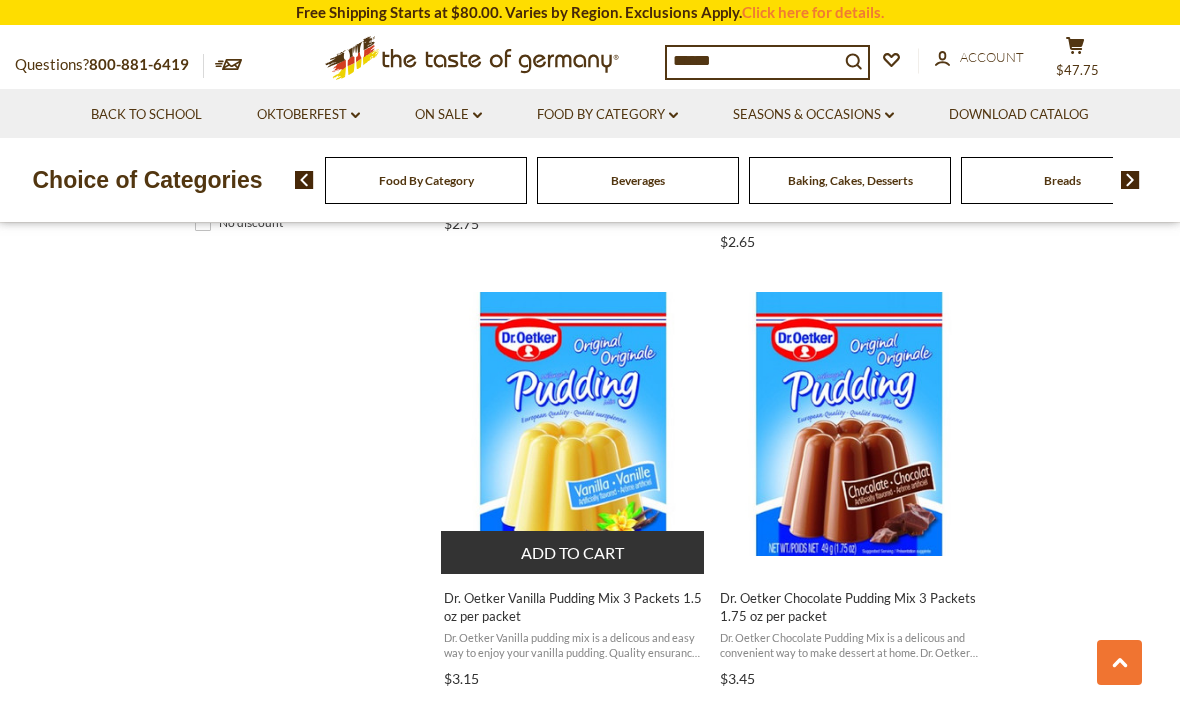 click at bounding box center [573, 424] 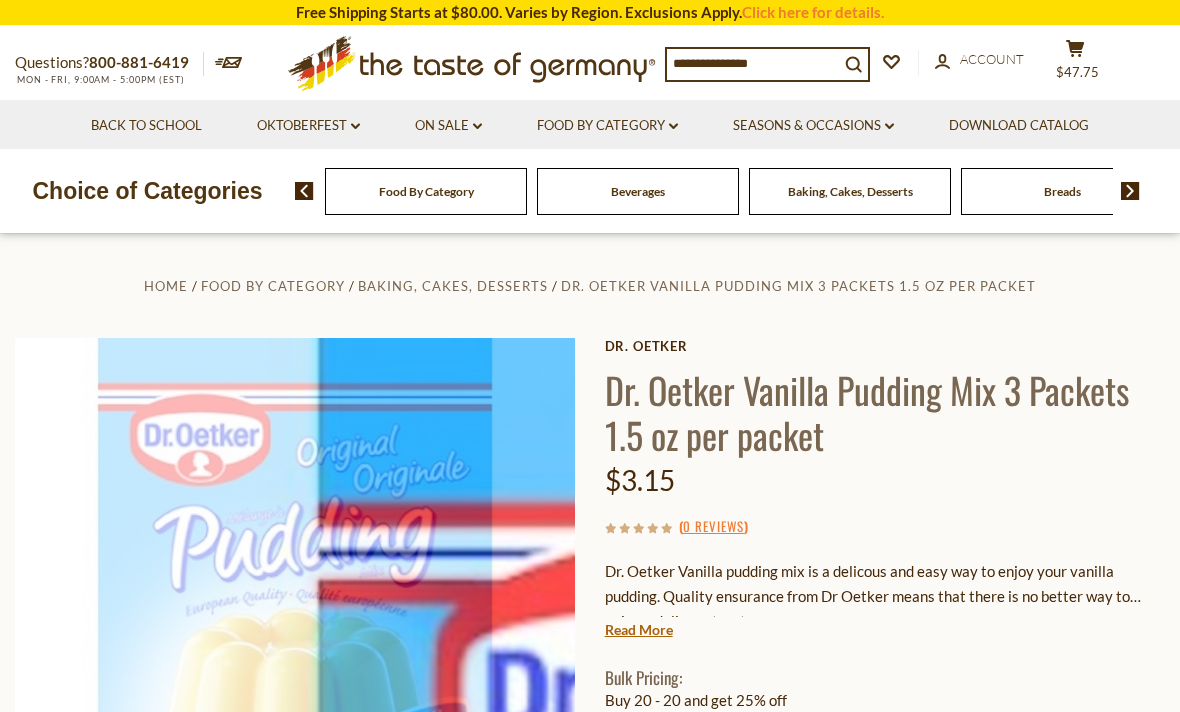 scroll, scrollTop: 0, scrollLeft: 0, axis: both 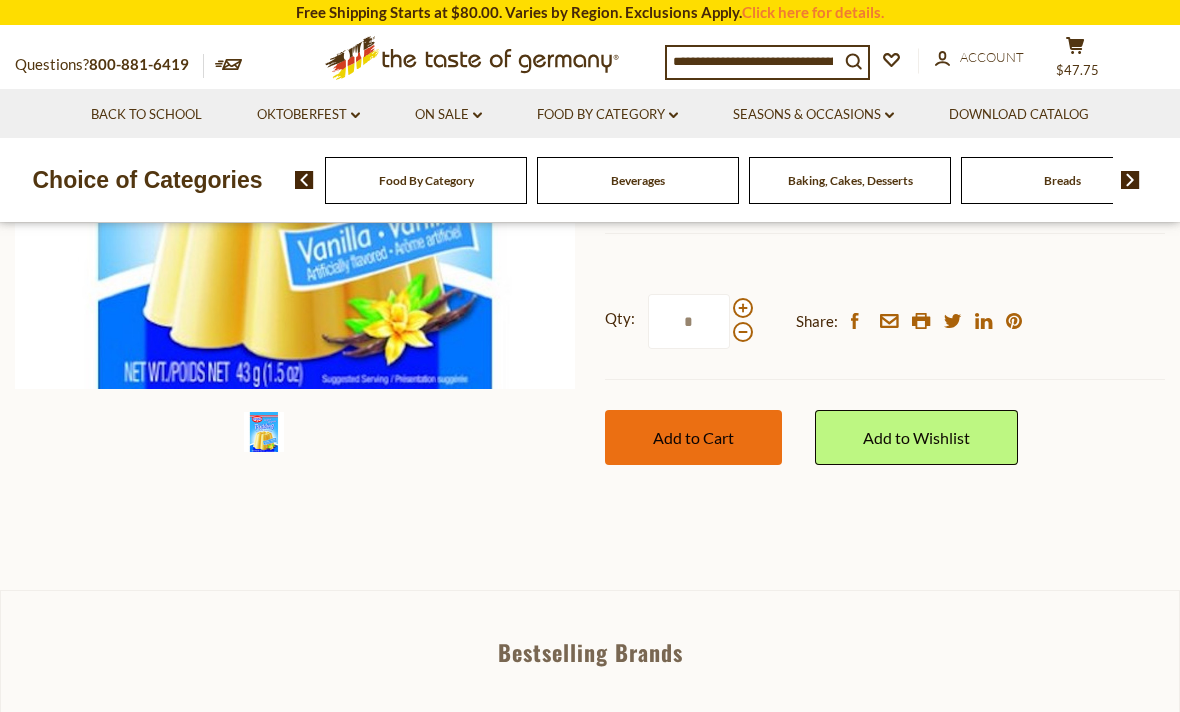 click on "Add to Cart" at bounding box center [693, 437] 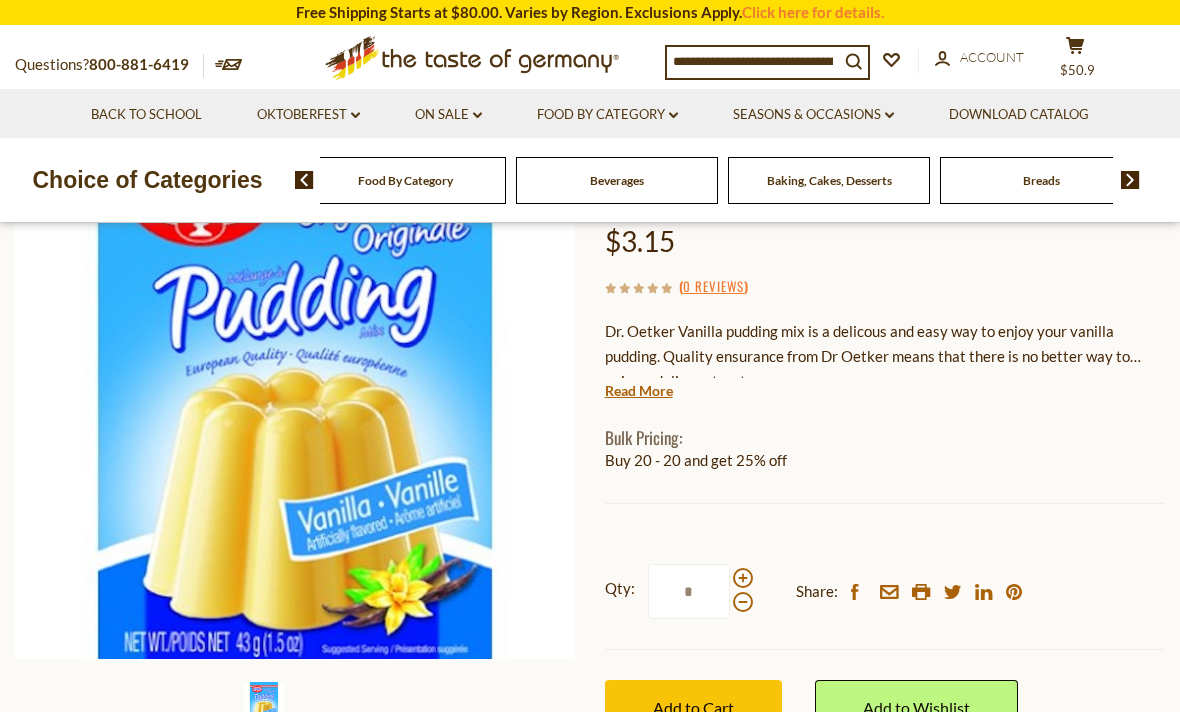scroll, scrollTop: 0, scrollLeft: 0, axis: both 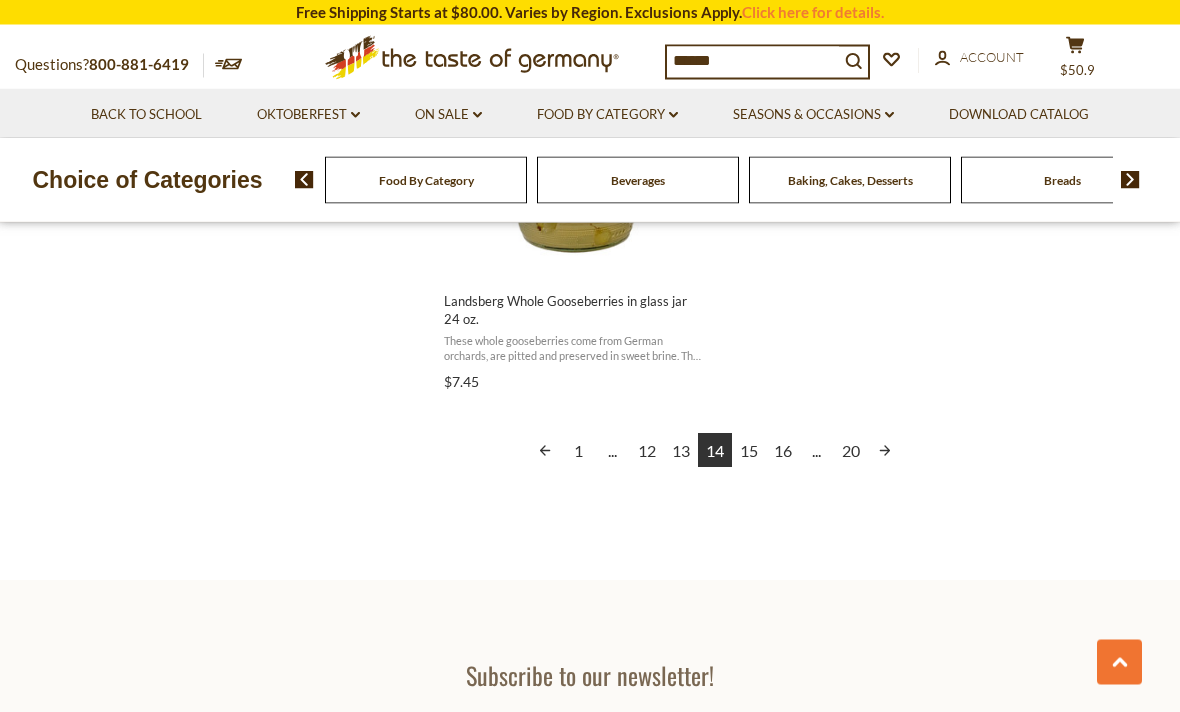 click on "15" at bounding box center [749, 451] 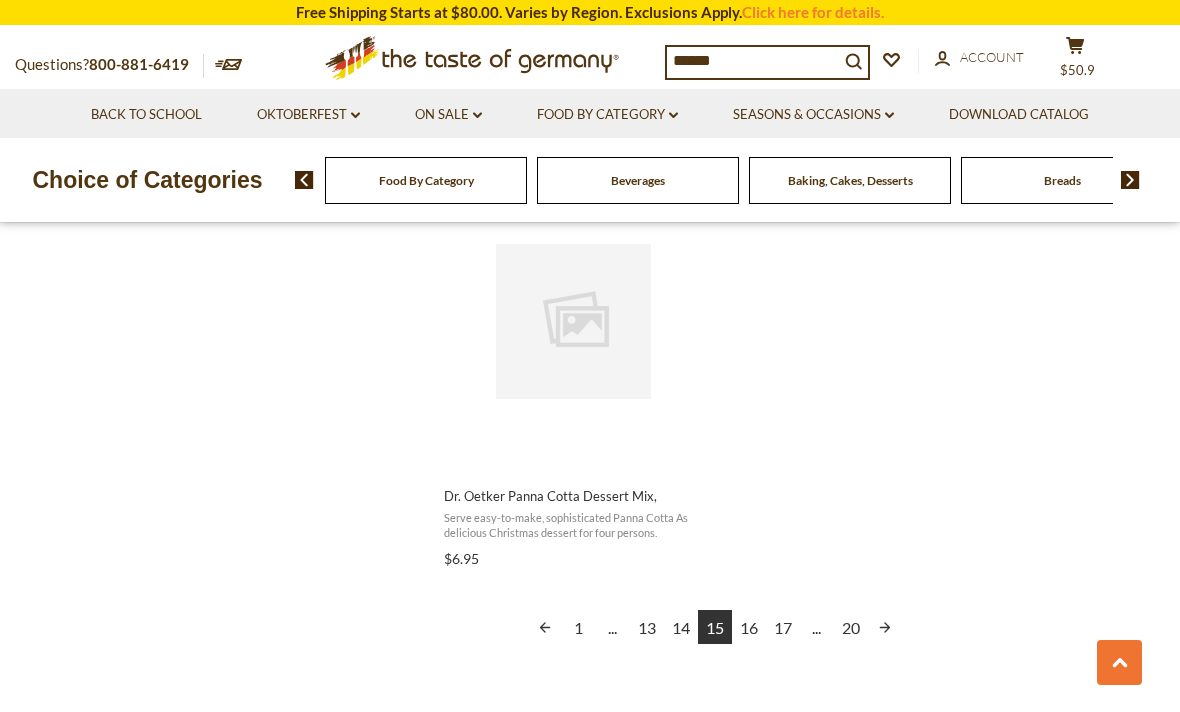 scroll, scrollTop: 3484, scrollLeft: 0, axis: vertical 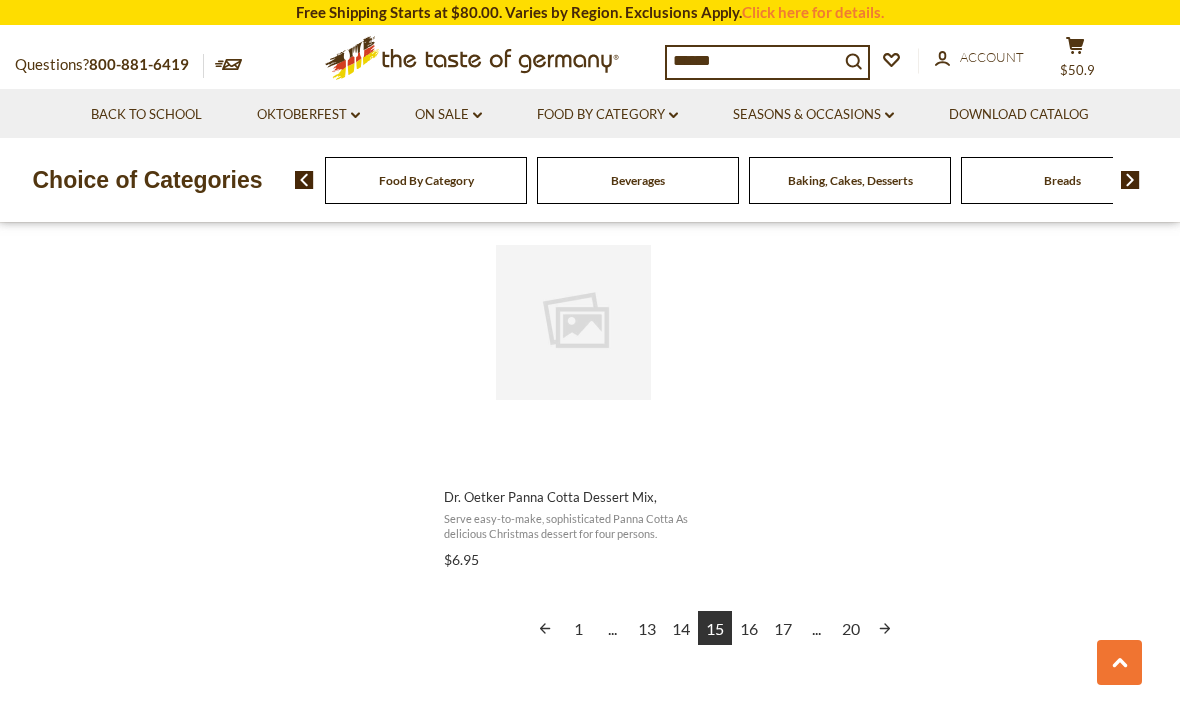 click on "16" at bounding box center [749, 628] 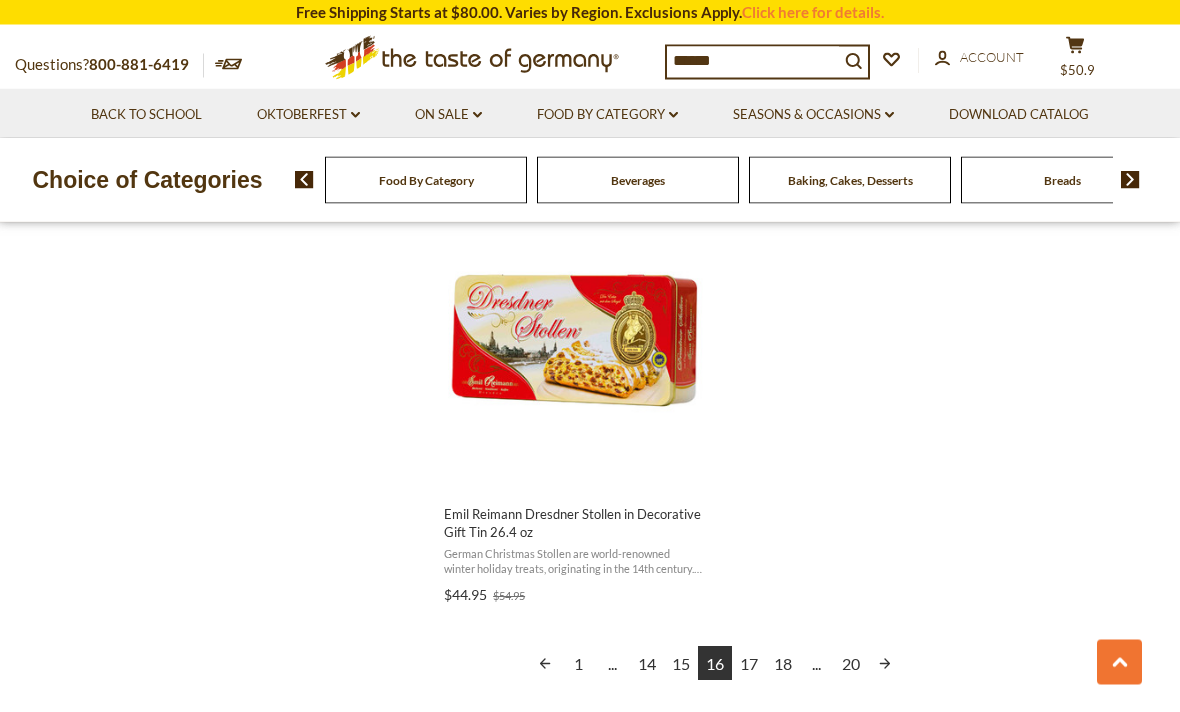 scroll, scrollTop: 3449, scrollLeft: 0, axis: vertical 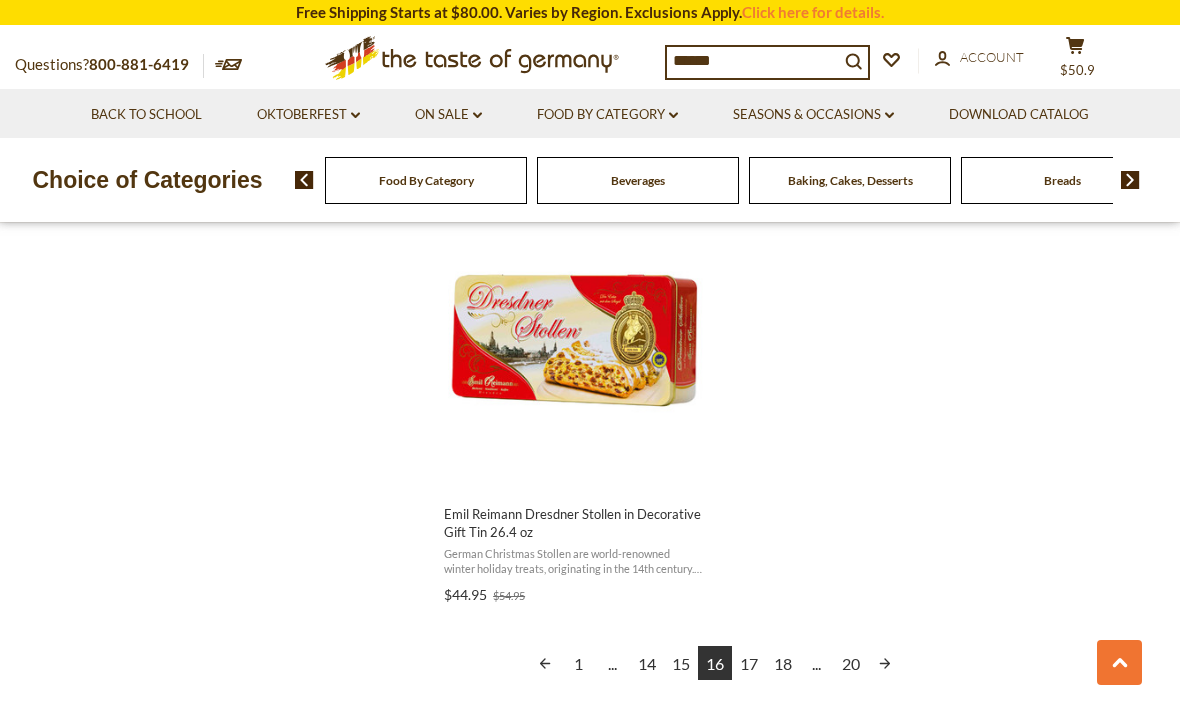 click on "17" at bounding box center [749, 663] 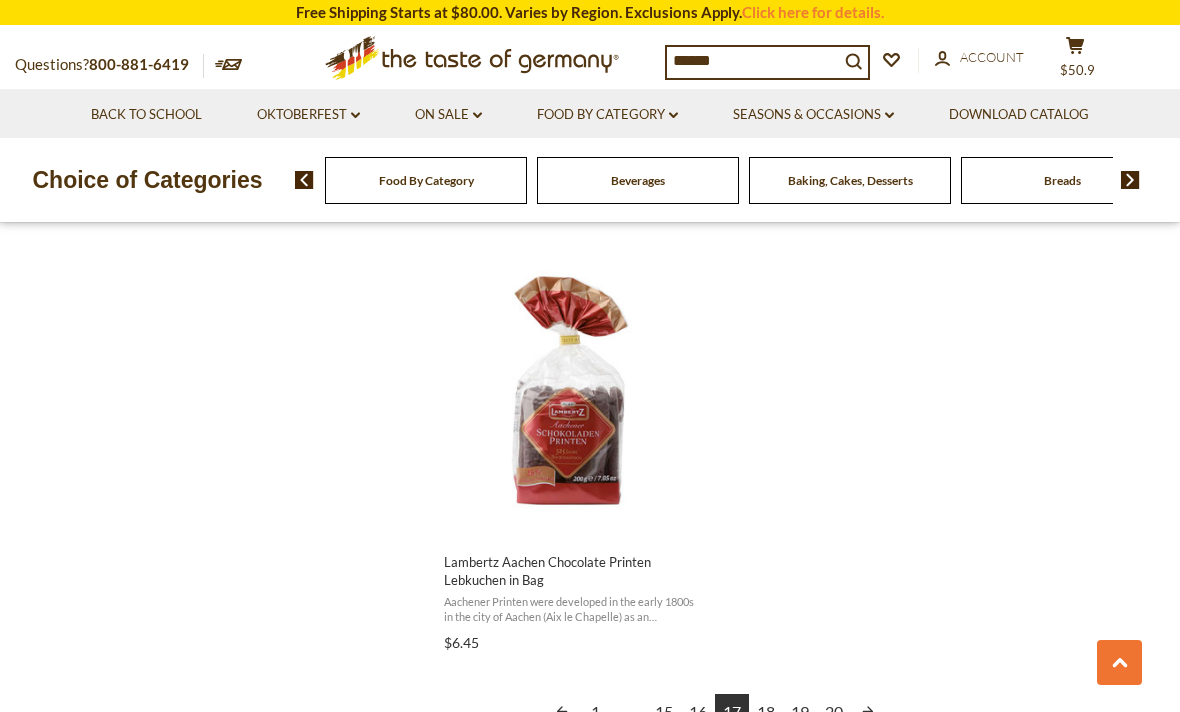 scroll, scrollTop: 3428, scrollLeft: 0, axis: vertical 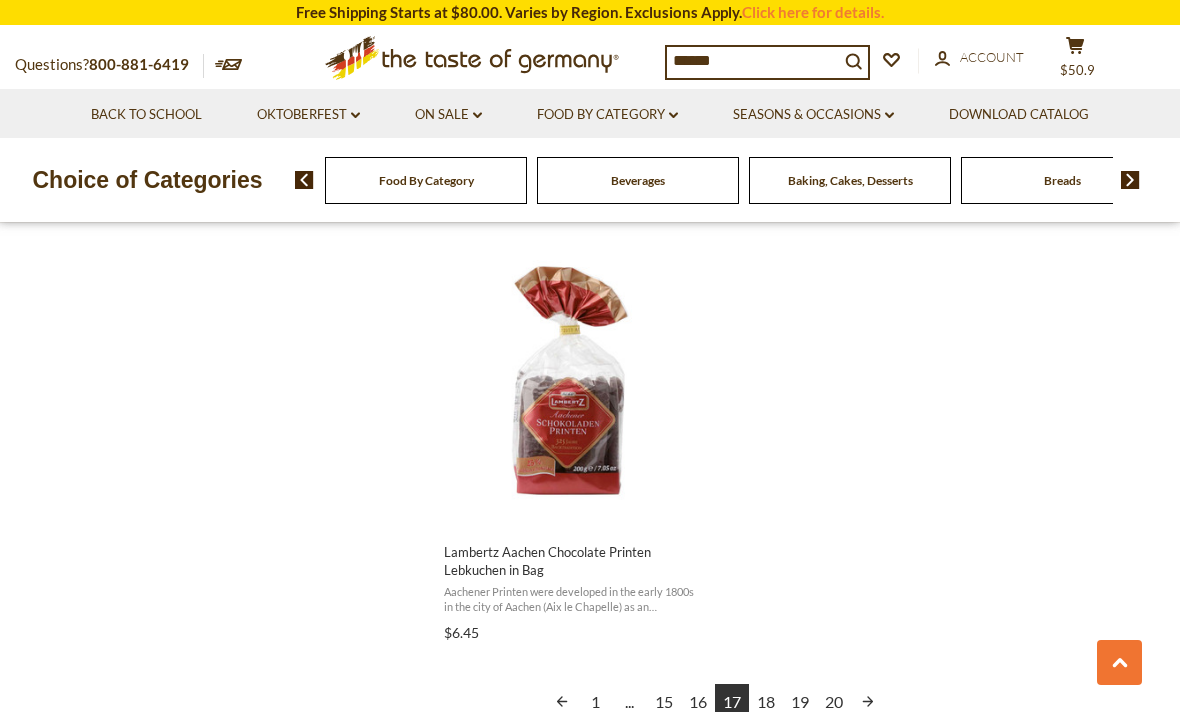 click on "18" at bounding box center [766, 701] 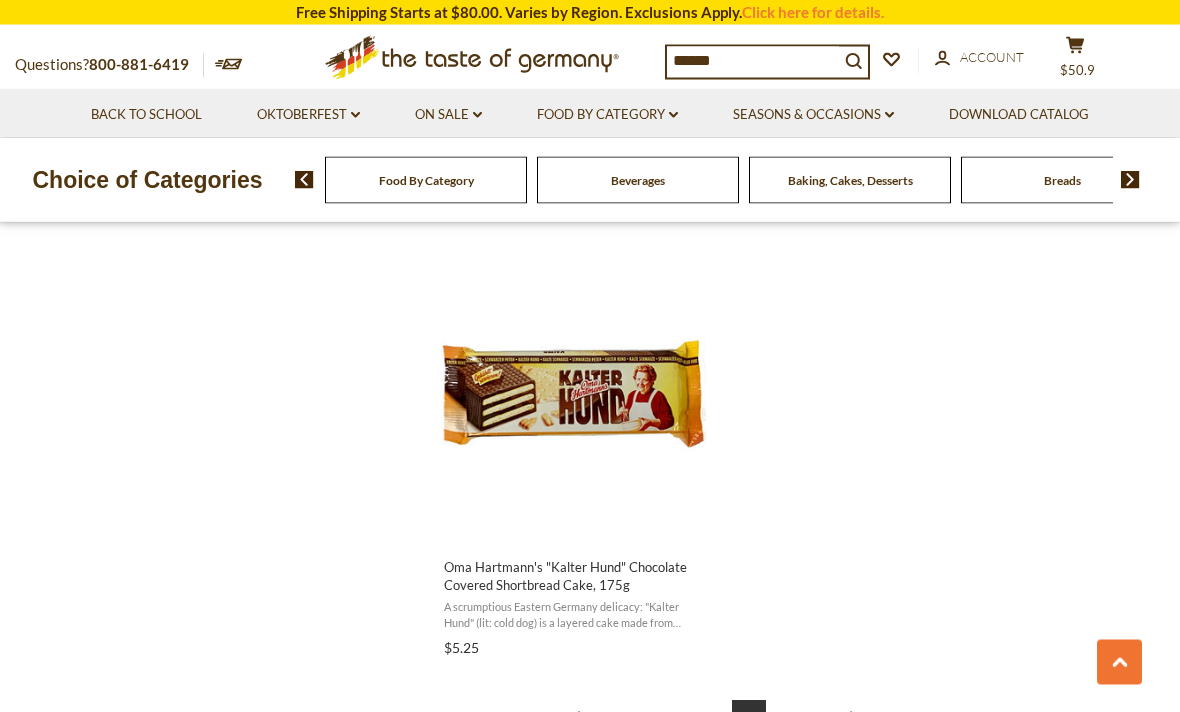 scroll, scrollTop: 3422, scrollLeft: 0, axis: vertical 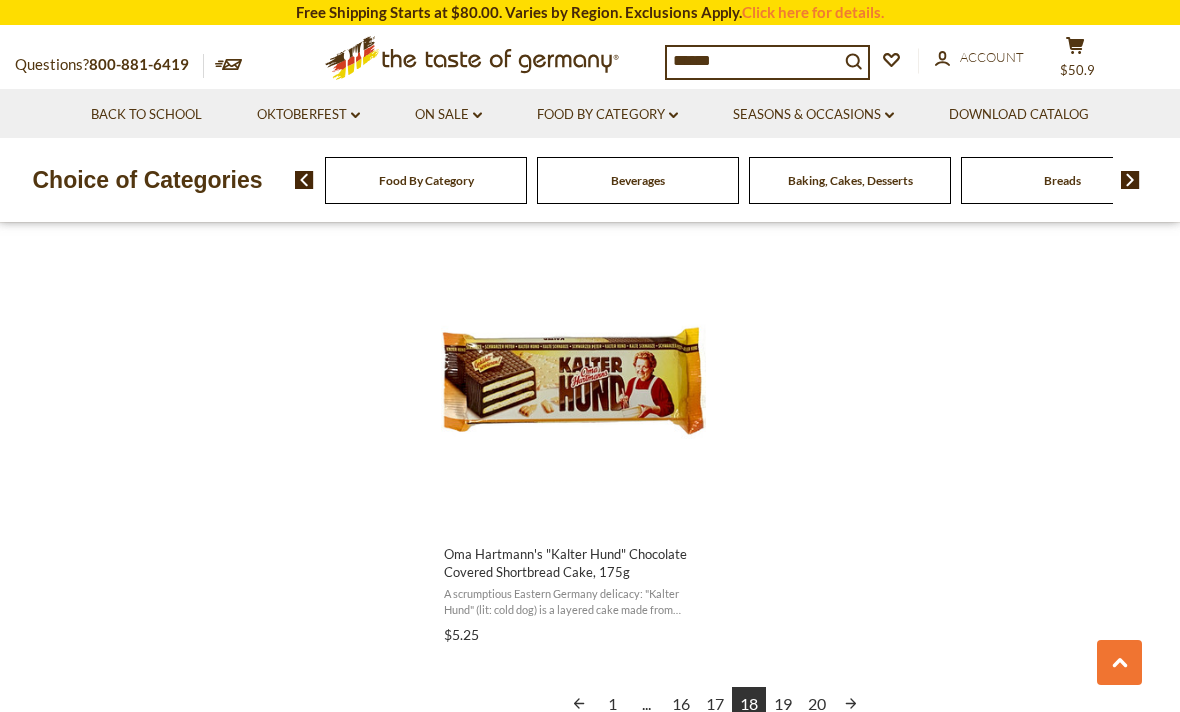 click on "19" at bounding box center [783, 704] 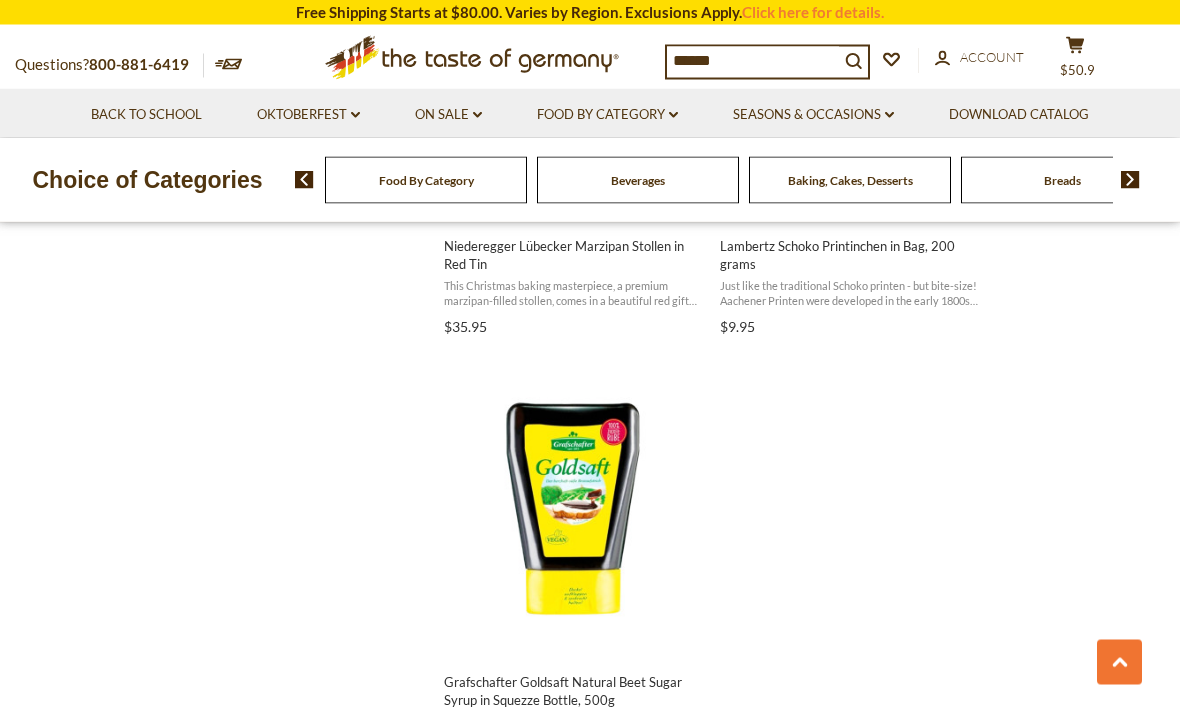scroll, scrollTop: 3435, scrollLeft: 0, axis: vertical 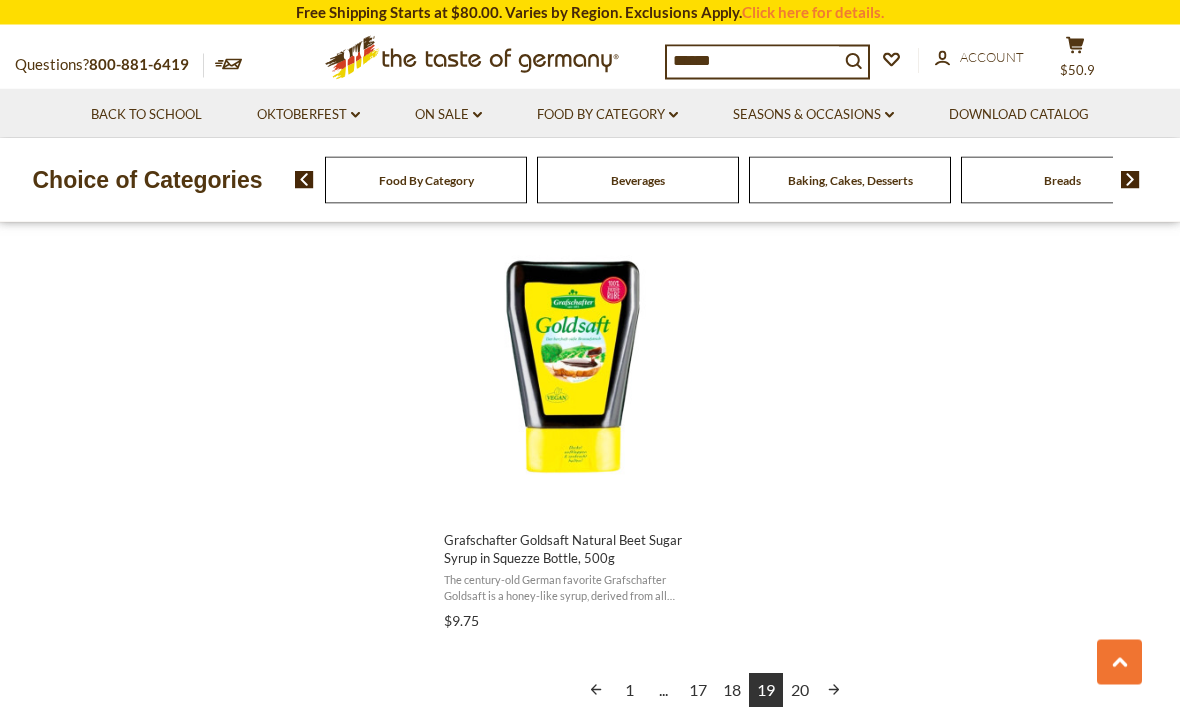 click on "20" at bounding box center (800, 691) 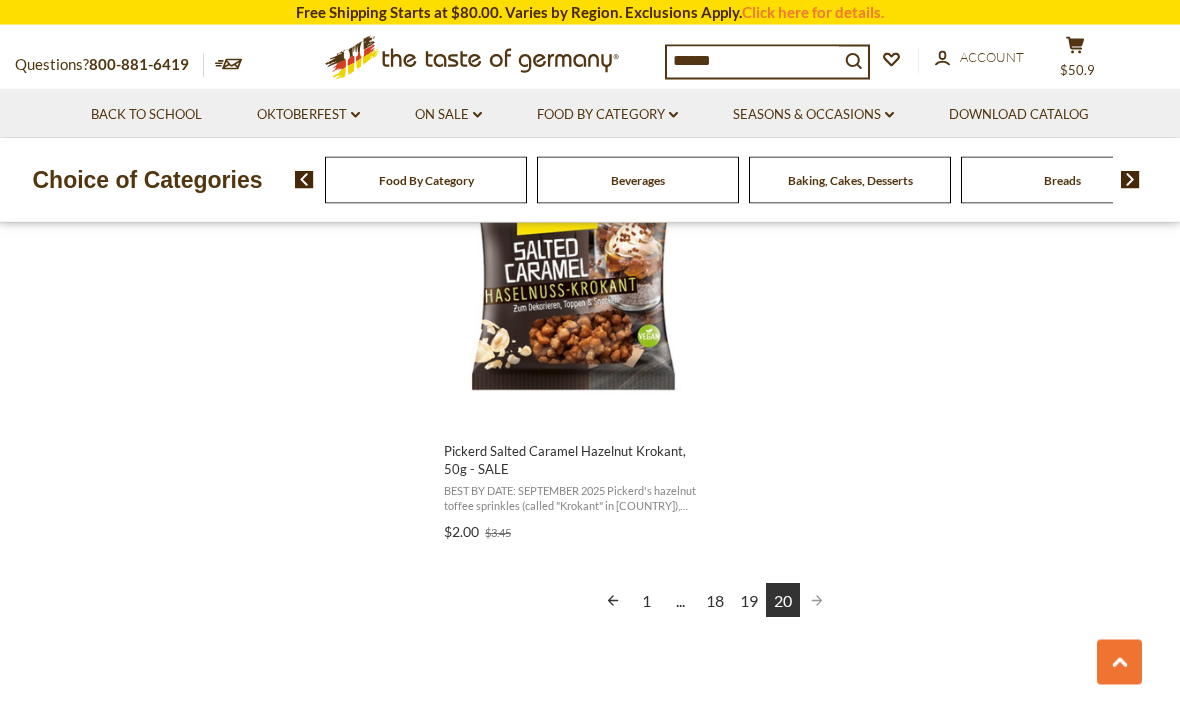 scroll, scrollTop: 2012, scrollLeft: 0, axis: vertical 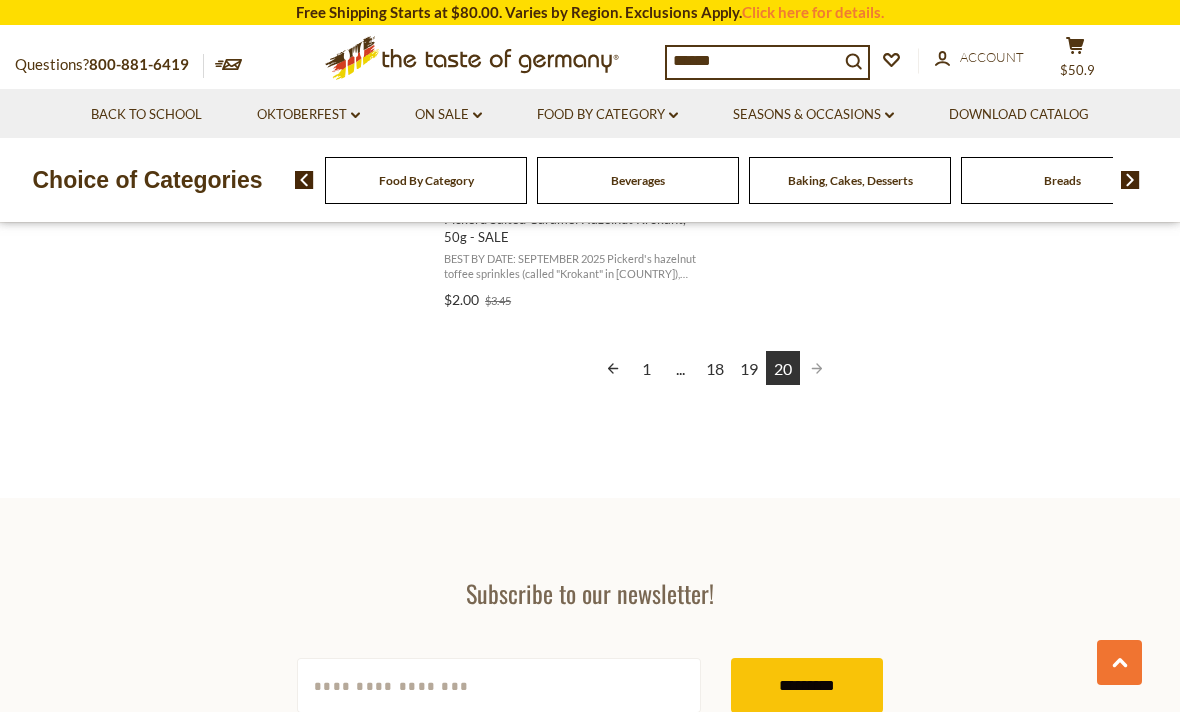 click at bounding box center (817, 368) 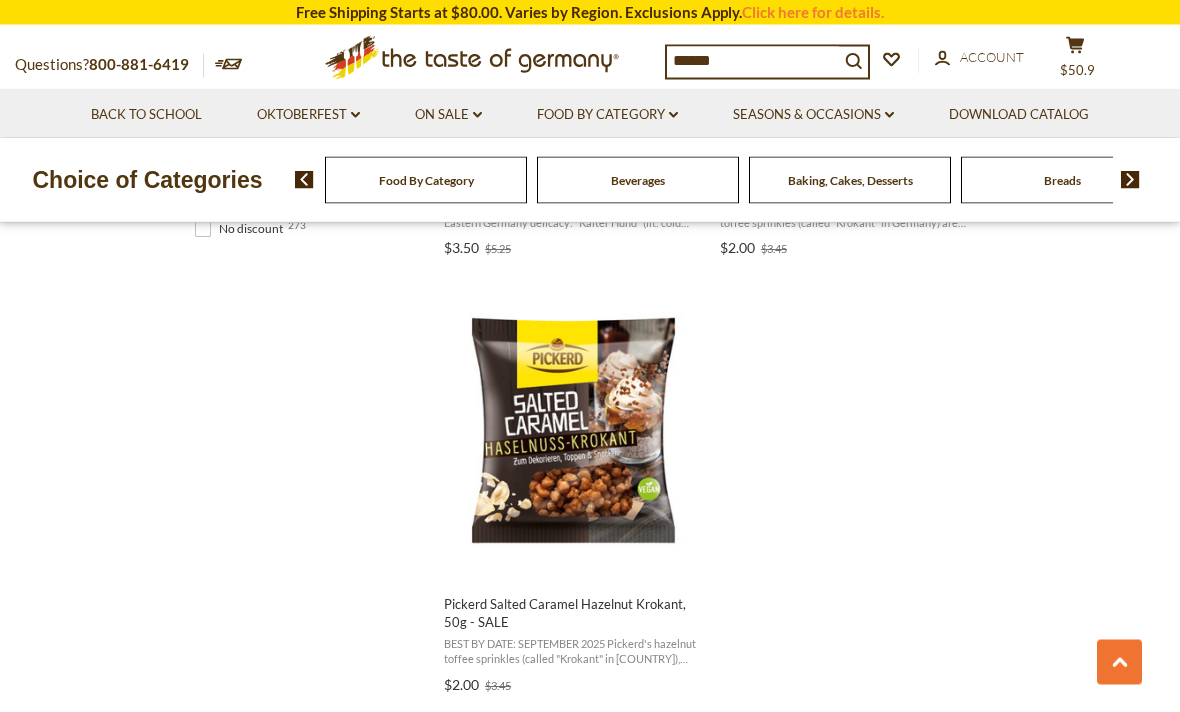 scroll, scrollTop: 1616, scrollLeft: 0, axis: vertical 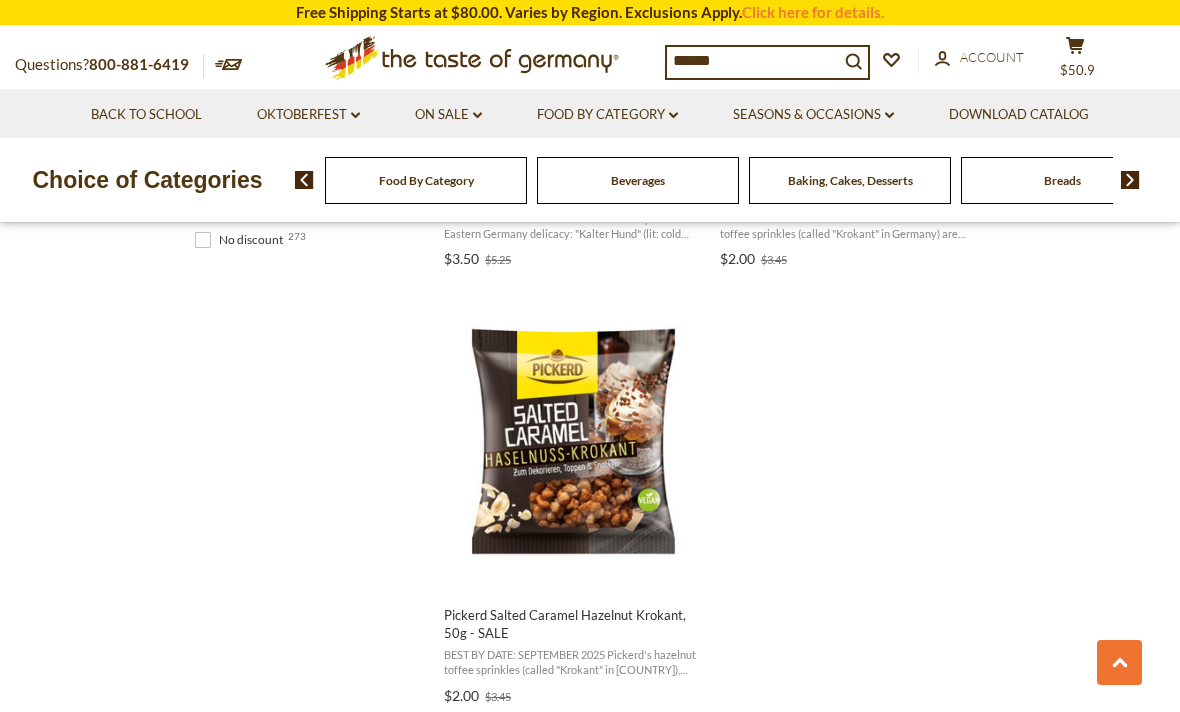 click on "Beverages" at bounding box center (426, 180) 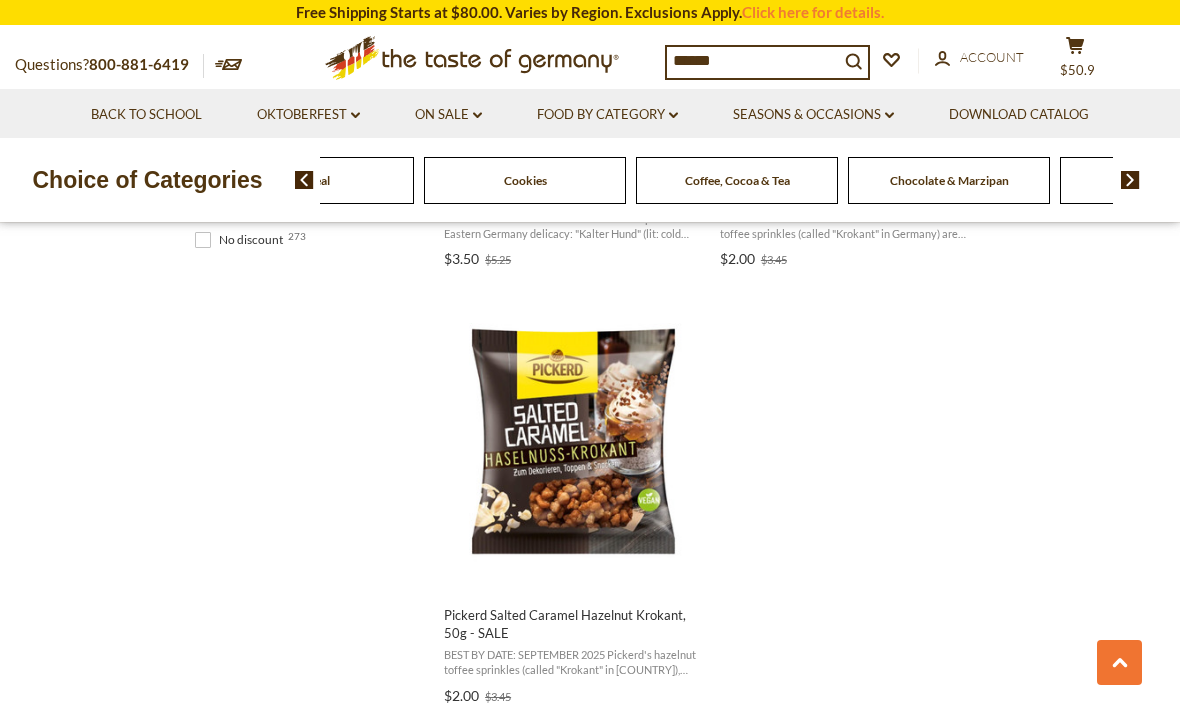 click on "Candy" at bounding box center [-747, 180] 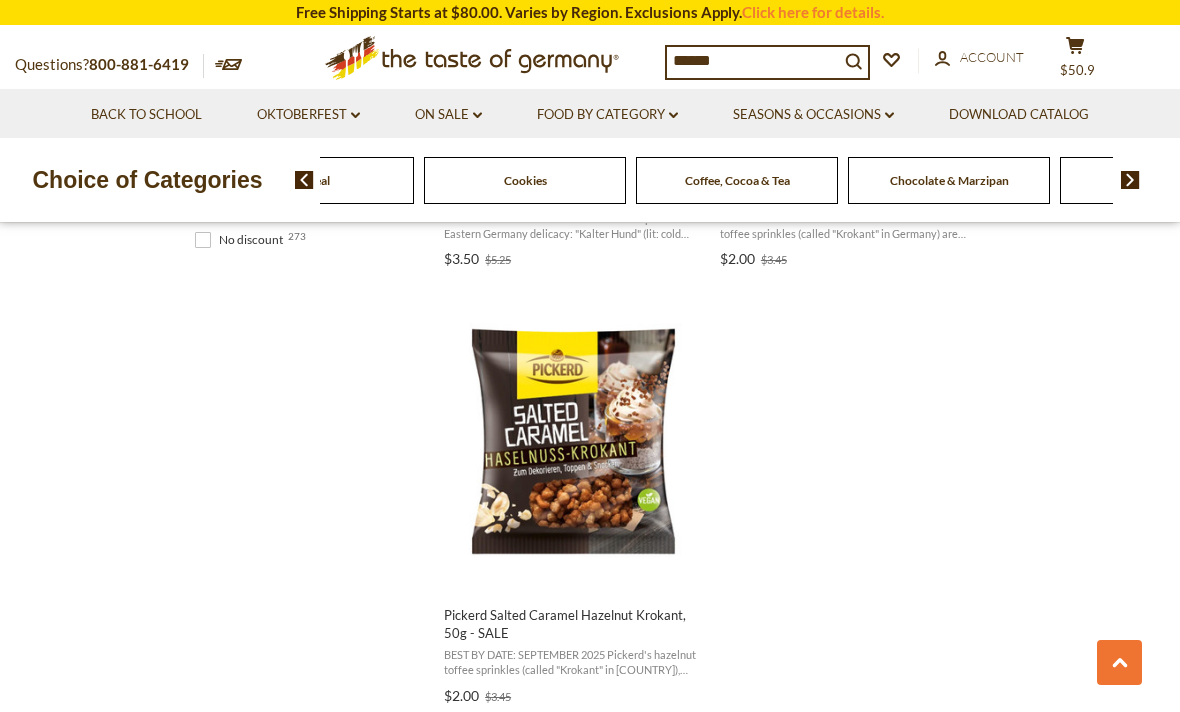 click on "Food By Category
Beverages
Baking, Cakes, Desserts
Breads
Candy
Cereal
Cookies
Coffee, Cocoa & Tea
Chocolate & Marzipan
Cheese & Dairy
Fish" at bounding box center (1161, 180) 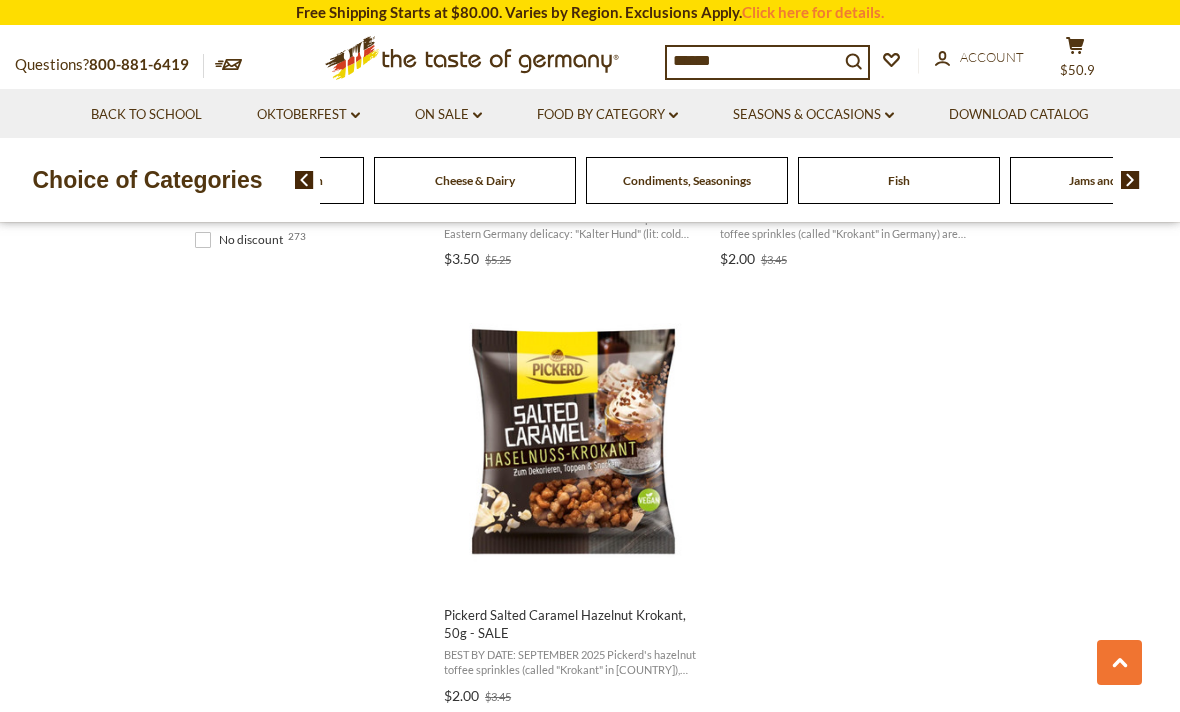click on "******" at bounding box center [753, 61] 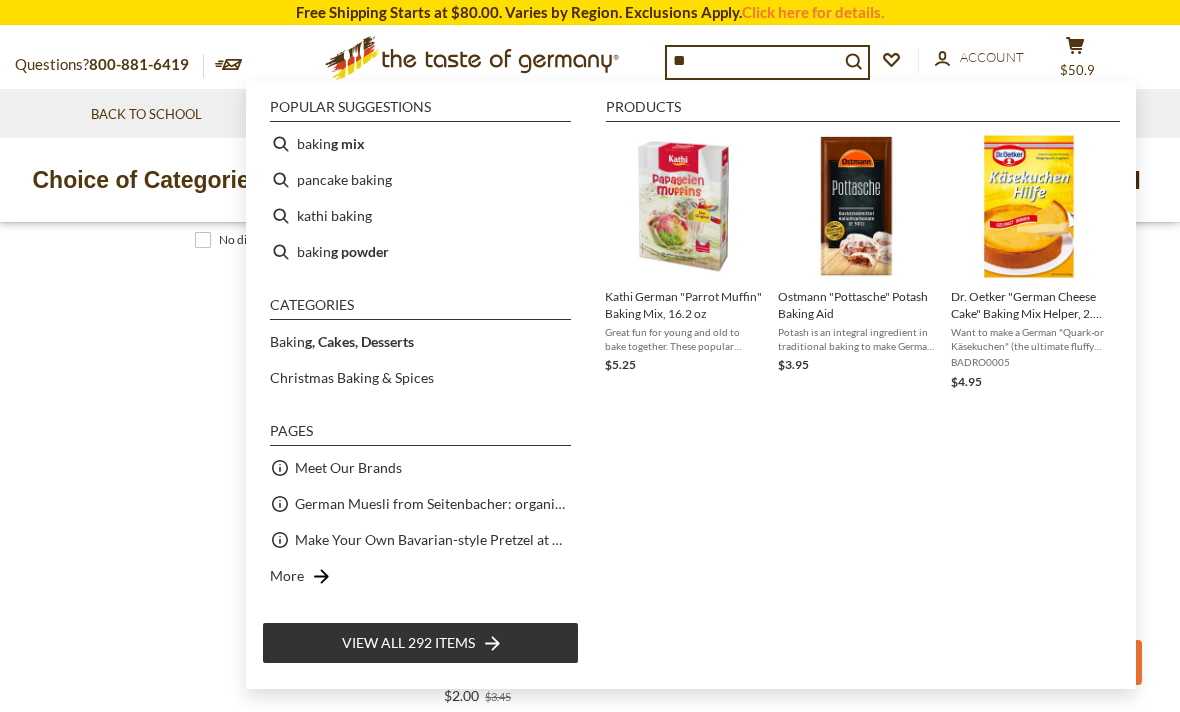 type on "*" 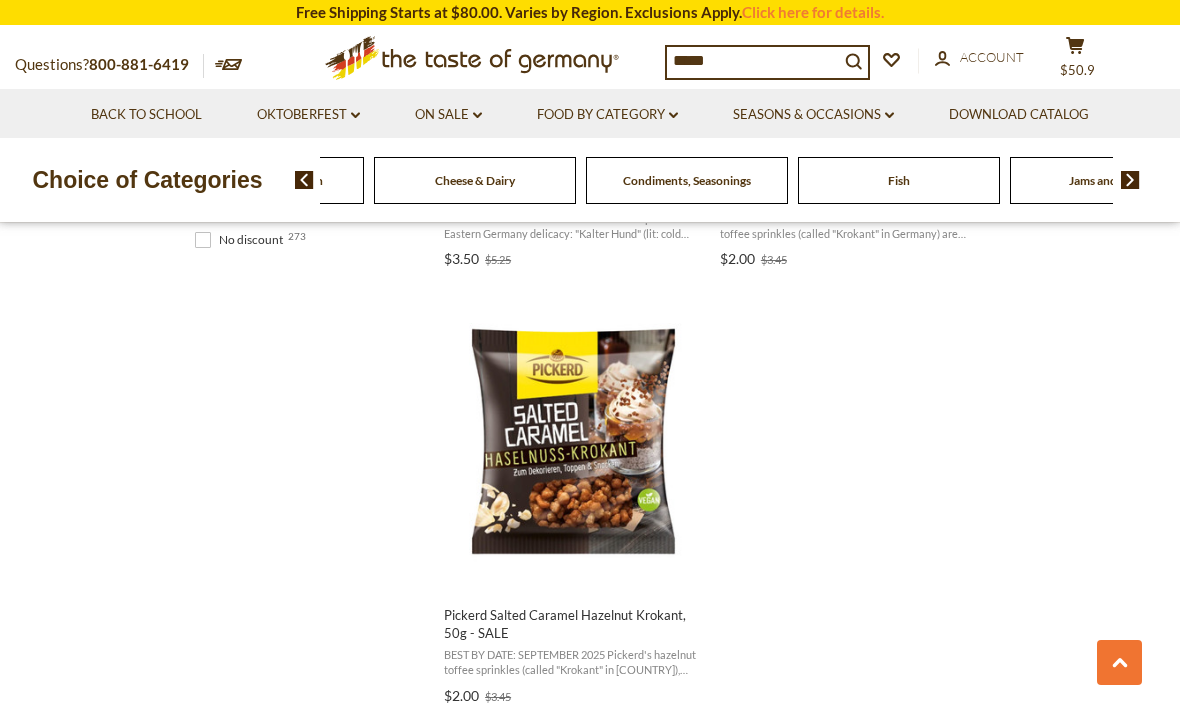 type on "******" 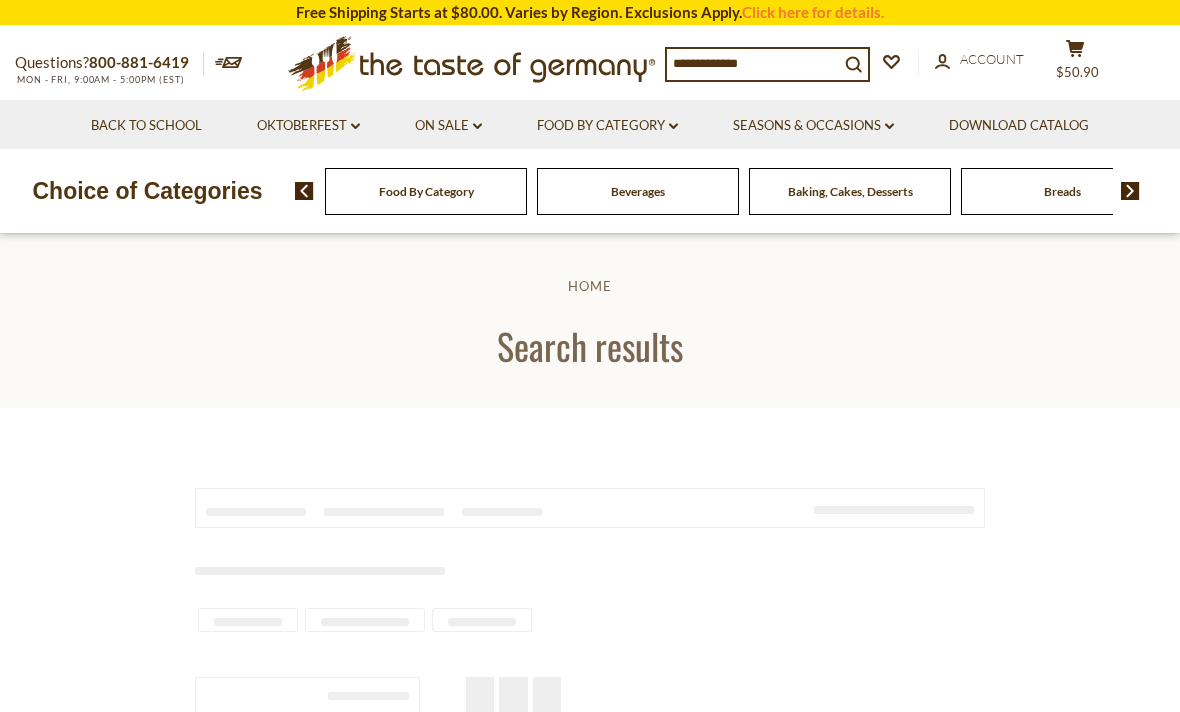 type on "******" 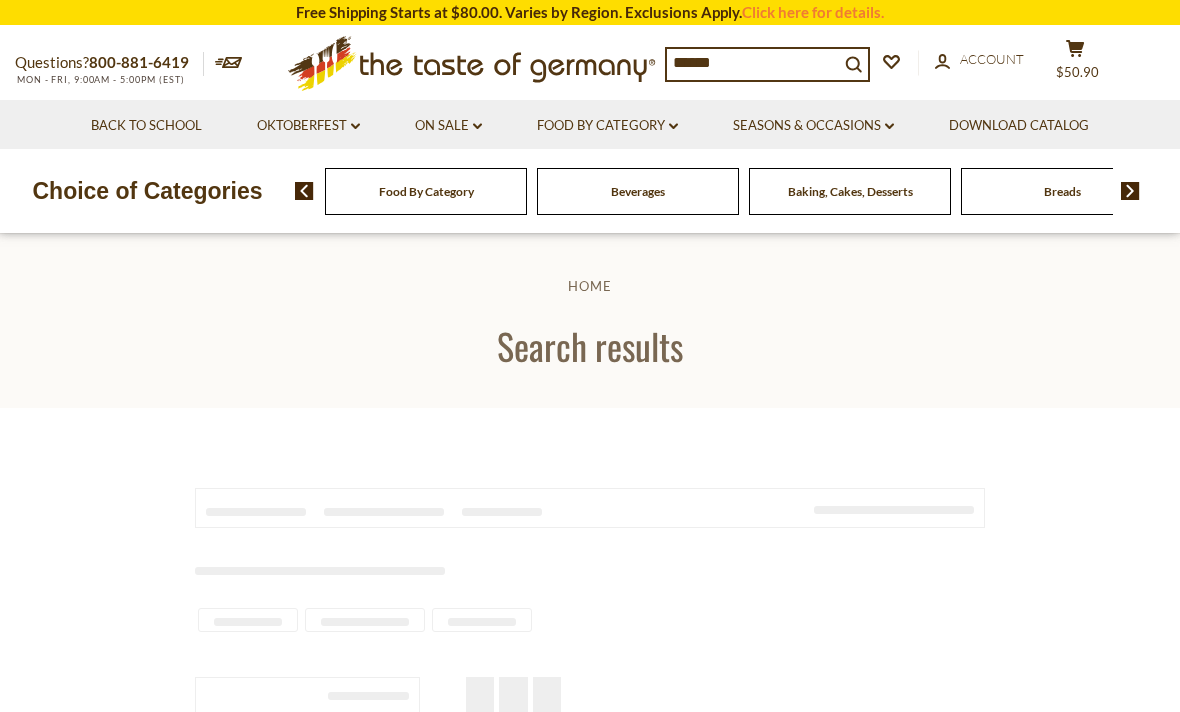 scroll, scrollTop: 0, scrollLeft: 0, axis: both 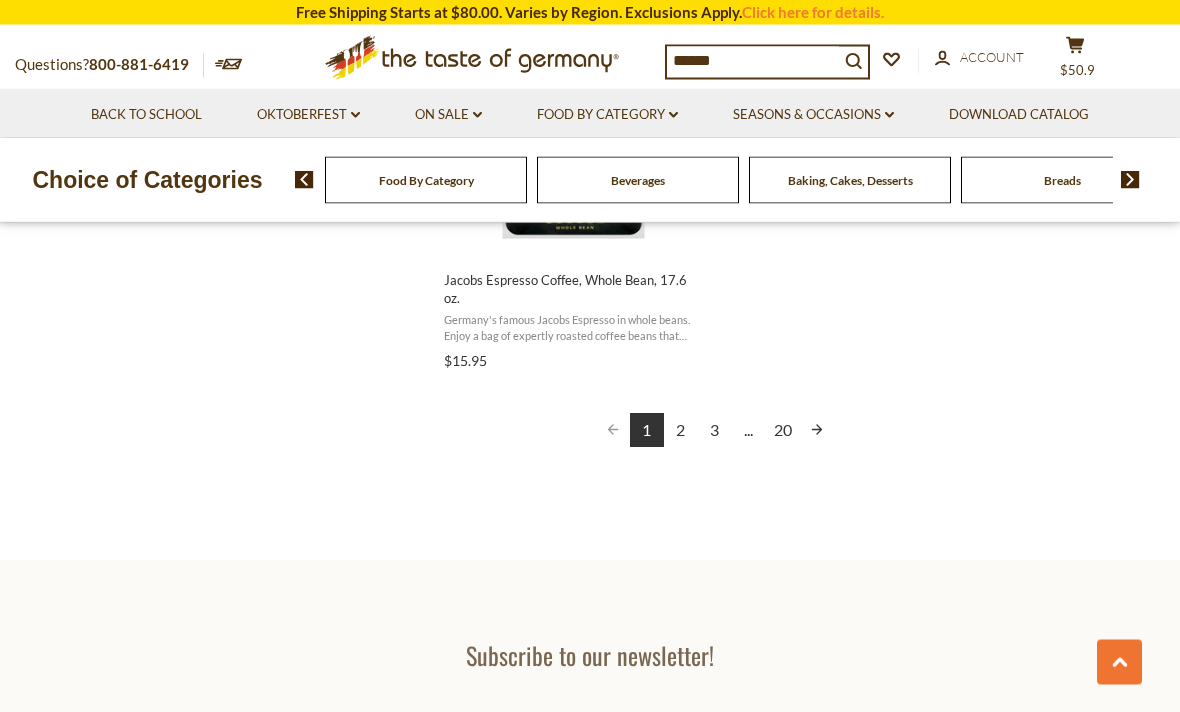 click on "2" at bounding box center (681, 431) 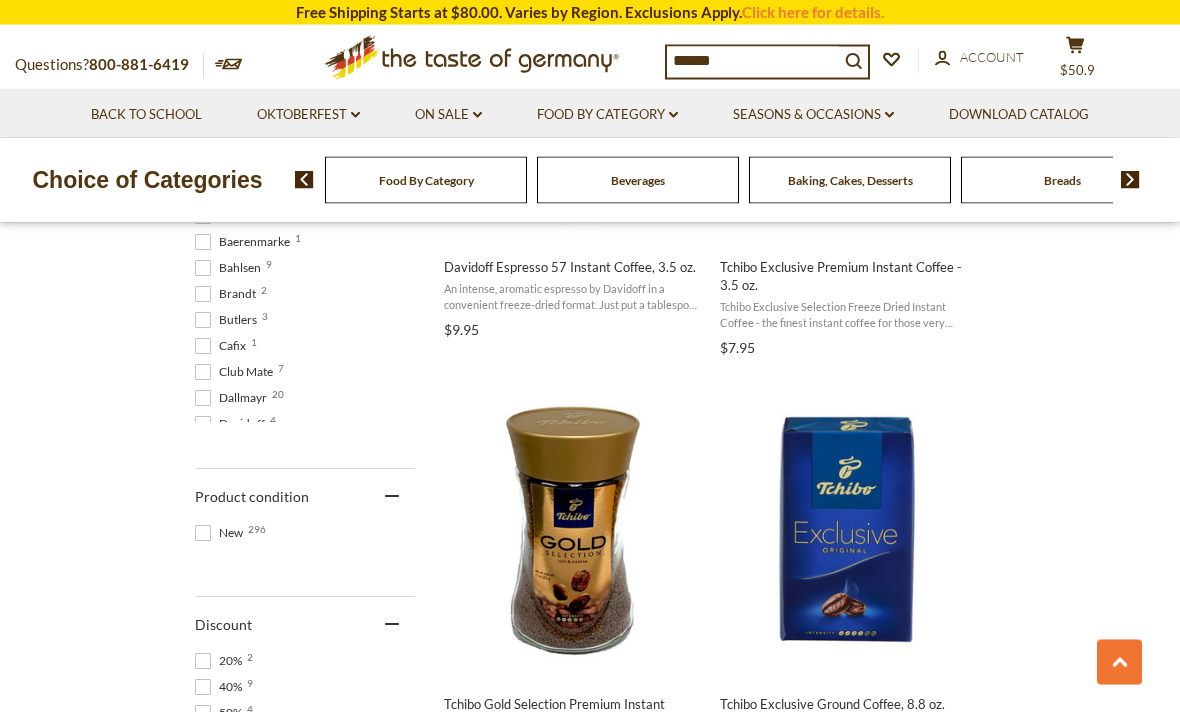 scroll, scrollTop: 1184, scrollLeft: 0, axis: vertical 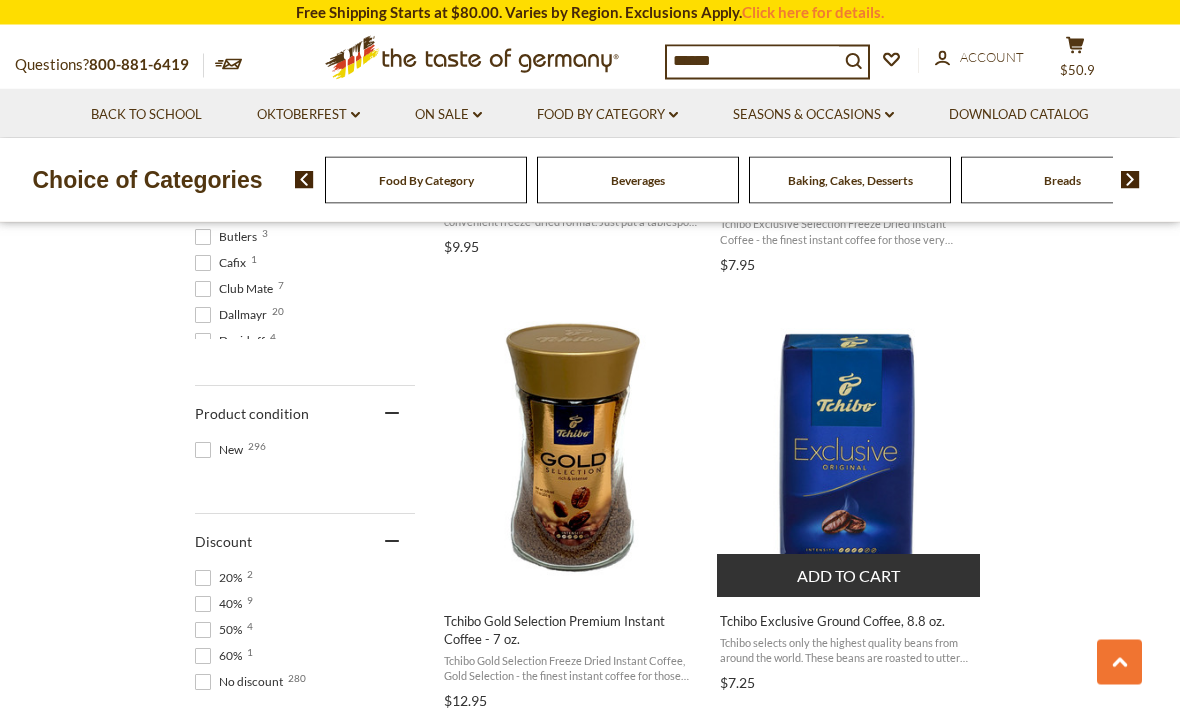 click on "Add to cart" at bounding box center [848, 576] 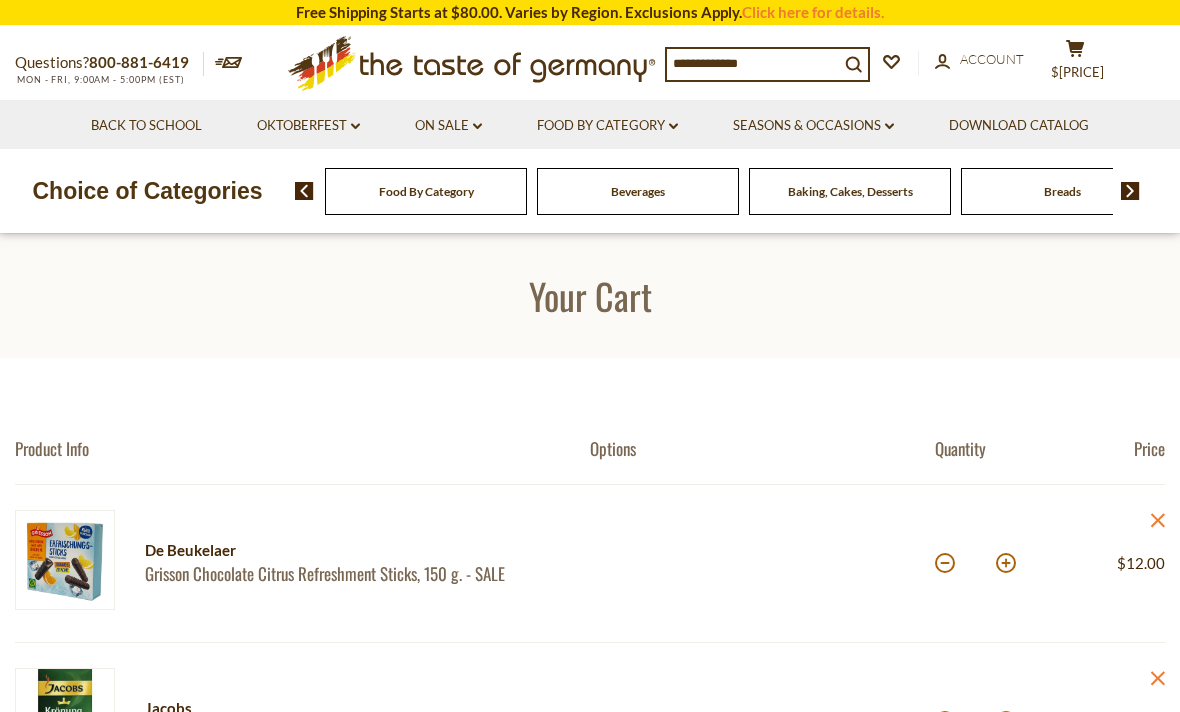 scroll, scrollTop: 0, scrollLeft: 0, axis: both 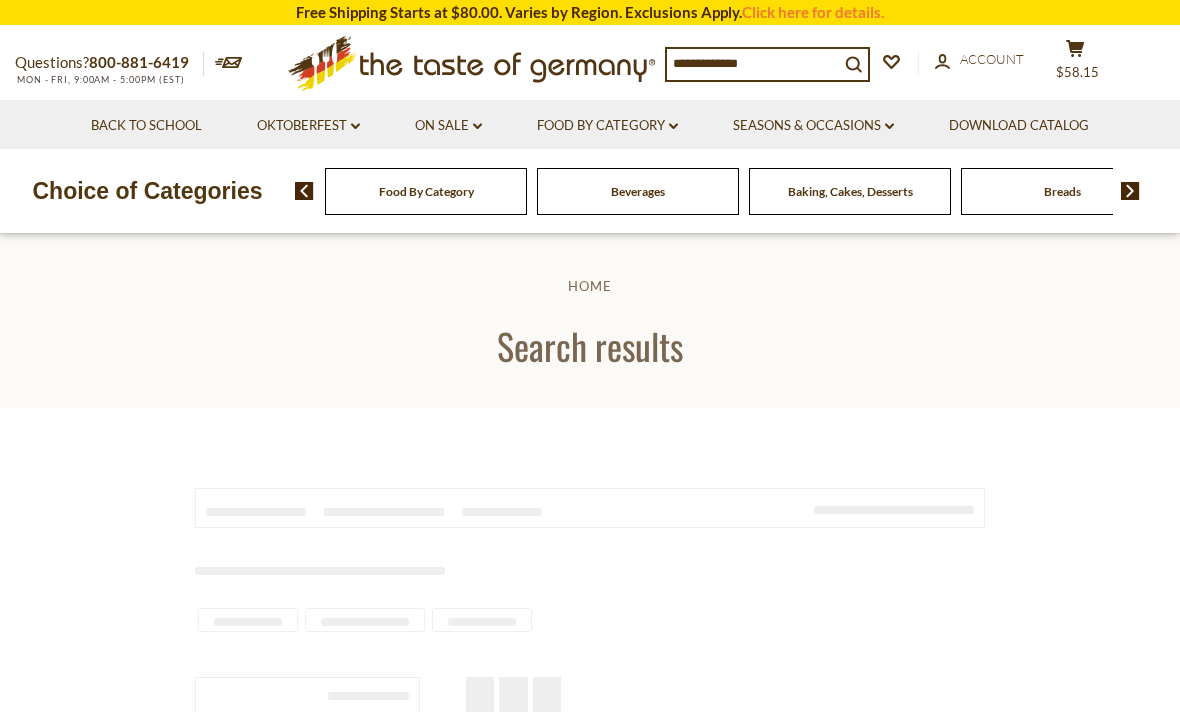 type on "******" 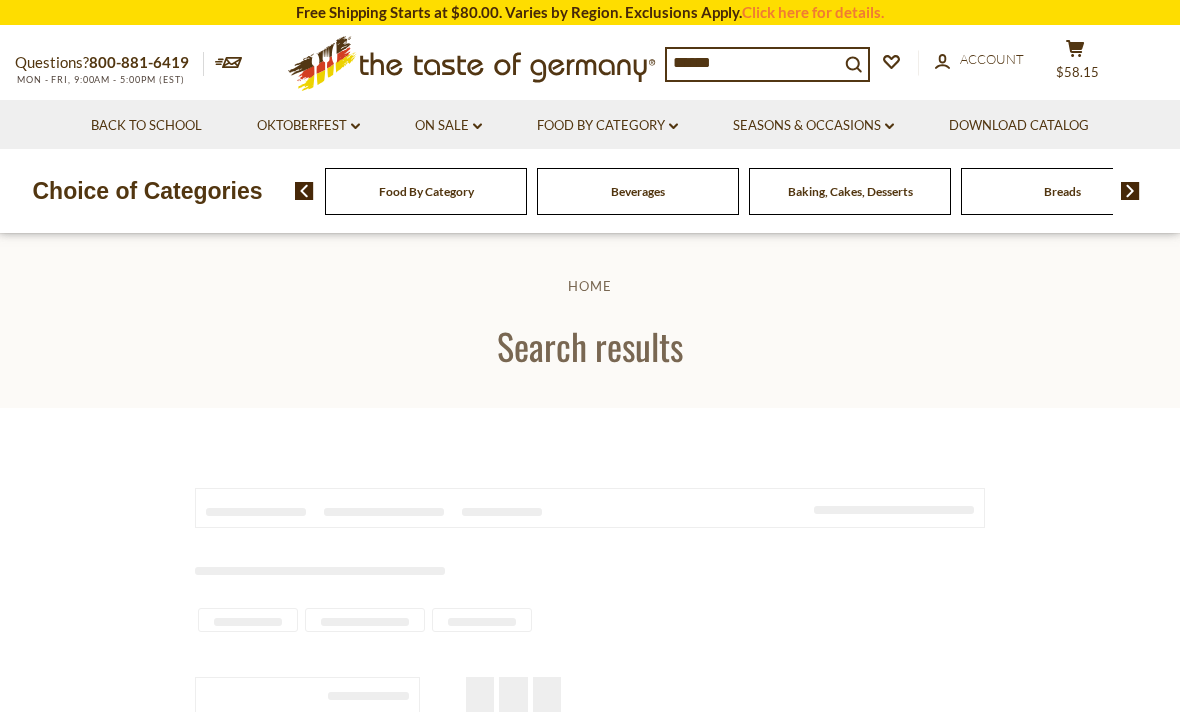 scroll, scrollTop: 1, scrollLeft: 0, axis: vertical 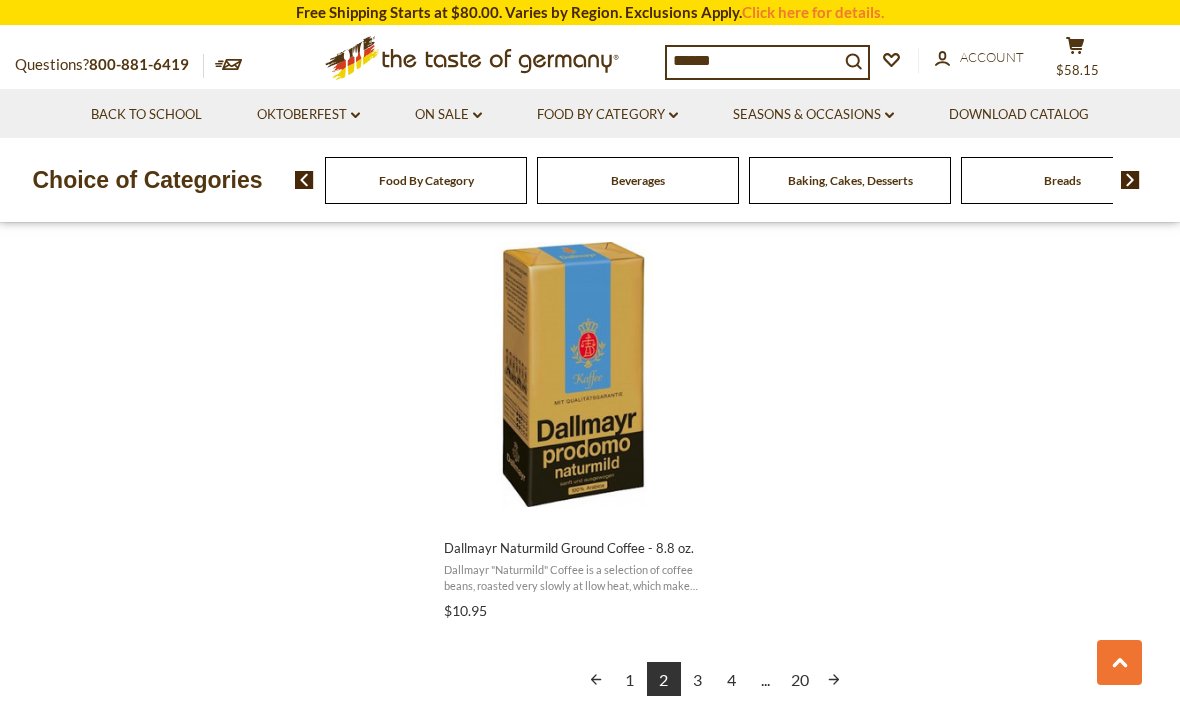 click on "3" at bounding box center [698, 679] 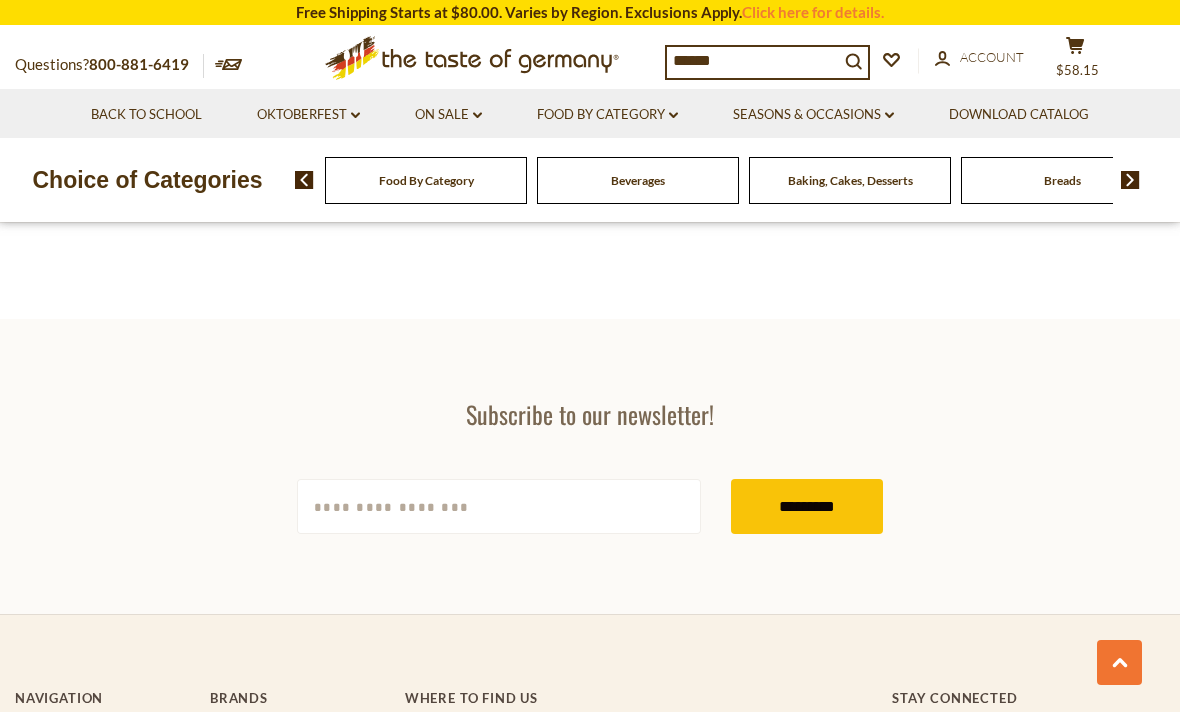 scroll, scrollTop: 3917, scrollLeft: 0, axis: vertical 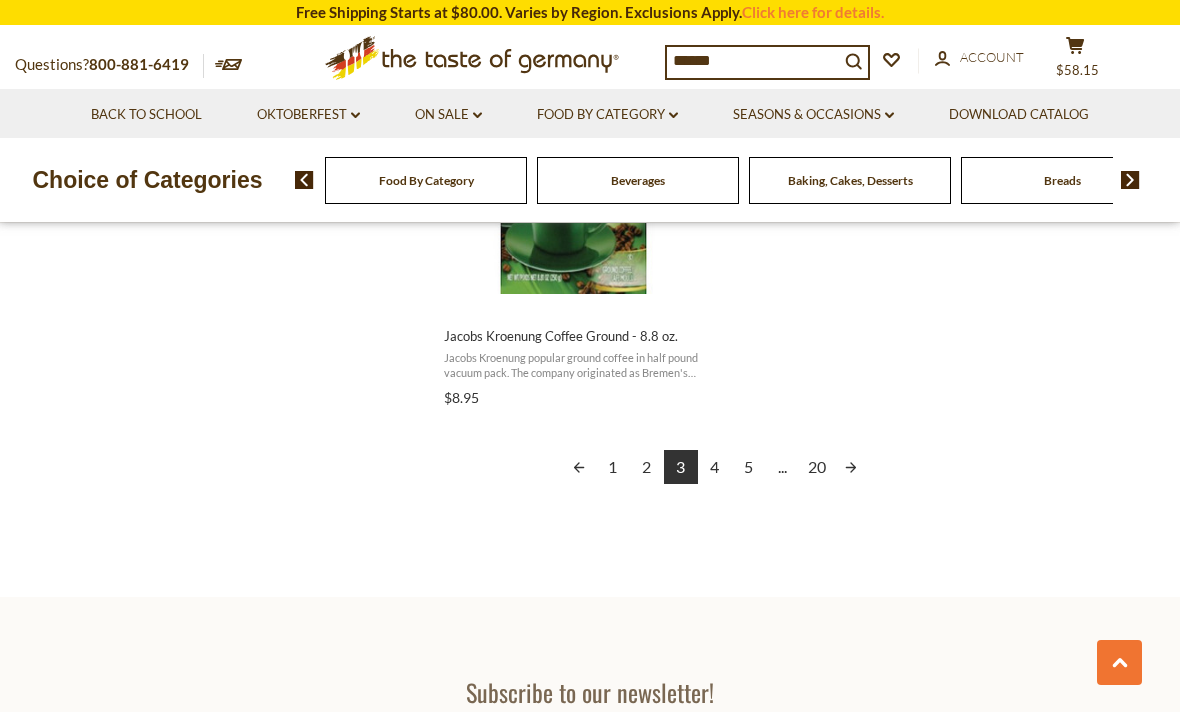 click on "4" at bounding box center [715, 467] 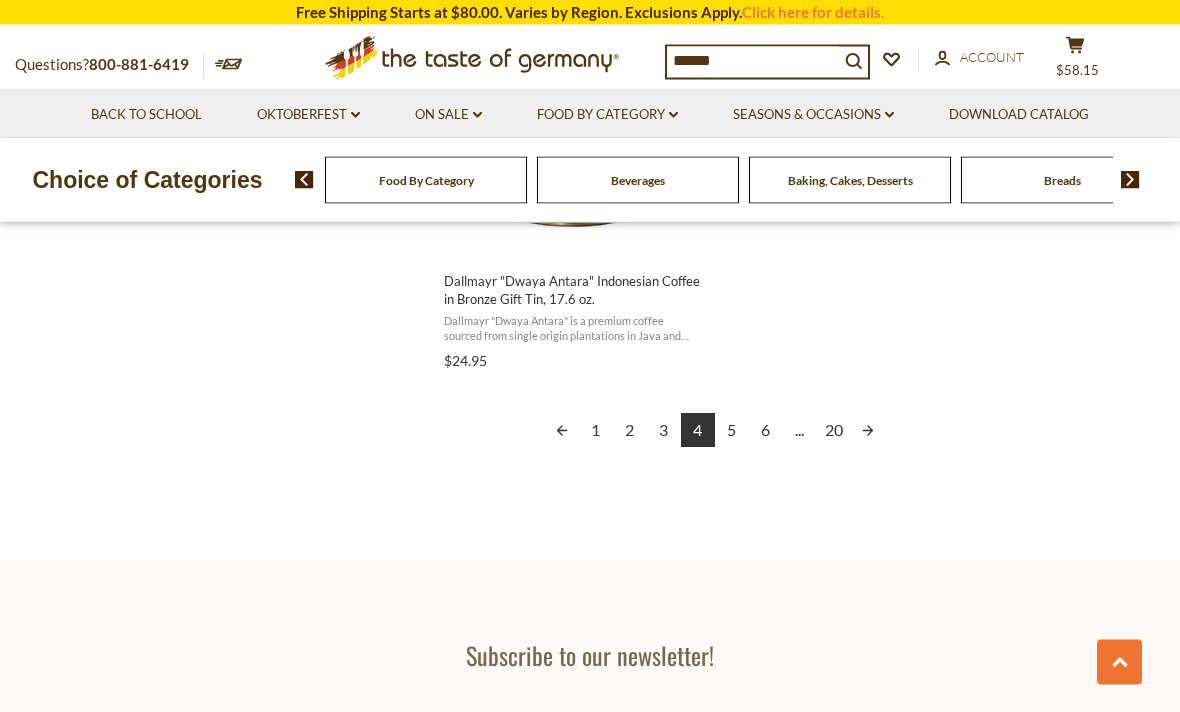 scroll, scrollTop: 3742, scrollLeft: 0, axis: vertical 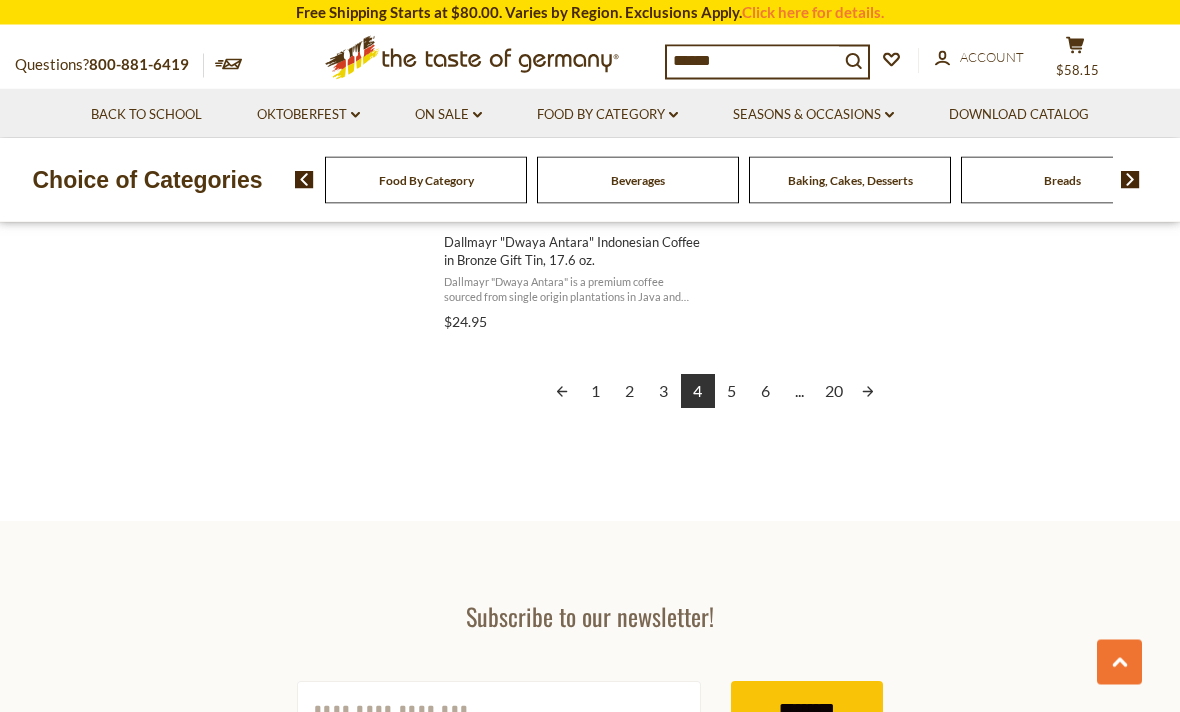 click on "5" at bounding box center [732, 392] 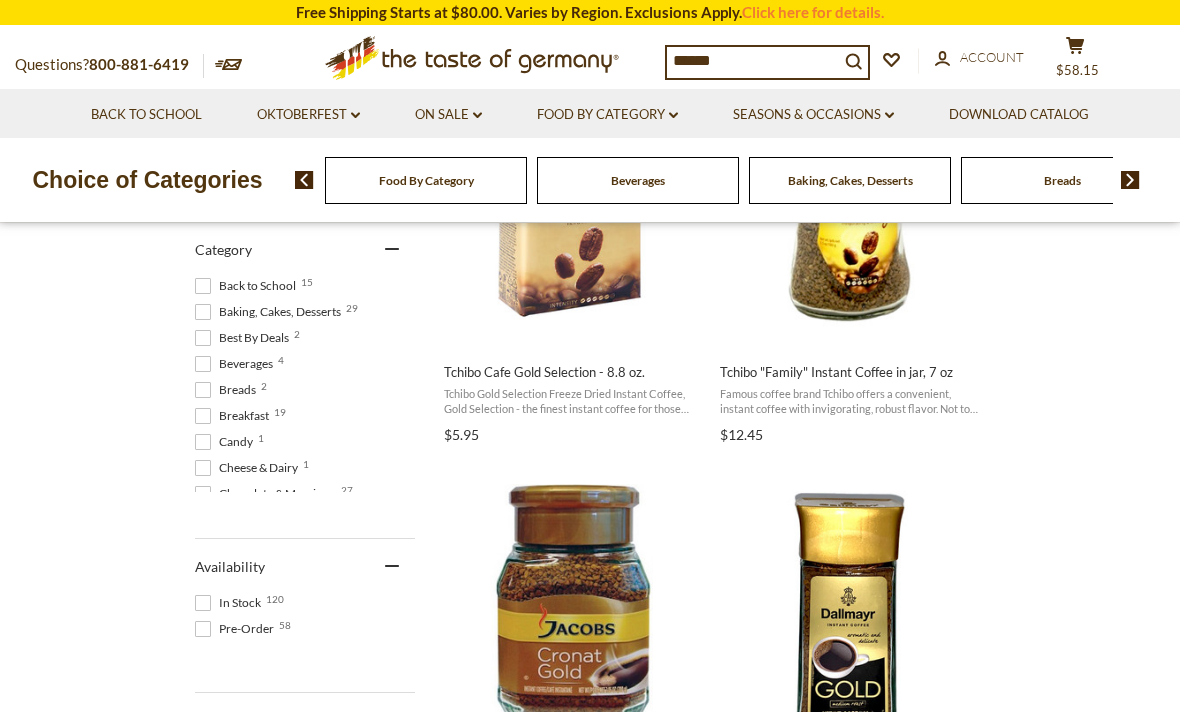 scroll, scrollTop: 553, scrollLeft: 0, axis: vertical 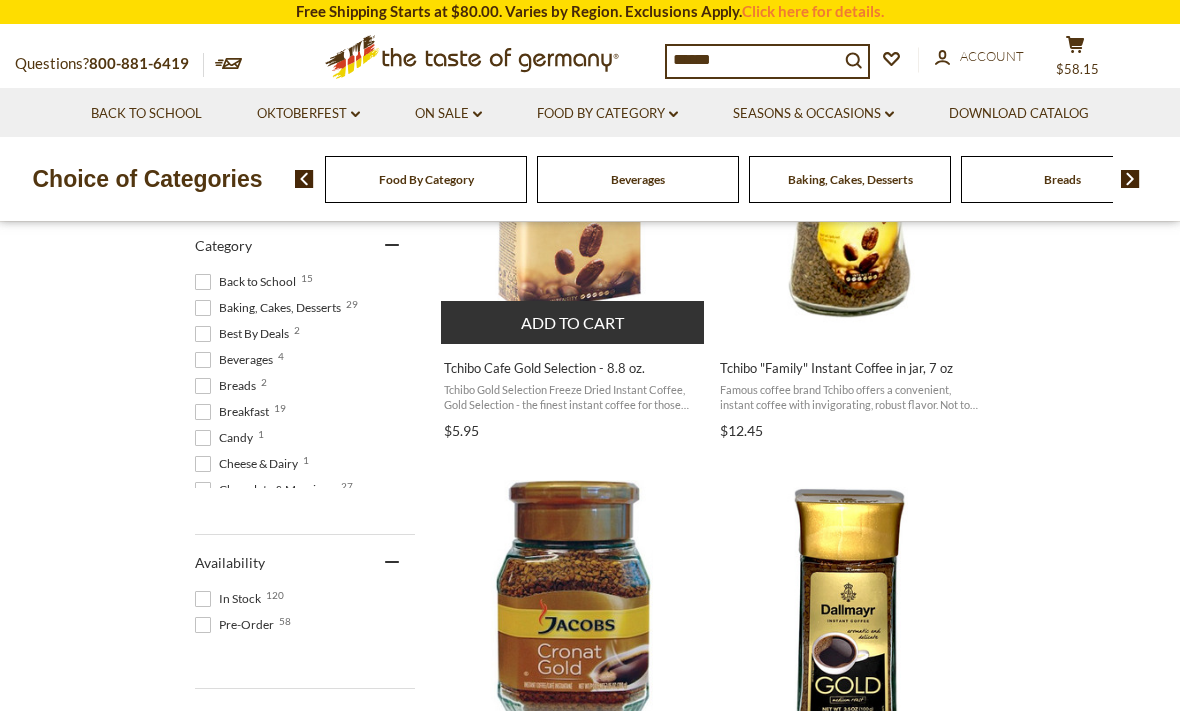 click on "Add to cart" at bounding box center (572, 323) 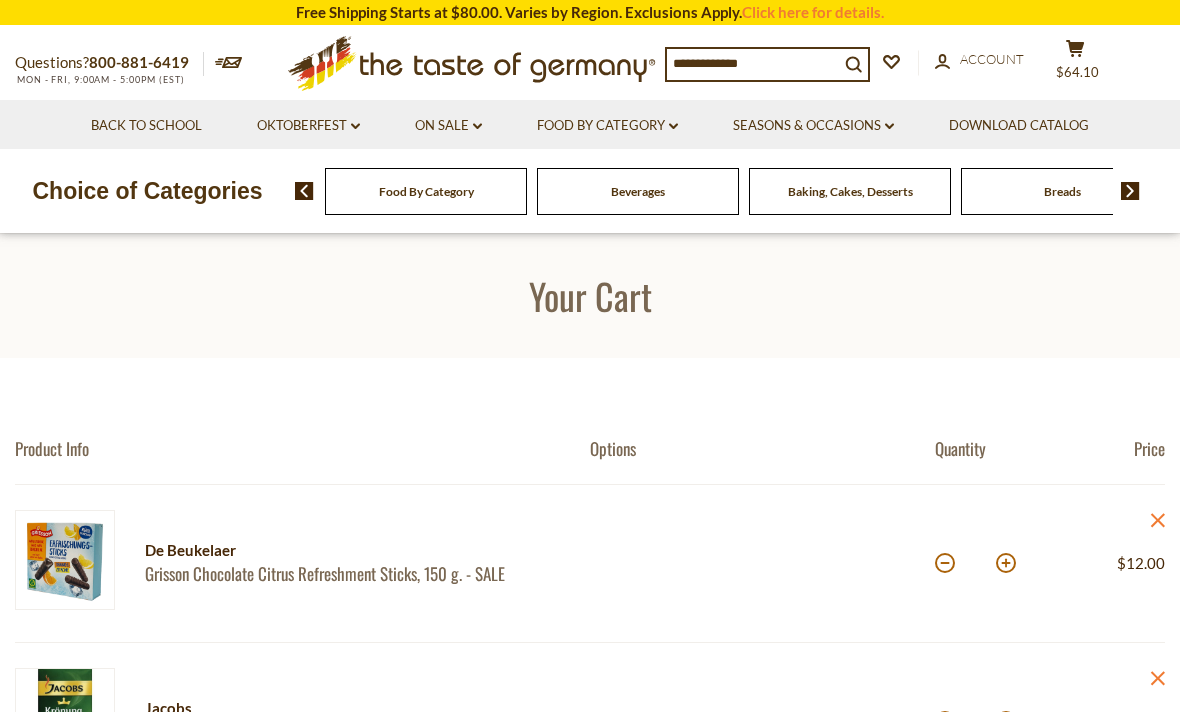 scroll, scrollTop: 0, scrollLeft: 0, axis: both 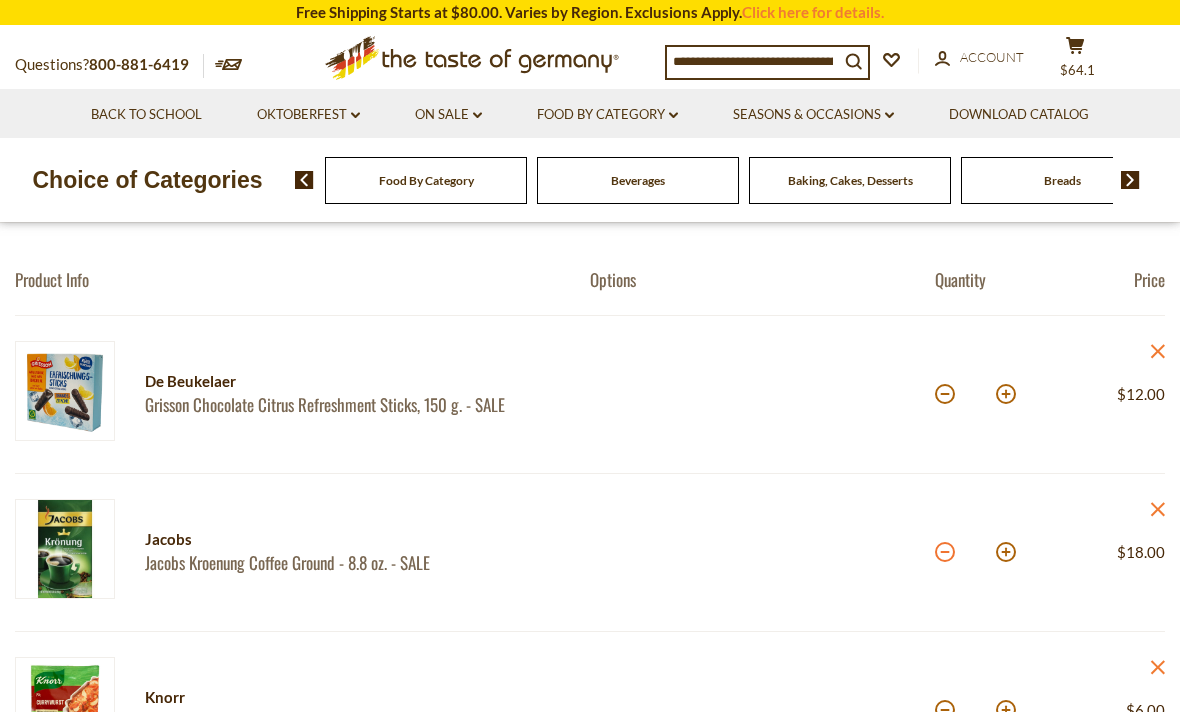 click at bounding box center [945, 552] 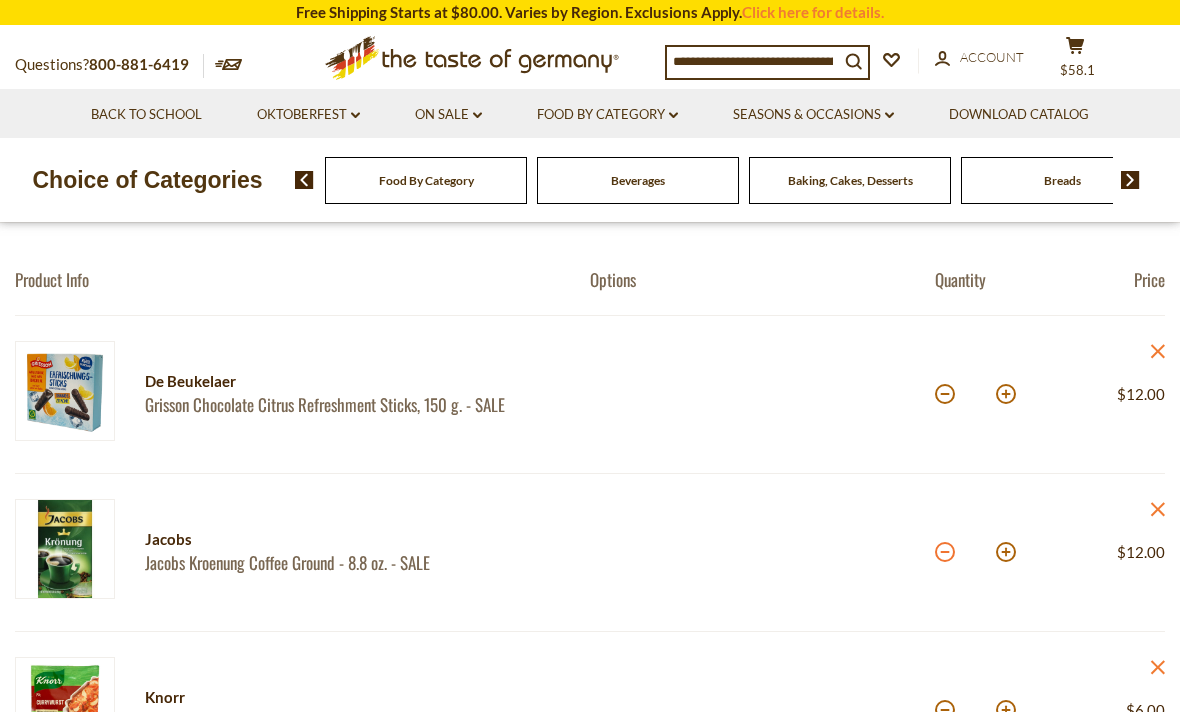 click at bounding box center [945, 552] 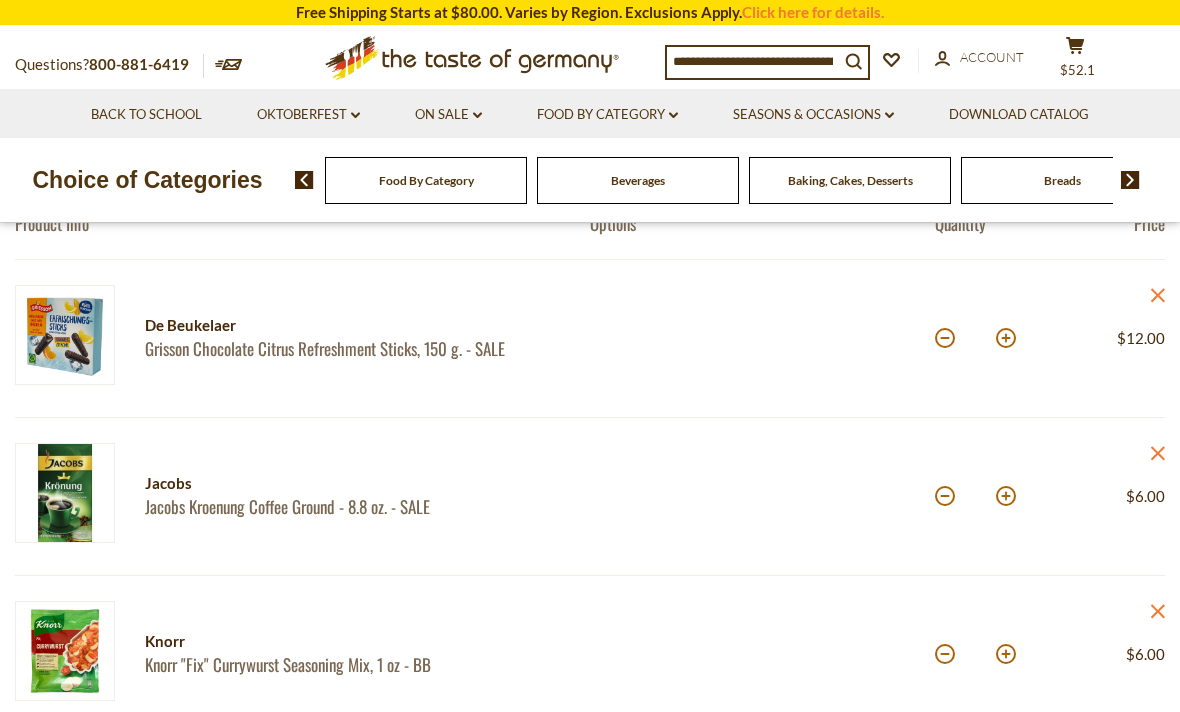 scroll, scrollTop: 228, scrollLeft: 0, axis: vertical 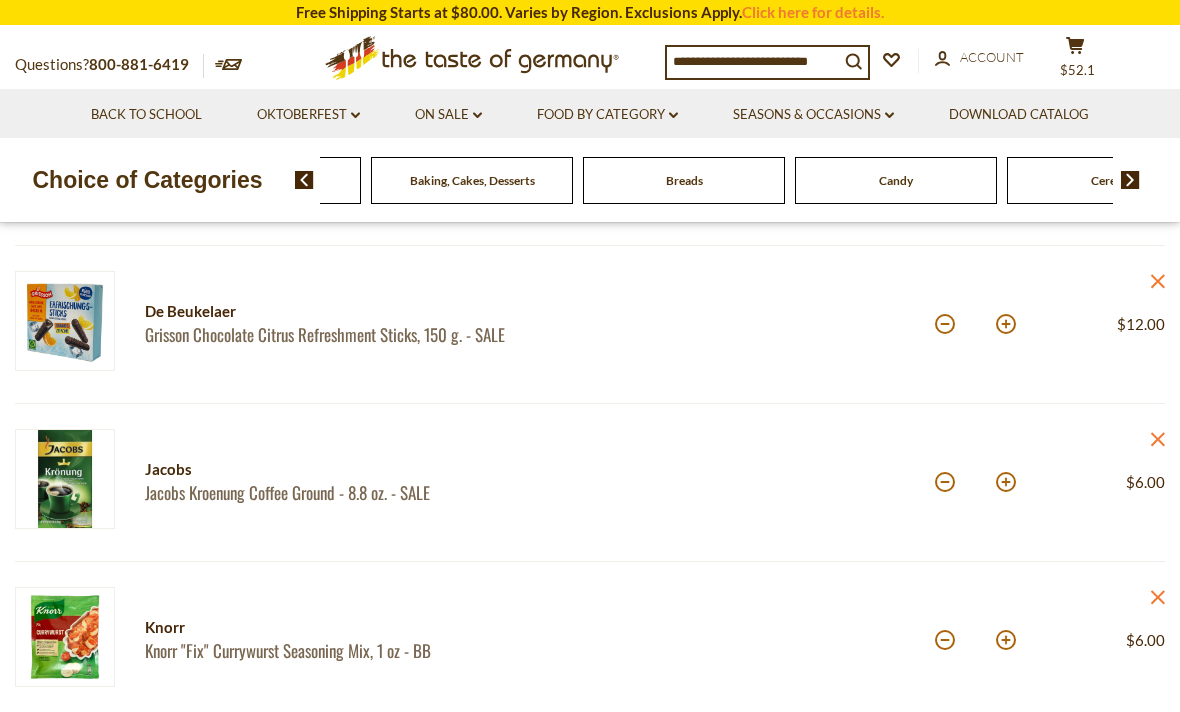 click on "Beverages" at bounding box center [48, 180] 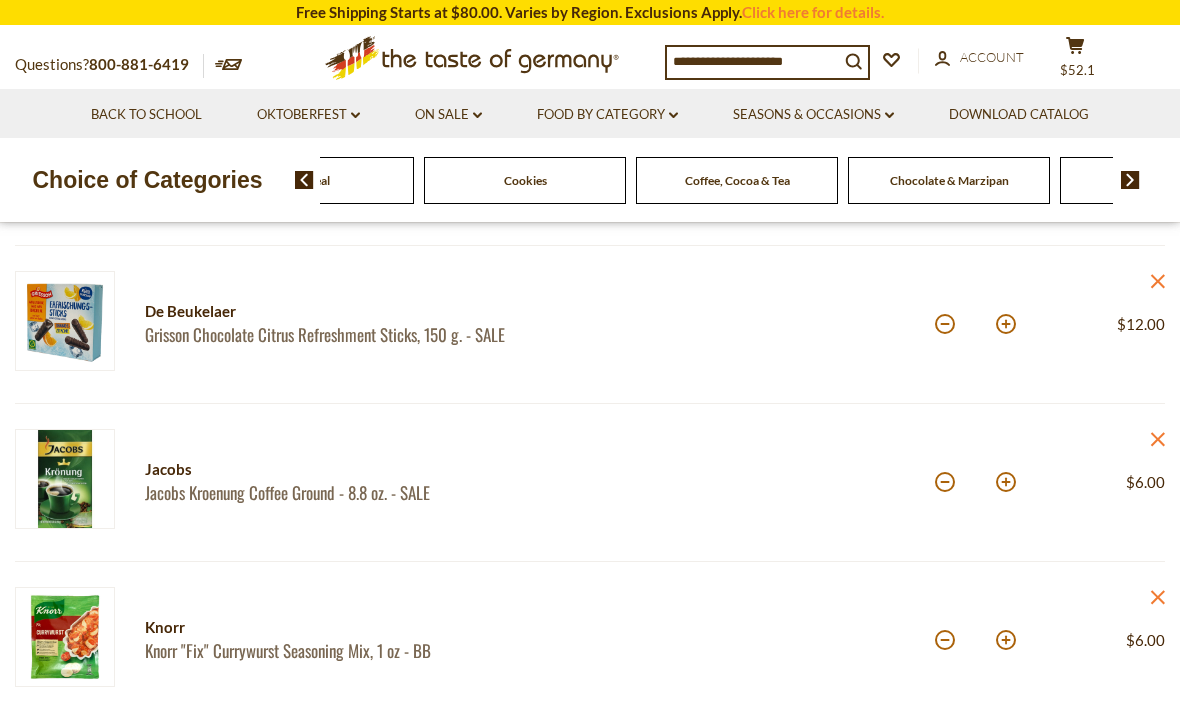 click on "Food By Category
Beverages
Baking, Cakes, Desserts
Breads
Candy
Cereal
Cookies
Coffee, Cocoa & Tea
Chocolate & Marzipan
Cheese & Dairy
Fish" at bounding box center [1161, 180] 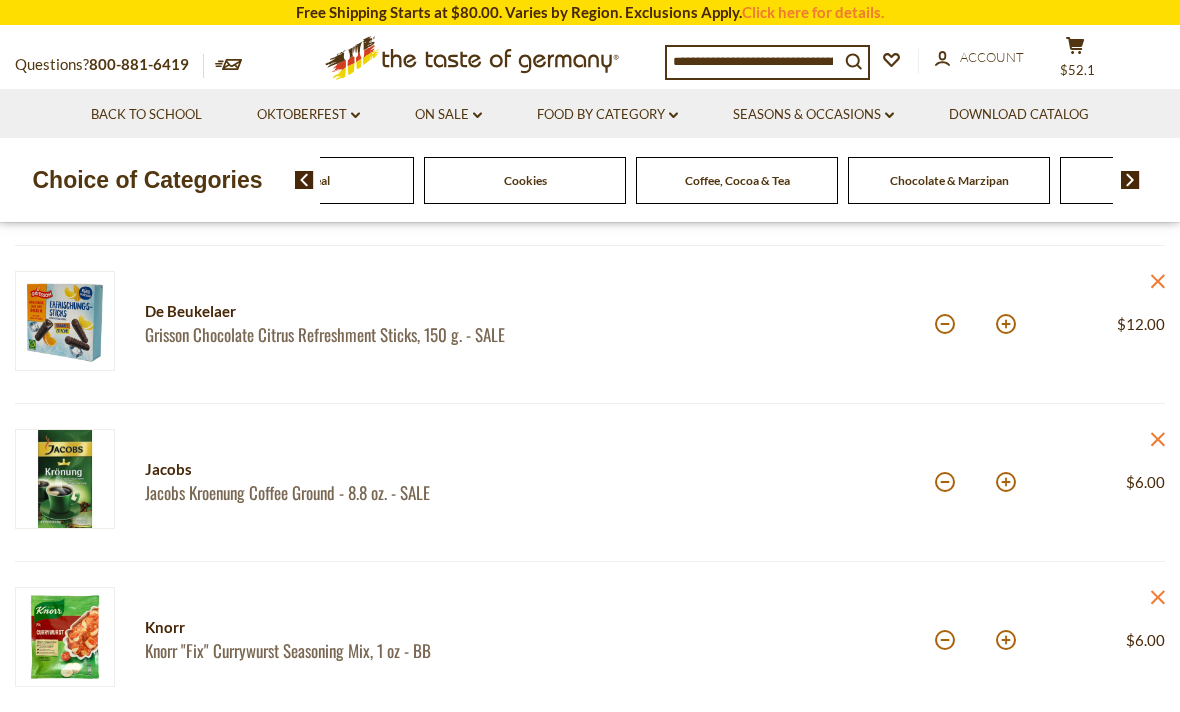 click at bounding box center (753, 61) 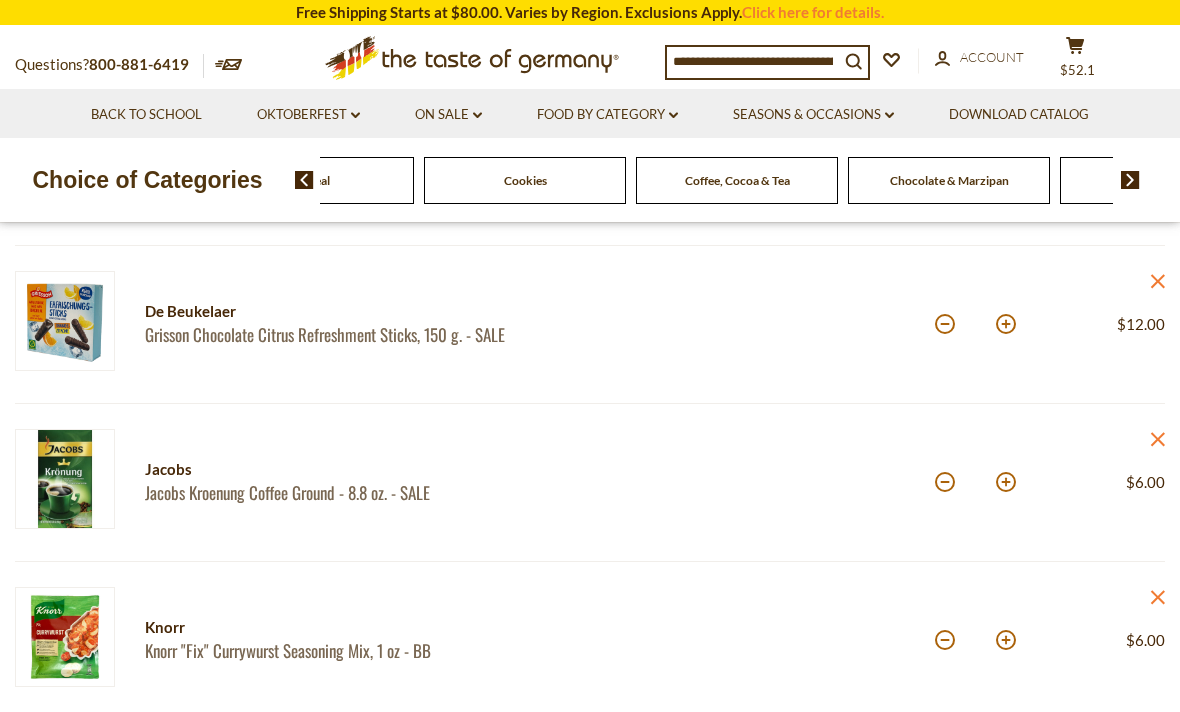 scroll, scrollTop: 227, scrollLeft: 0, axis: vertical 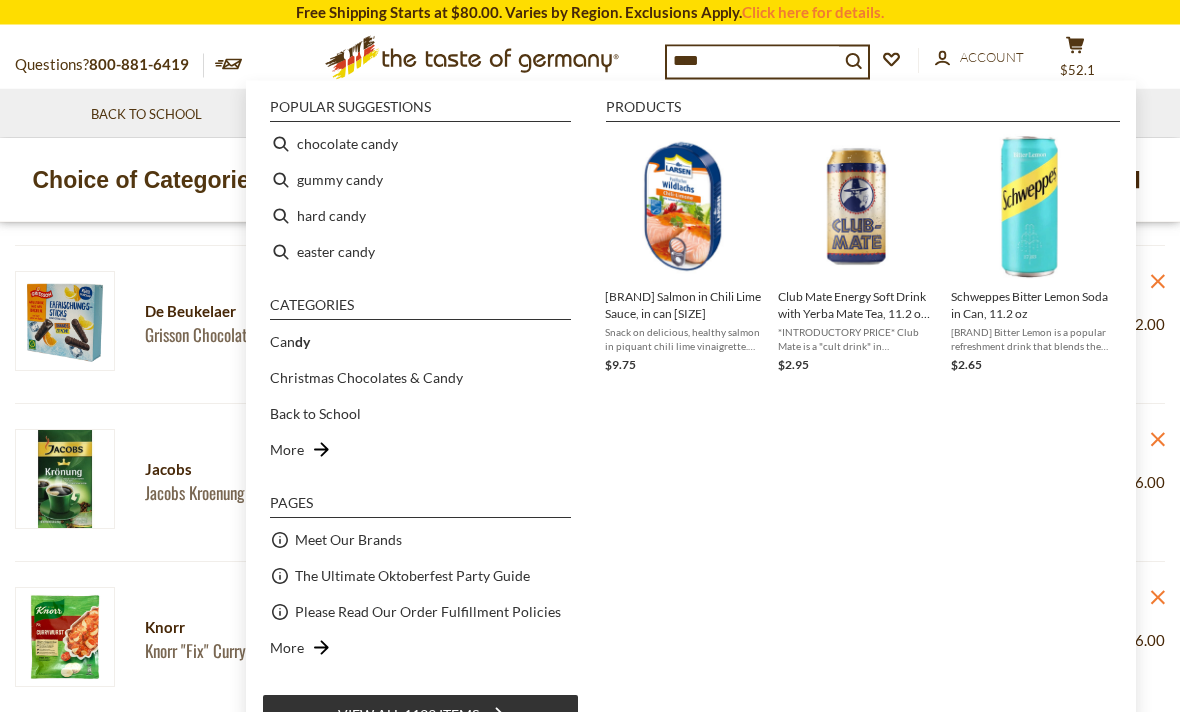 type on "*****" 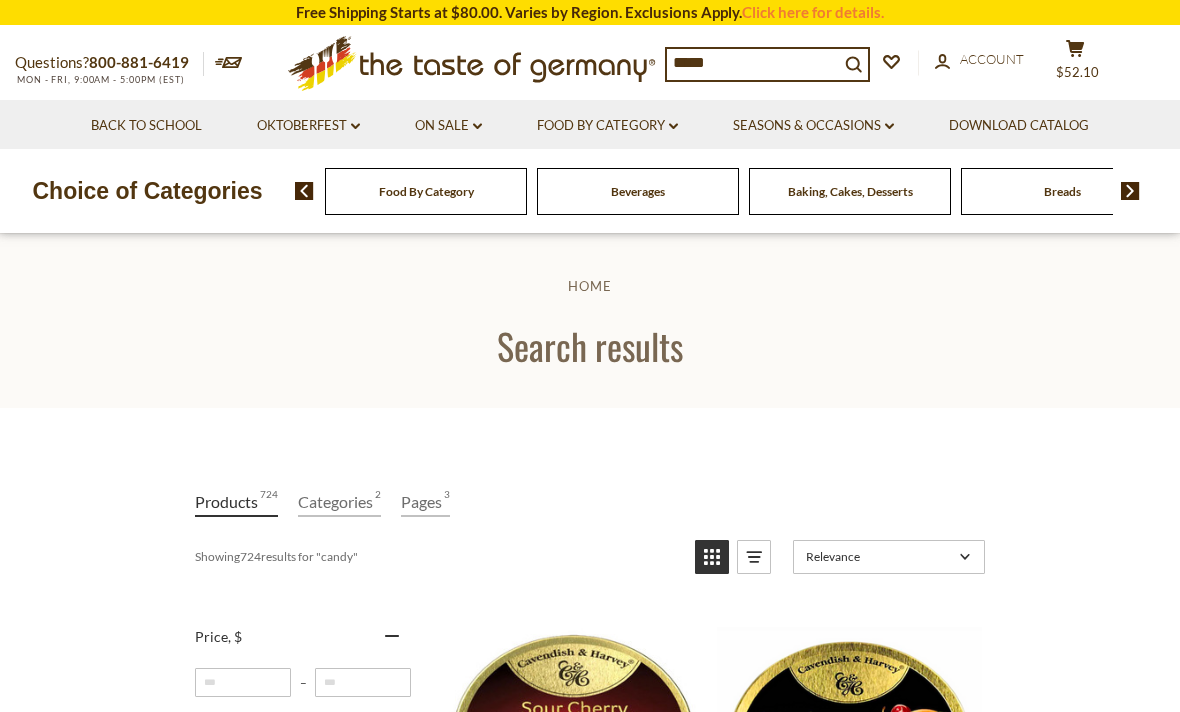scroll, scrollTop: 0, scrollLeft: 0, axis: both 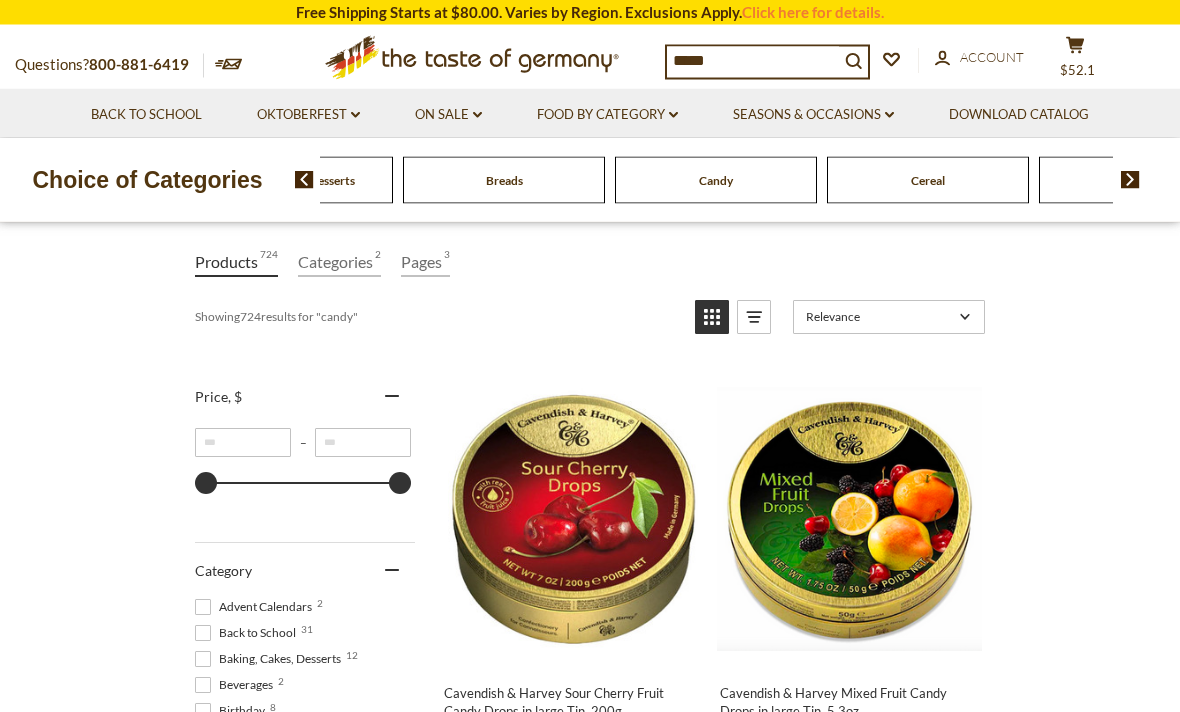 click at bounding box center (1130, 180) 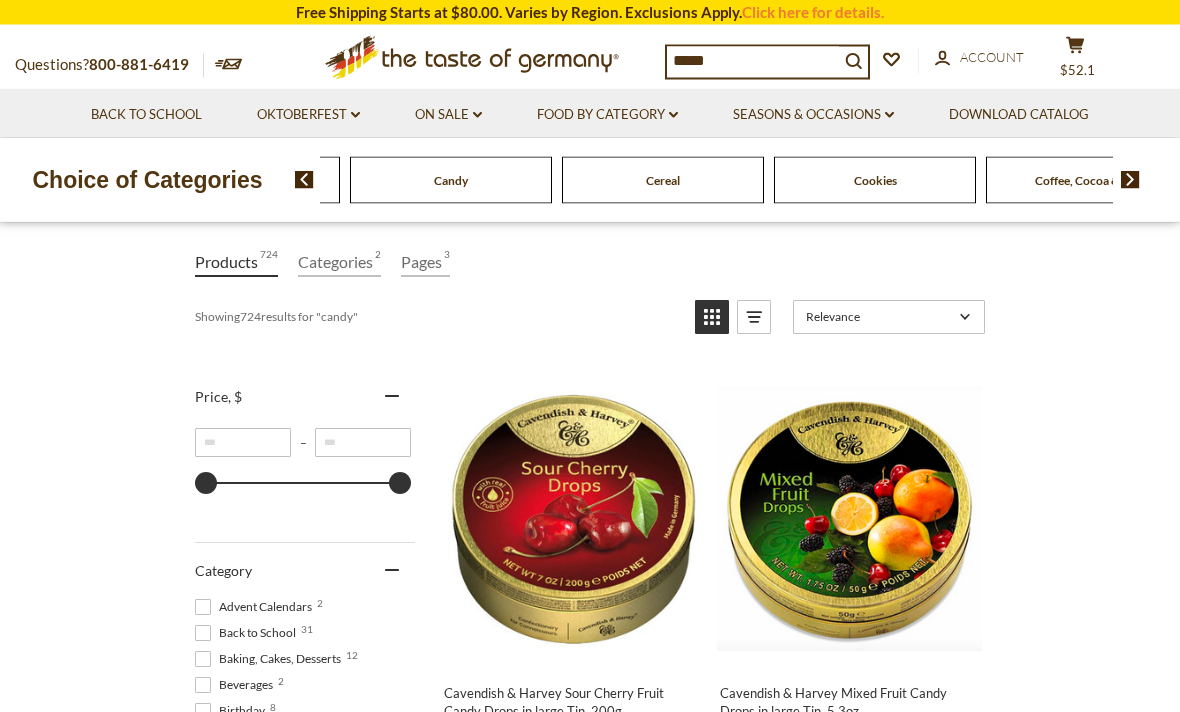 scroll, scrollTop: 229, scrollLeft: 0, axis: vertical 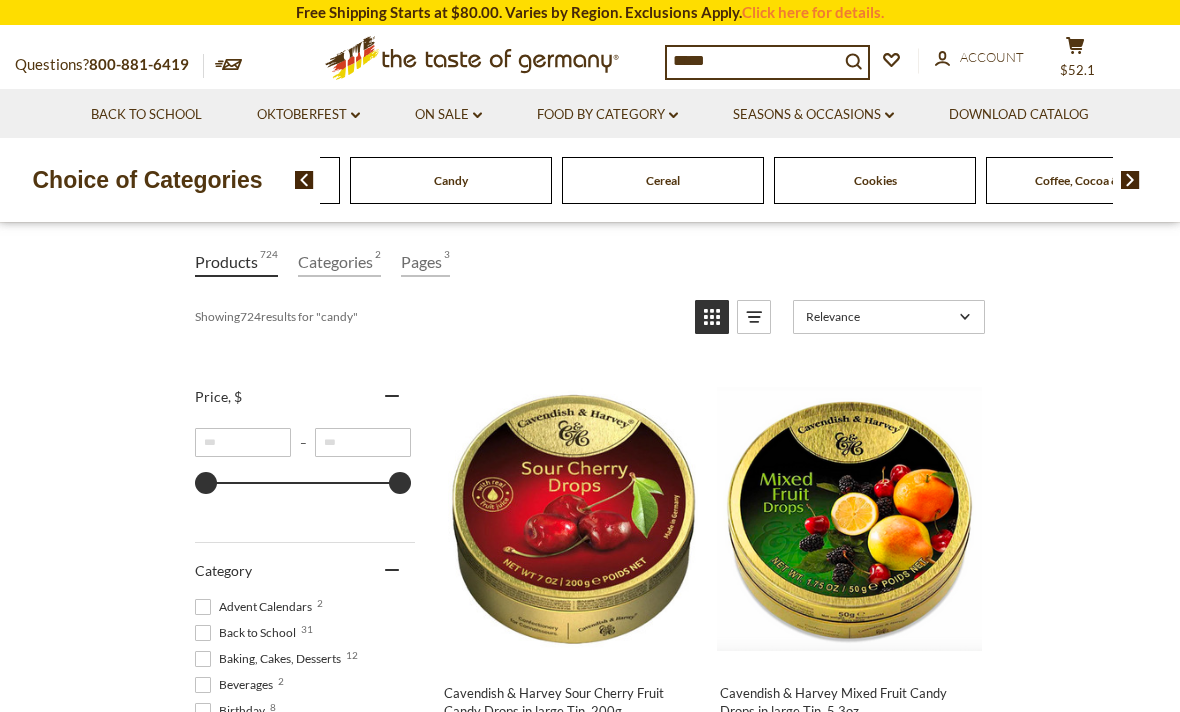 click at bounding box center (1130, 180) 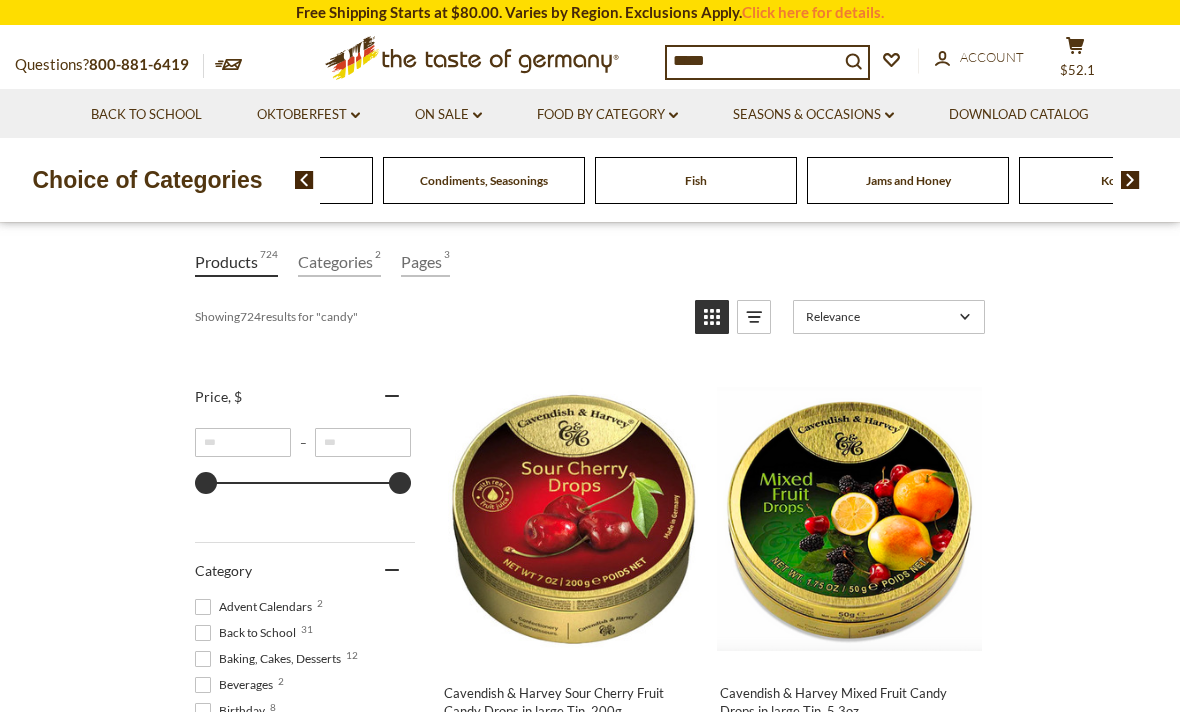 click on "Condiments, Seasonings" at bounding box center [484, 180] 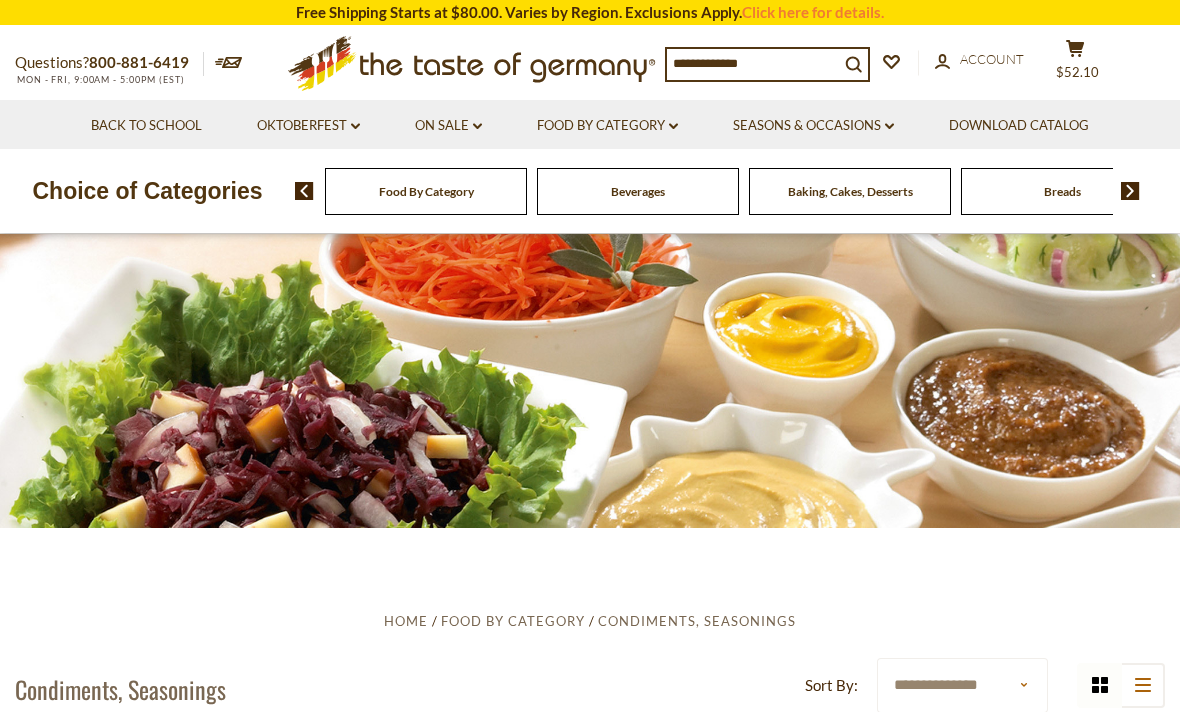 scroll, scrollTop: 0, scrollLeft: 0, axis: both 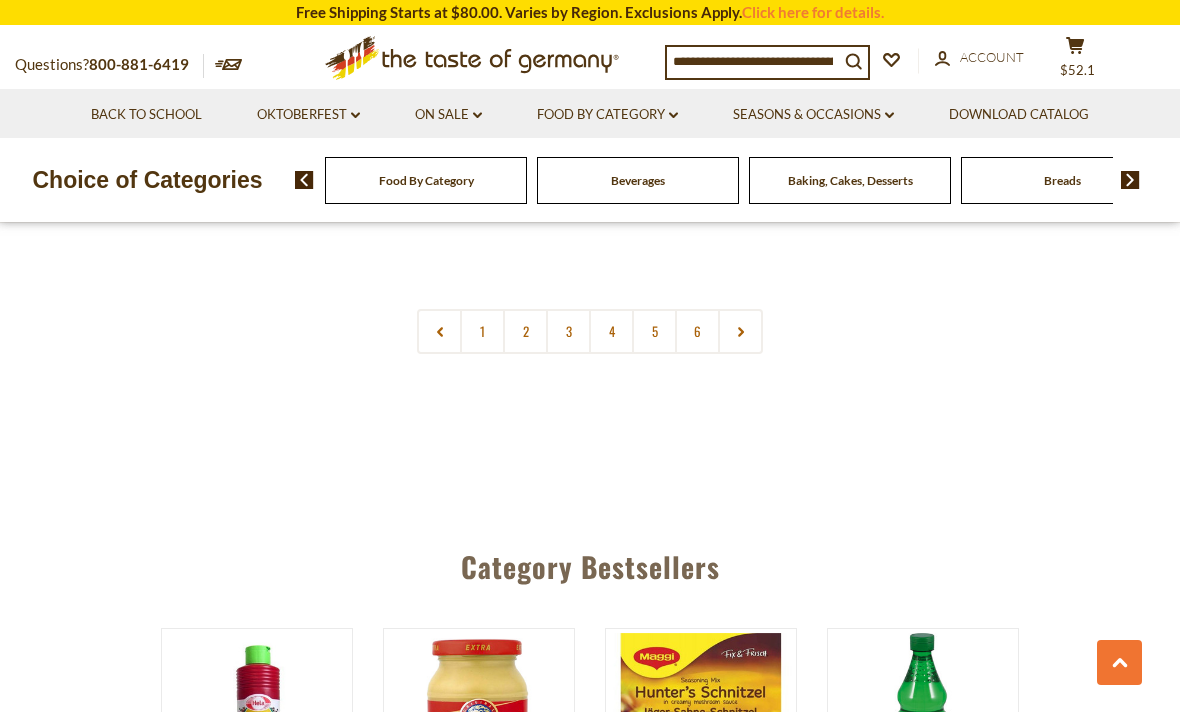 click on "1" at bounding box center [482, 331] 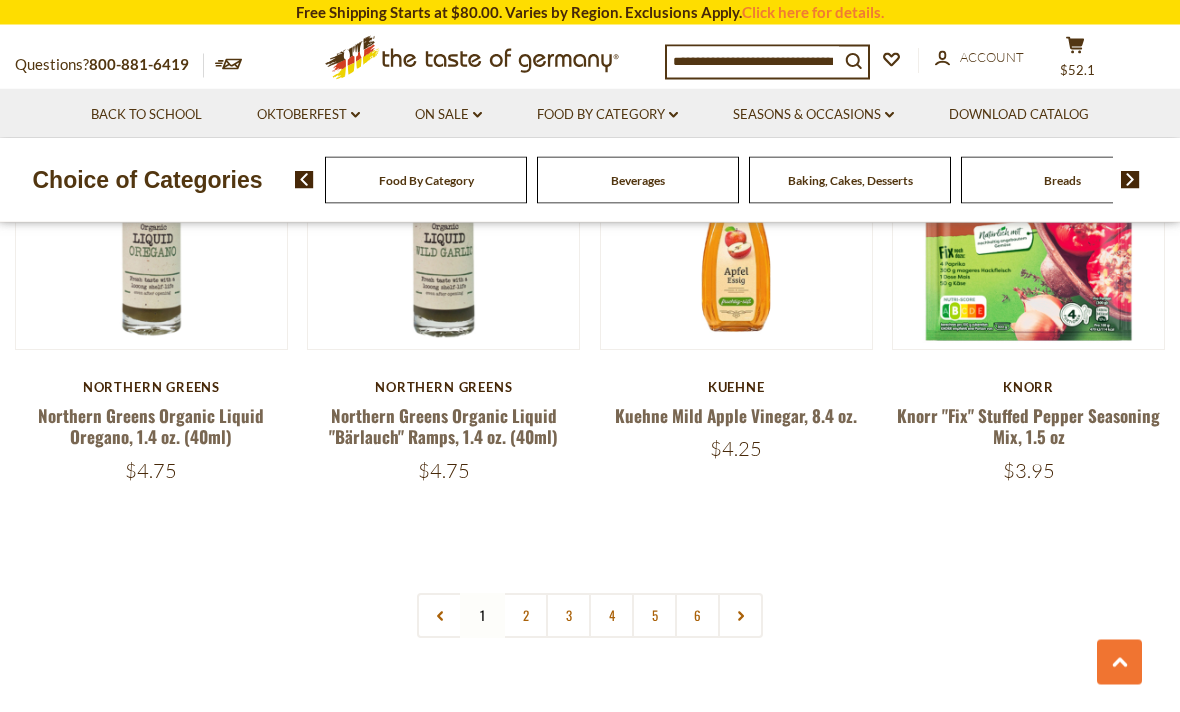 scroll, scrollTop: 4456, scrollLeft: 0, axis: vertical 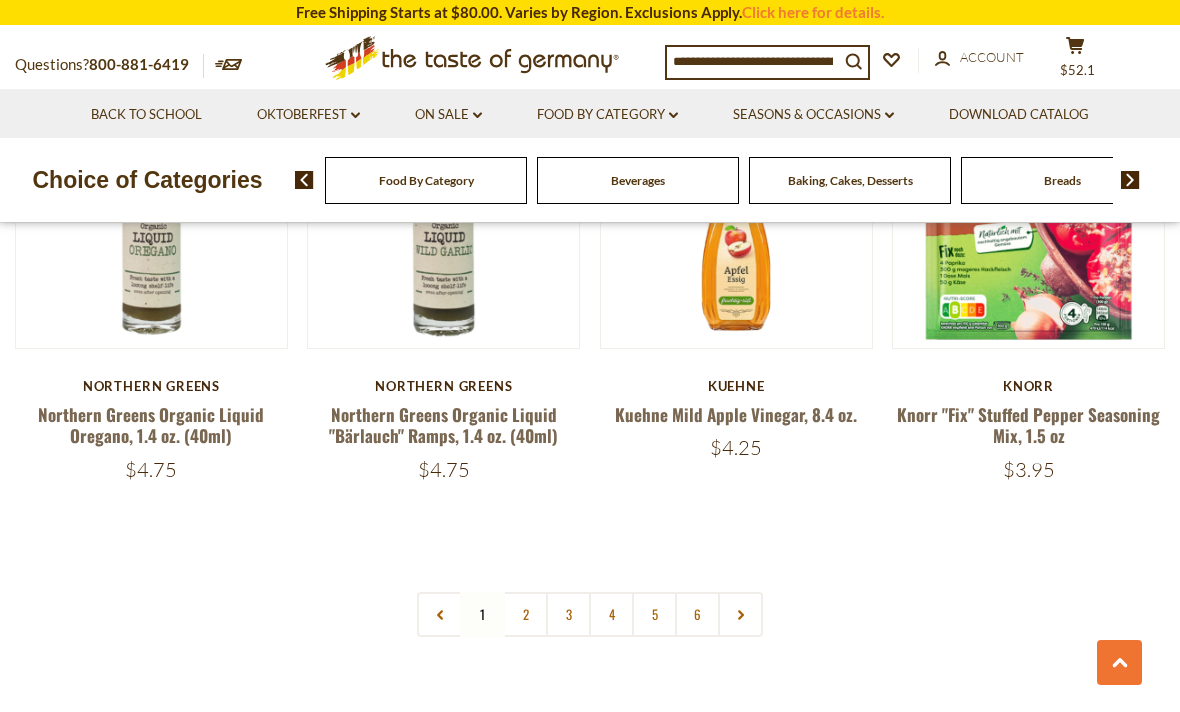 click on "2" at bounding box center [525, 614] 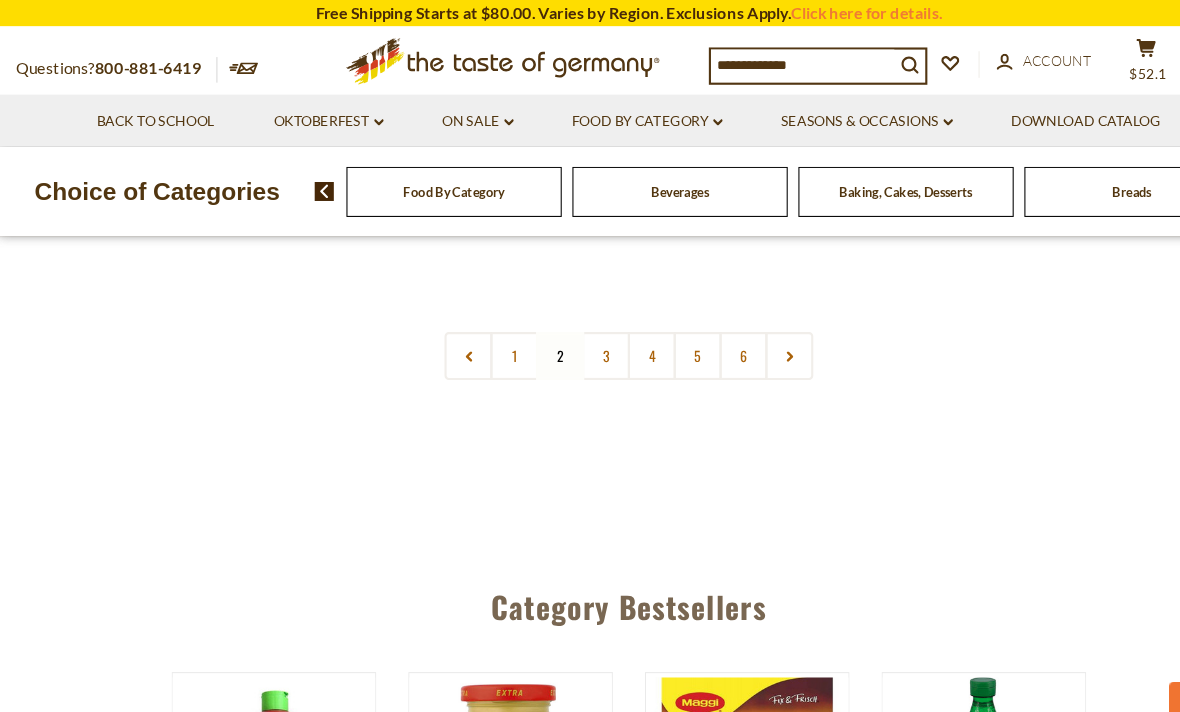 scroll, scrollTop: 4693, scrollLeft: 0, axis: vertical 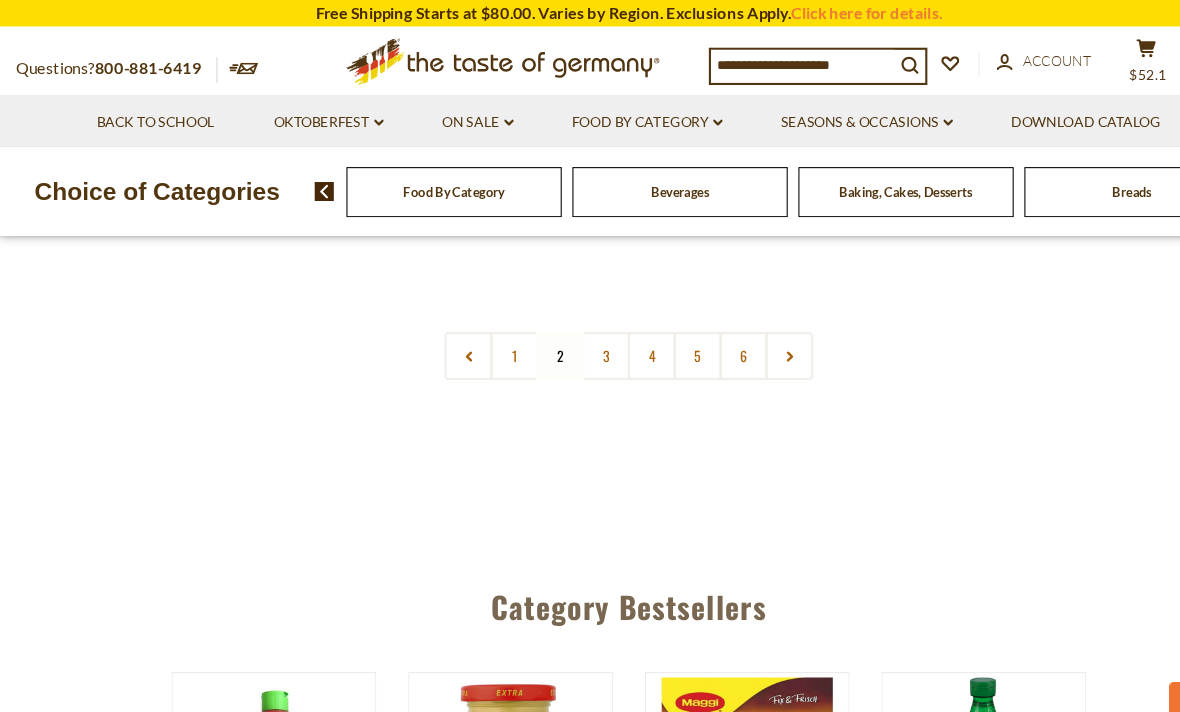 click on "3" at bounding box center (568, 334) 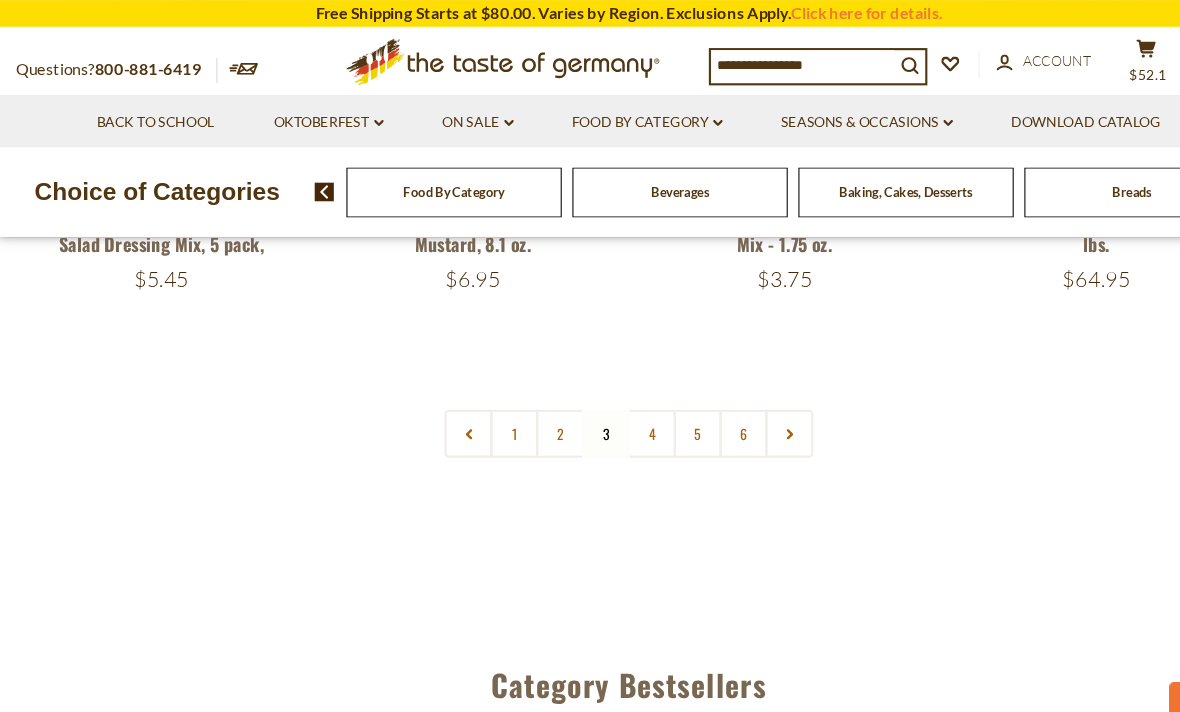scroll, scrollTop: 4669, scrollLeft: 0, axis: vertical 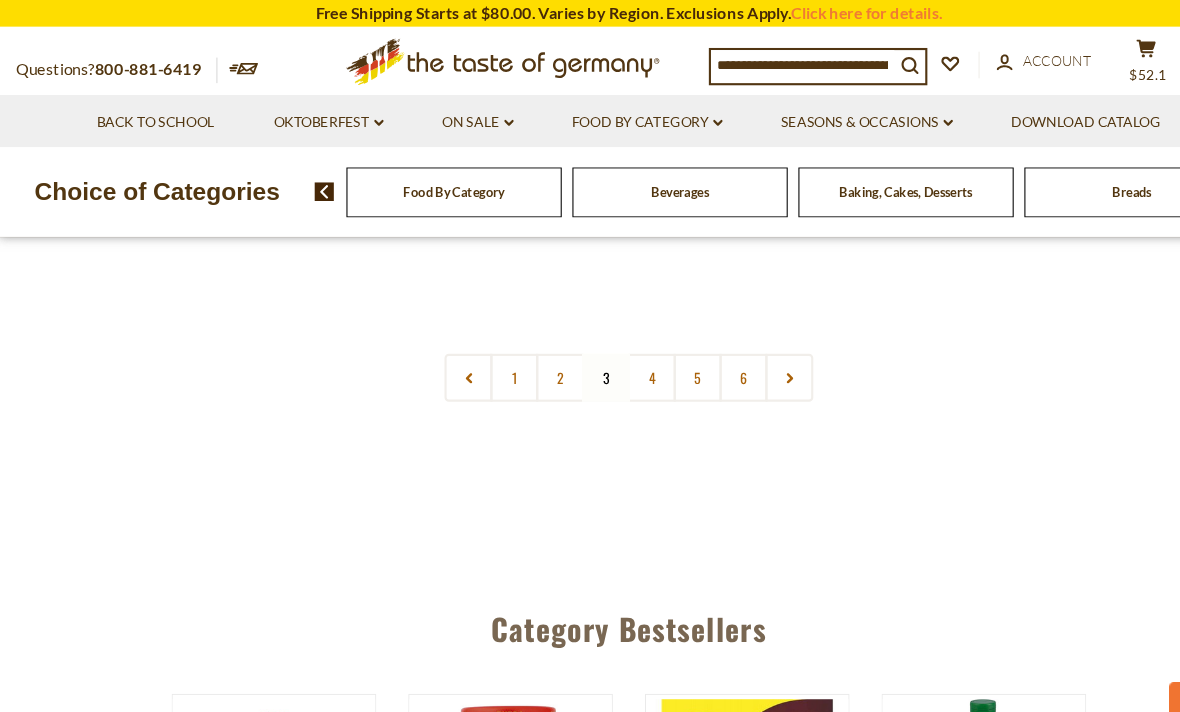 click on "4" at bounding box center [611, 354] 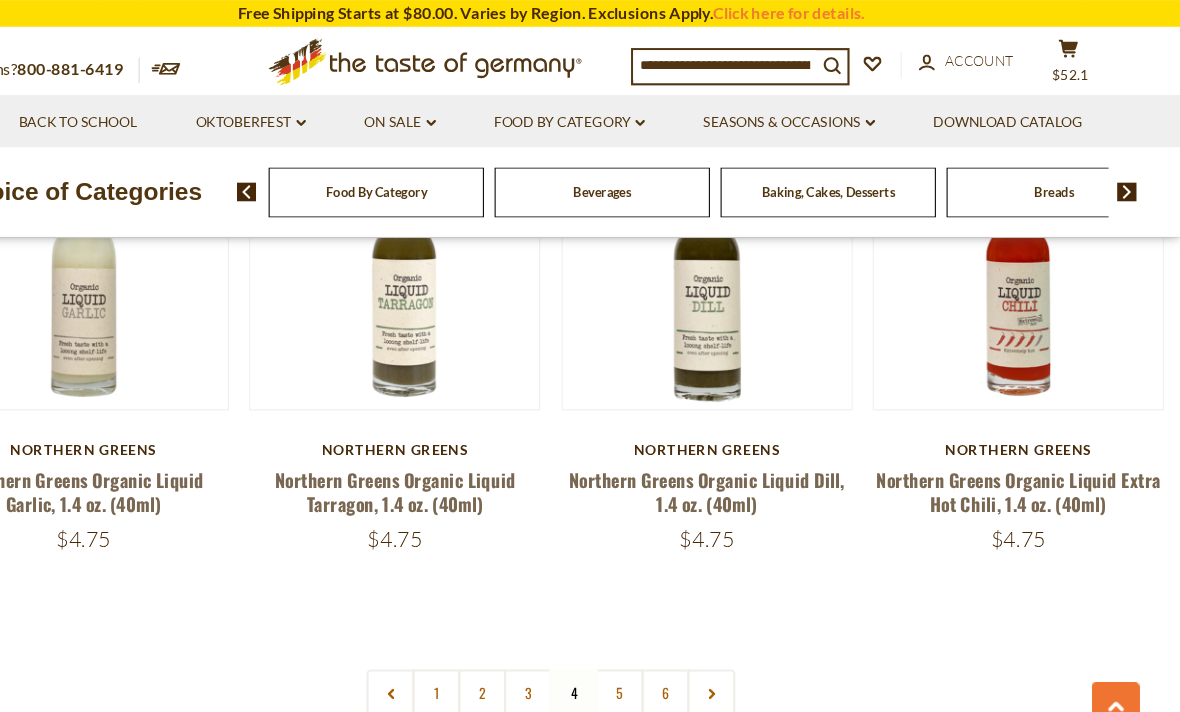 scroll, scrollTop: 4352, scrollLeft: 0, axis: vertical 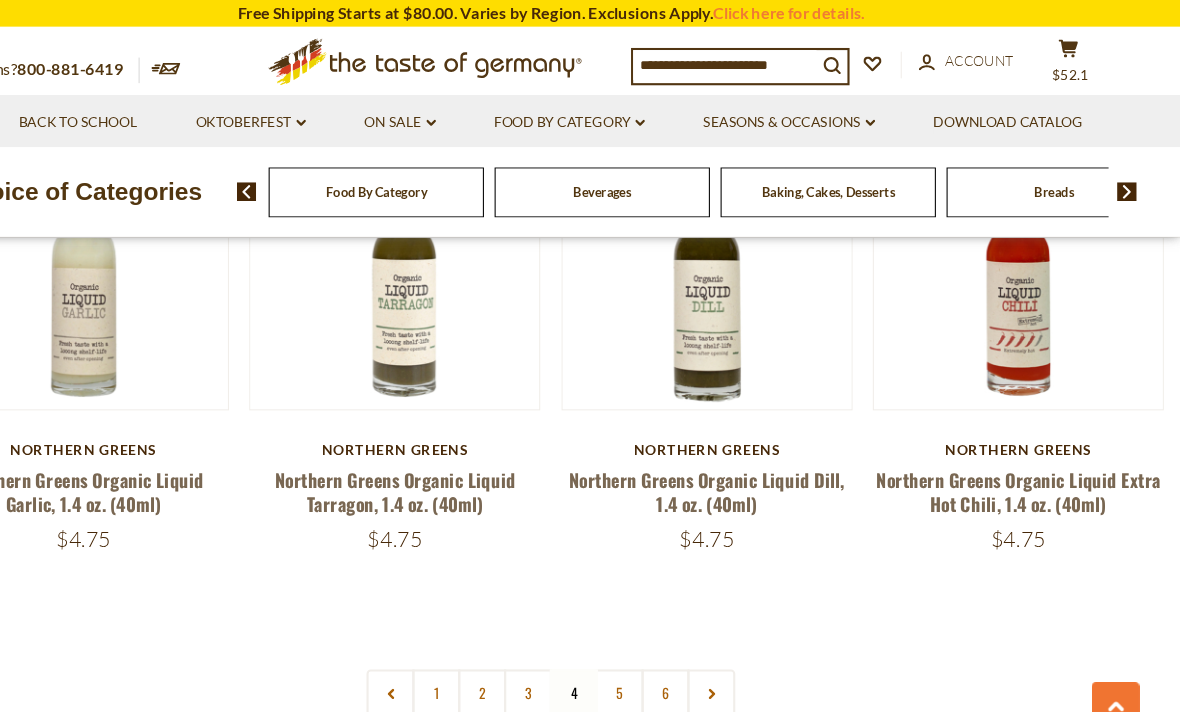click on "5" at bounding box center (654, 650) 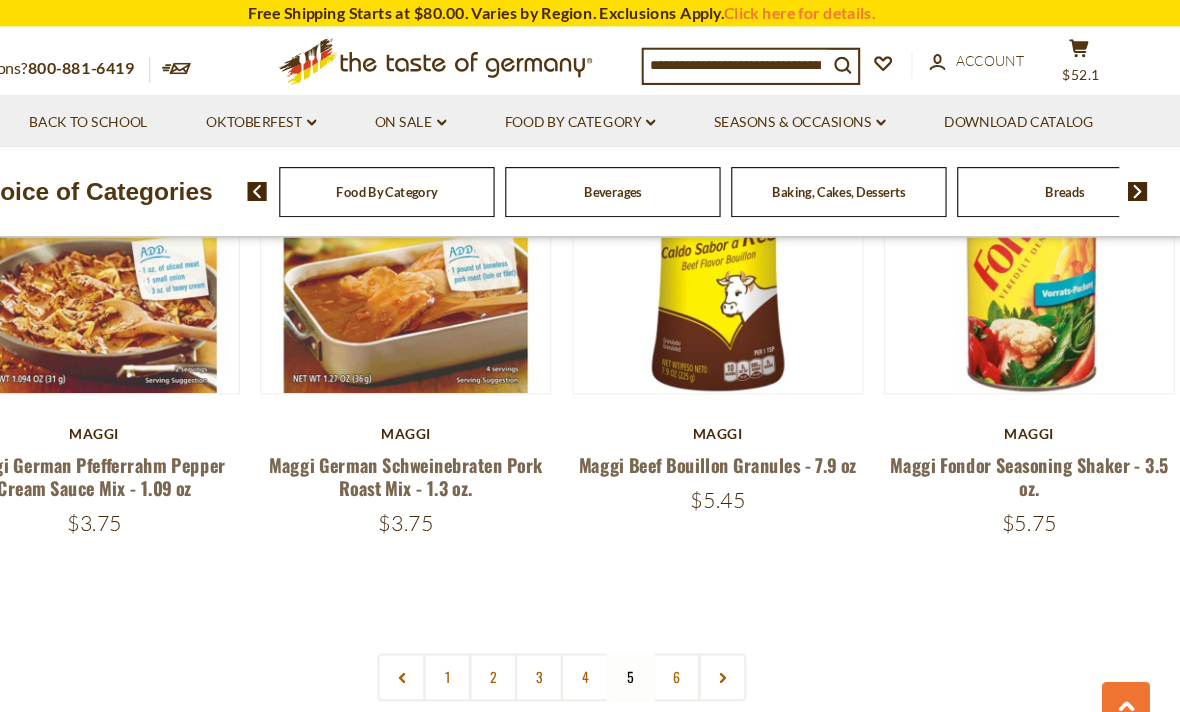 scroll, scrollTop: 4414, scrollLeft: 0, axis: vertical 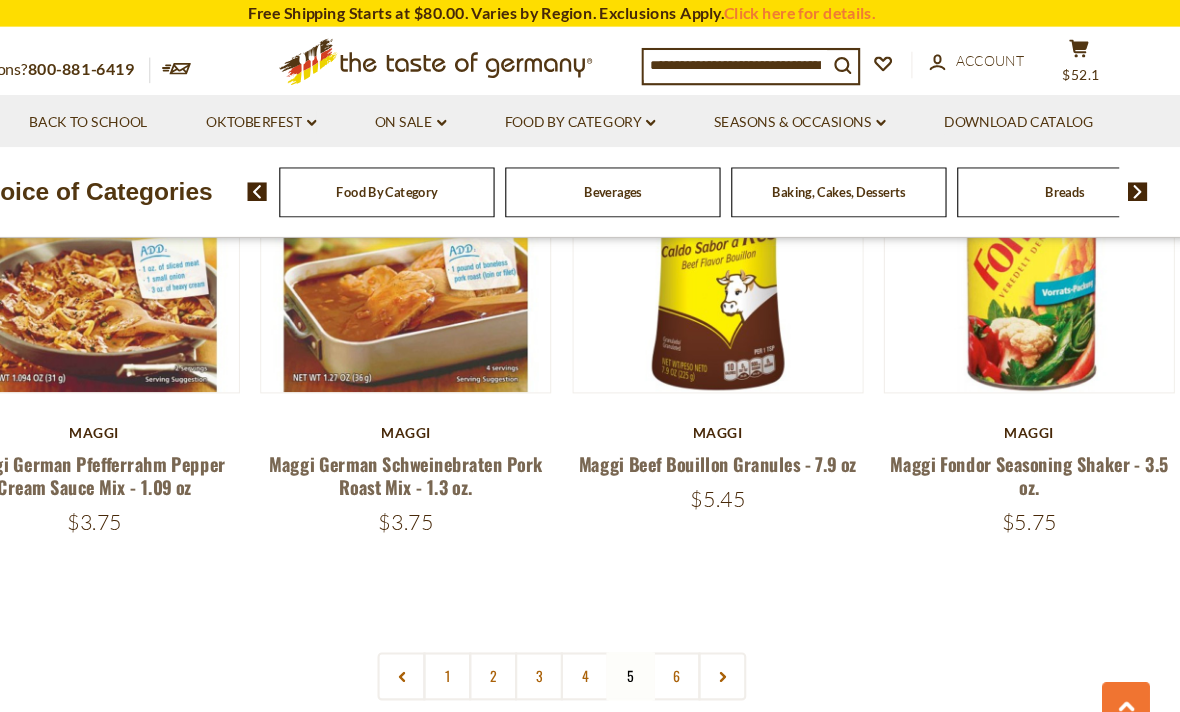 click on "6" at bounding box center (697, 634) 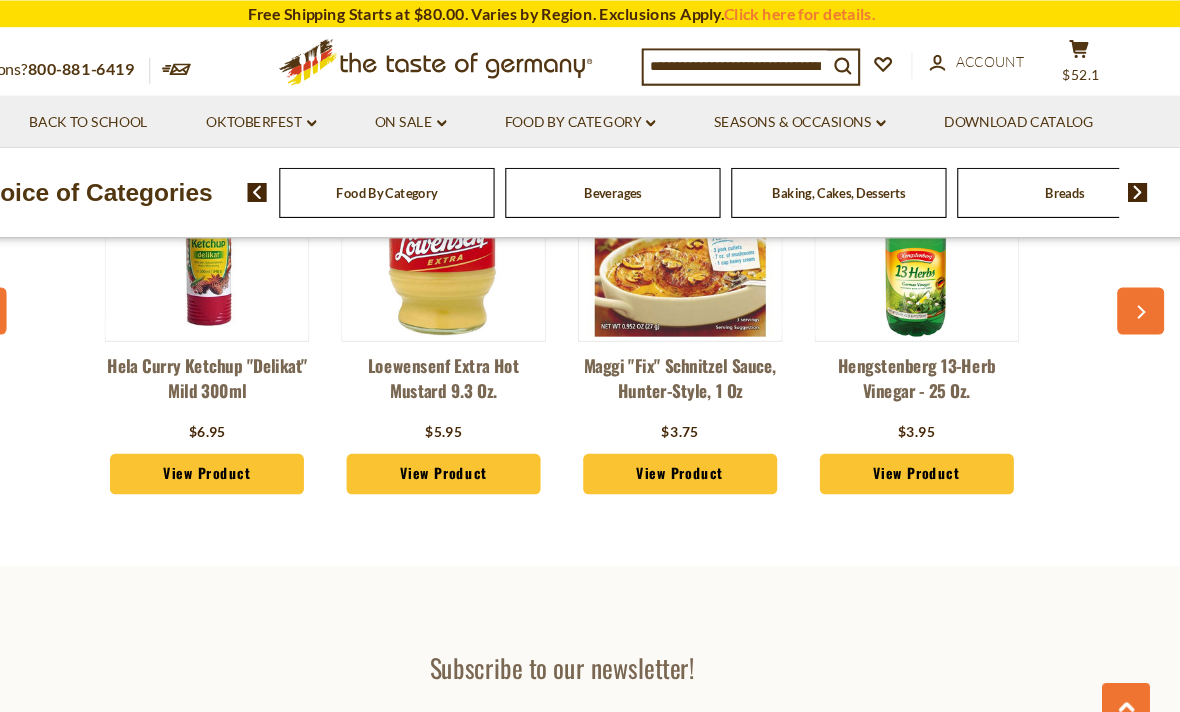 scroll, scrollTop: 1880, scrollLeft: 0, axis: vertical 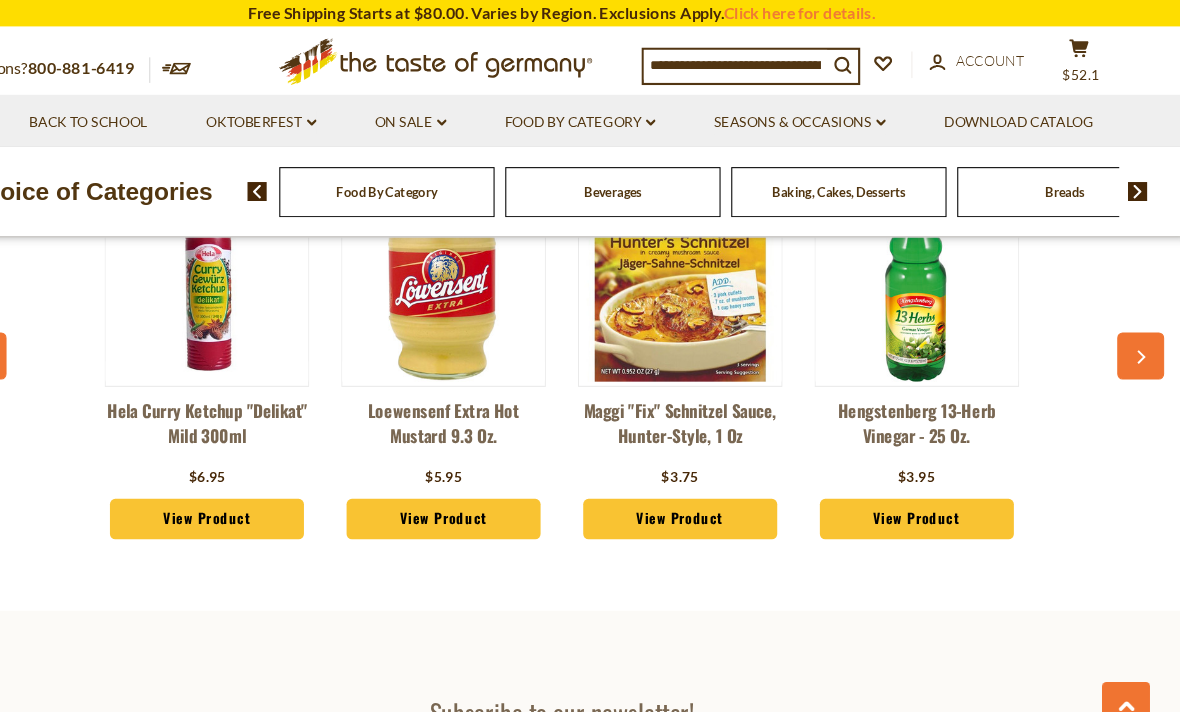click at bounding box center (1133, 334) 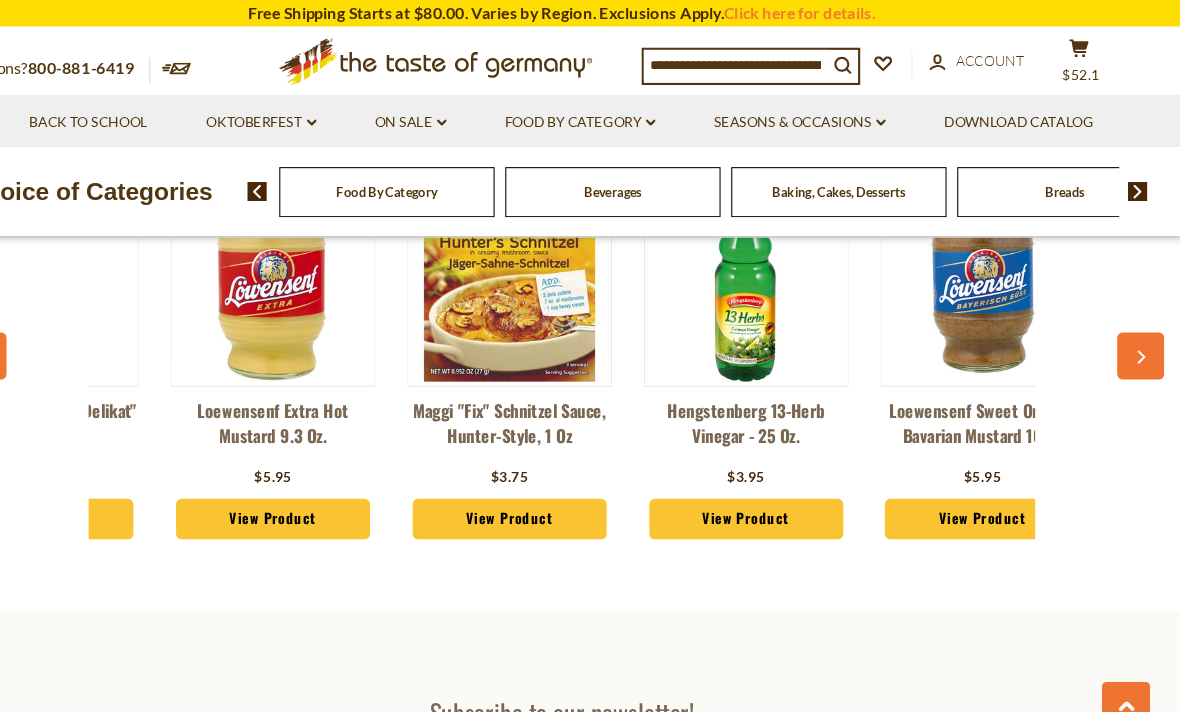 scroll, scrollTop: 0, scrollLeft: 222, axis: horizontal 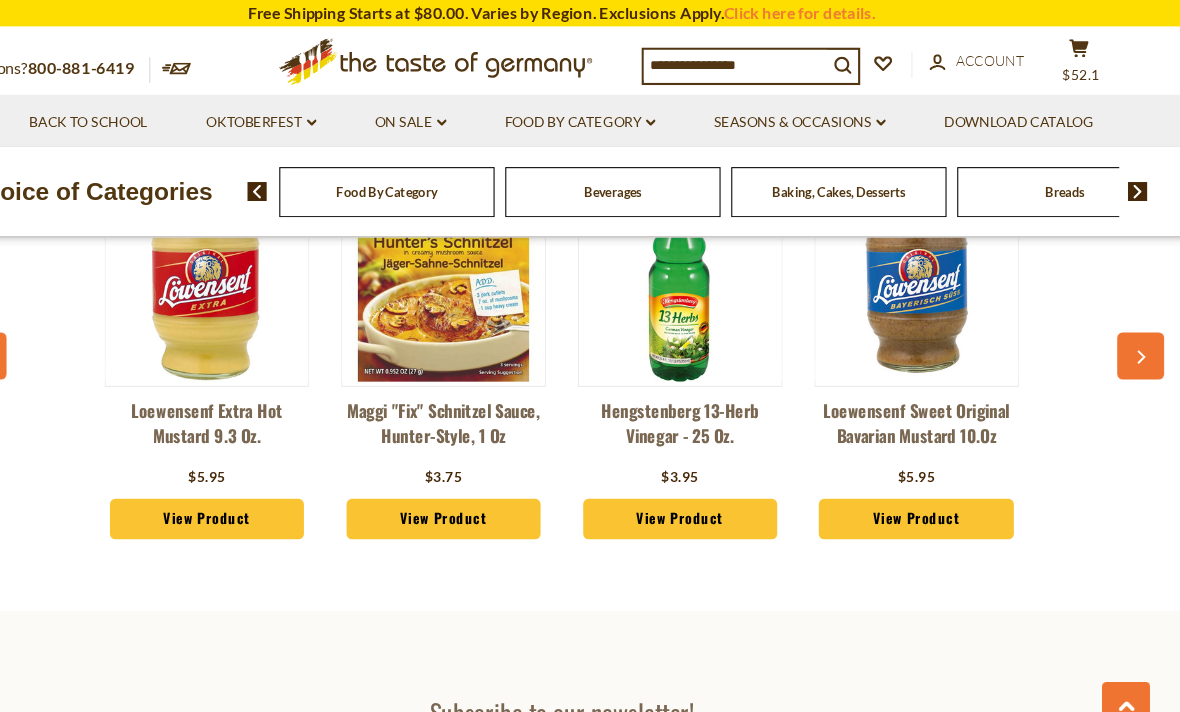 click on "Hela Curry Ketchup "Delikat" Mild 300ml
$6.95
View Product
Loewensenf Extra Hot Mustard 9.3 oz.
$5.95
View Product $3.75" at bounding box center [589, 345] 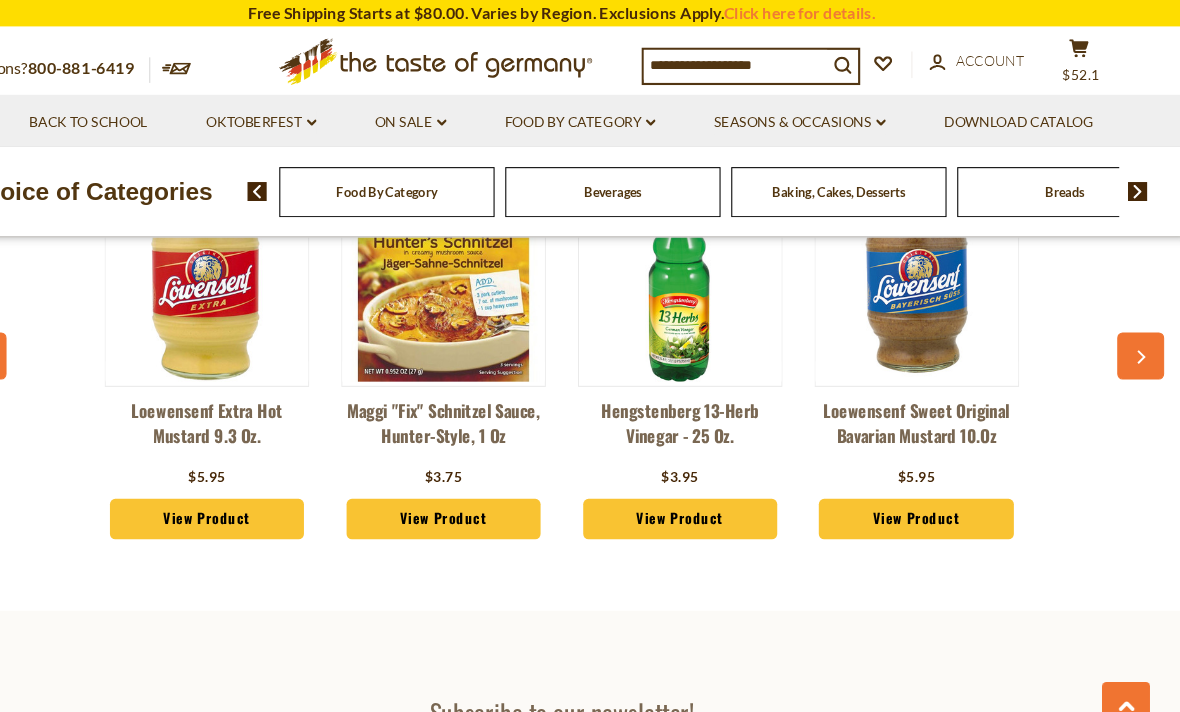 click on "Hela Curry Ketchup "Delikat" Mild 300ml
$6.95
View Product
Loewensenf Extra Hot Mustard 9.3 oz.
$5.95
View Product $3.75" at bounding box center [589, 345] 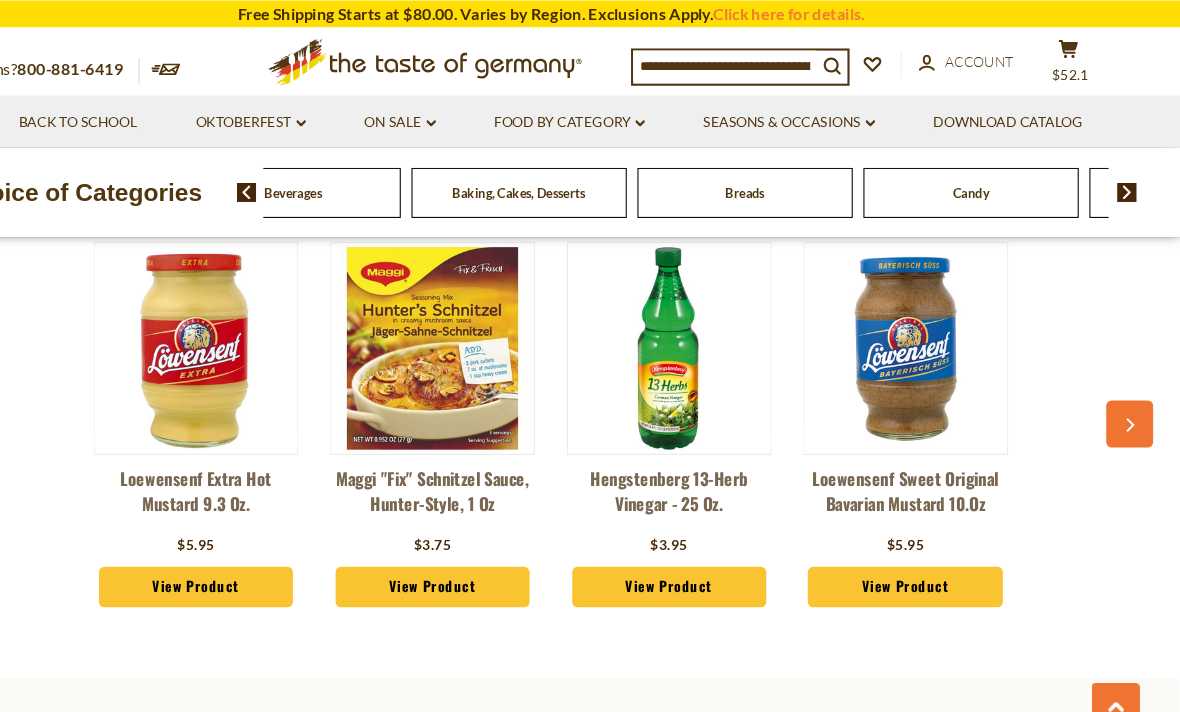 scroll, scrollTop: 1817, scrollLeft: 0, axis: vertical 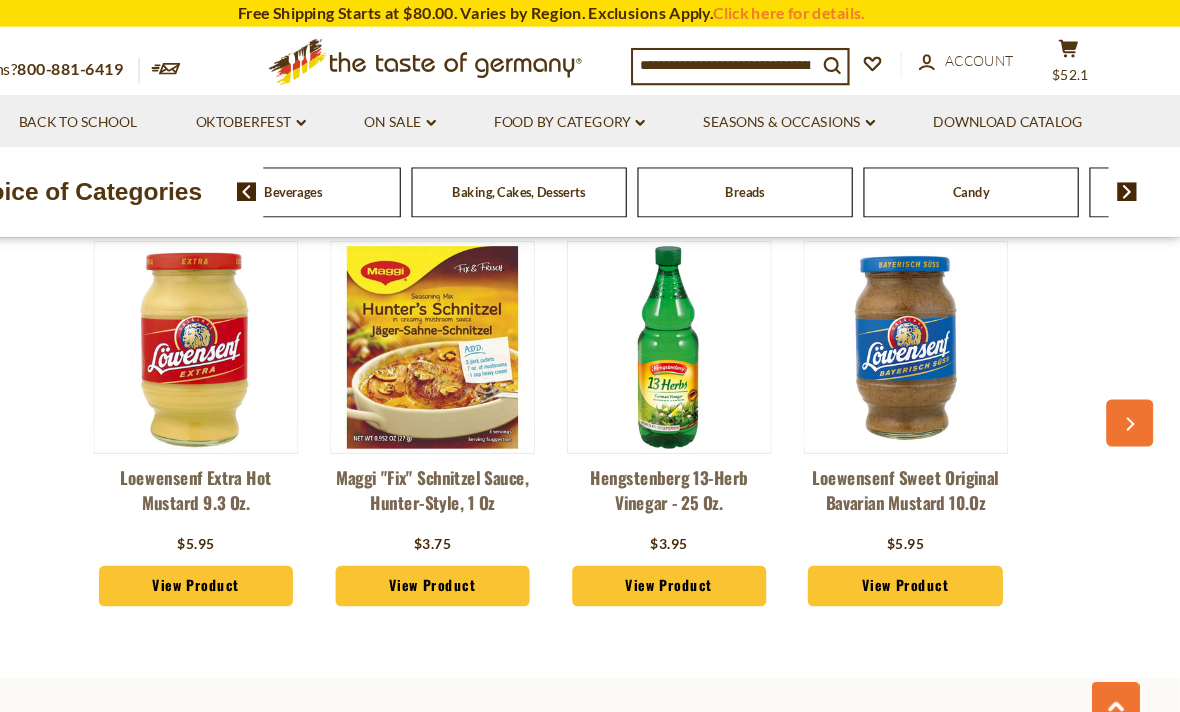 click at bounding box center [1130, 180] 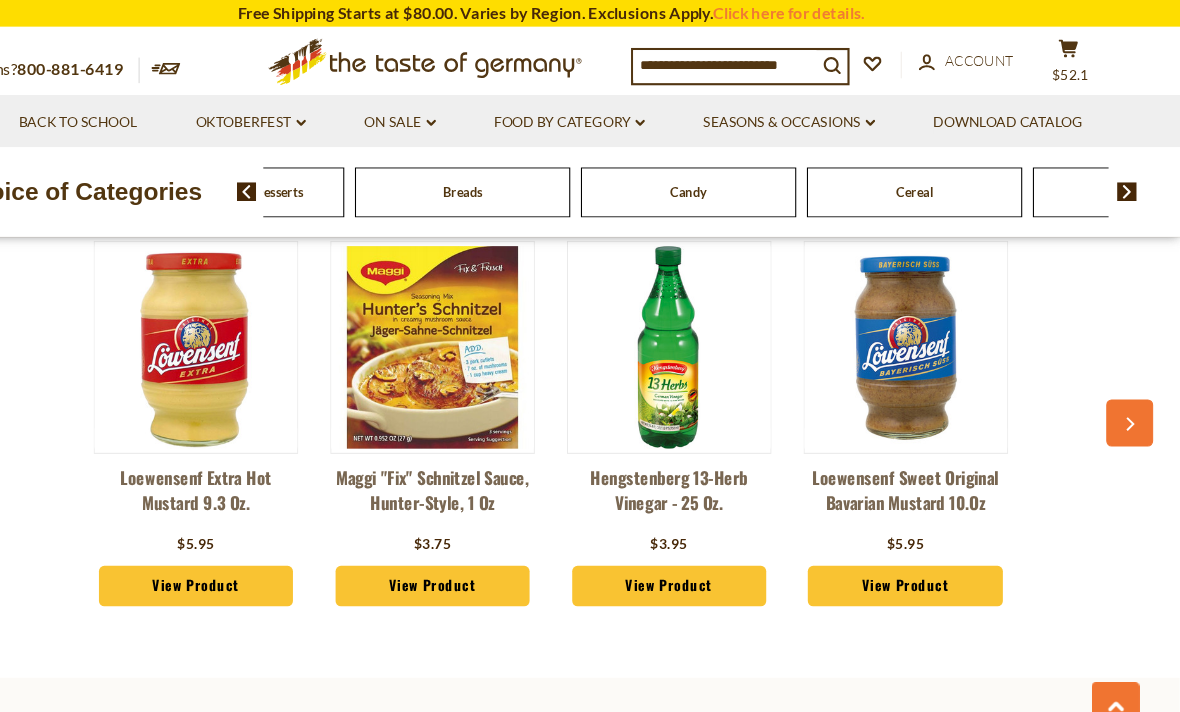 click at bounding box center (1130, 180) 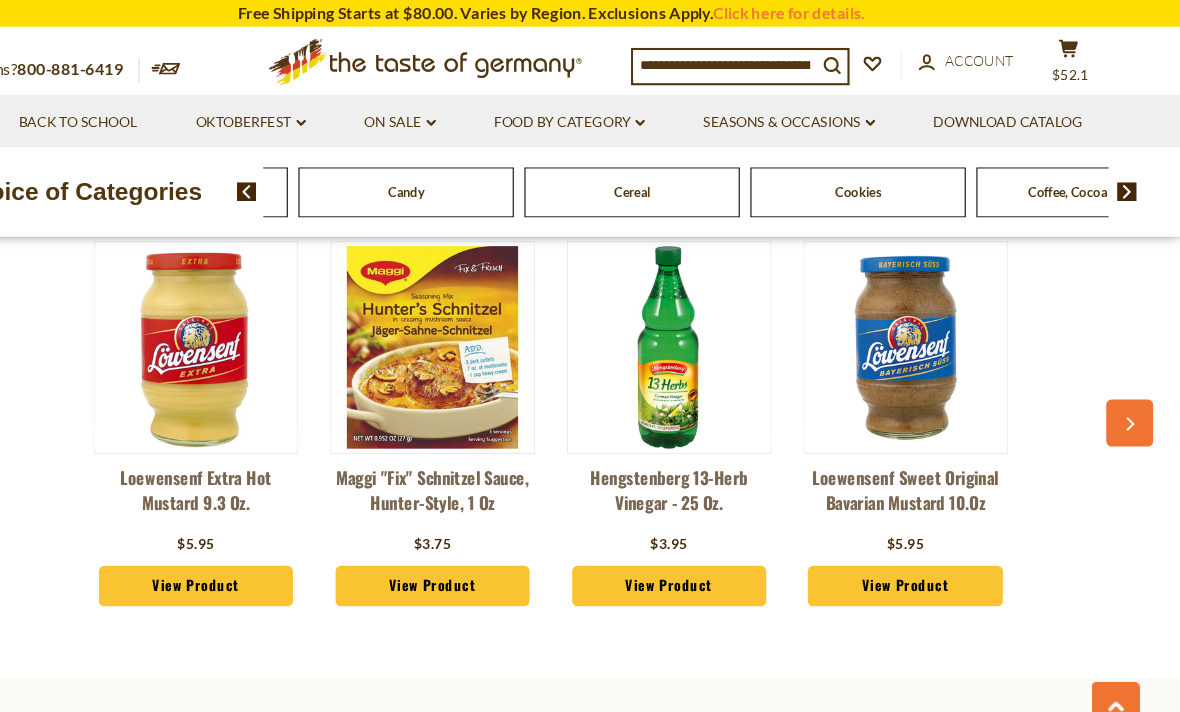 click at bounding box center [1130, 180] 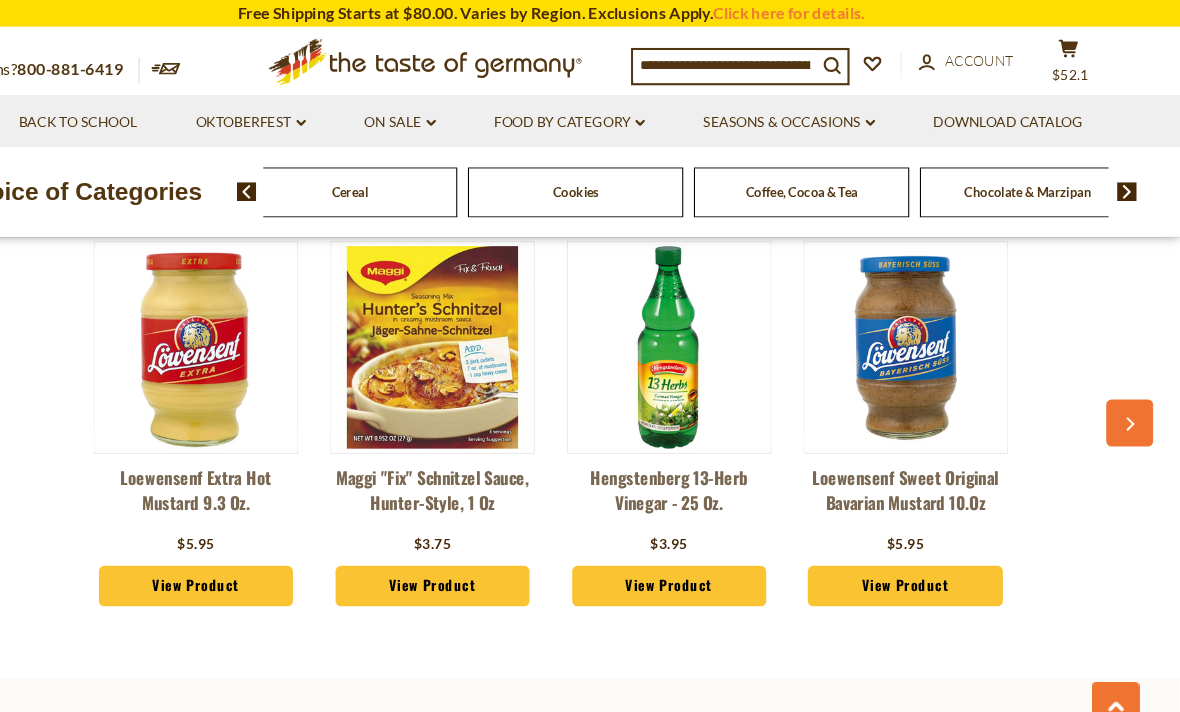 click at bounding box center [1130, 180] 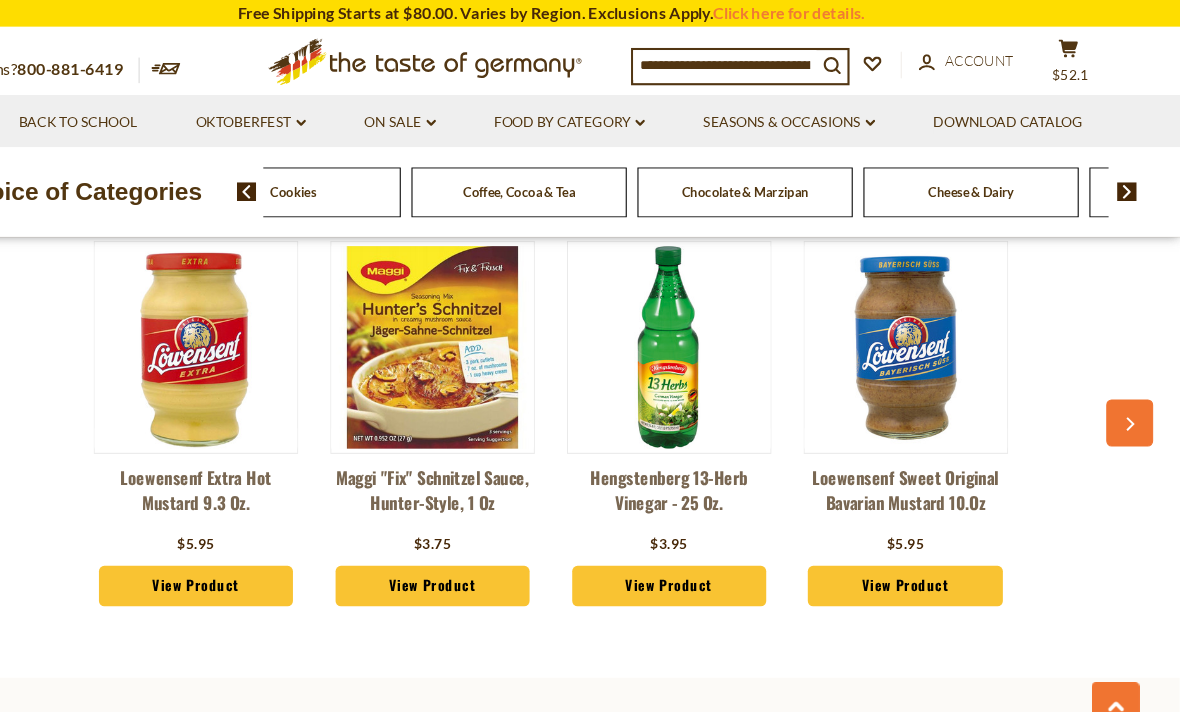 click at bounding box center (1130, 180) 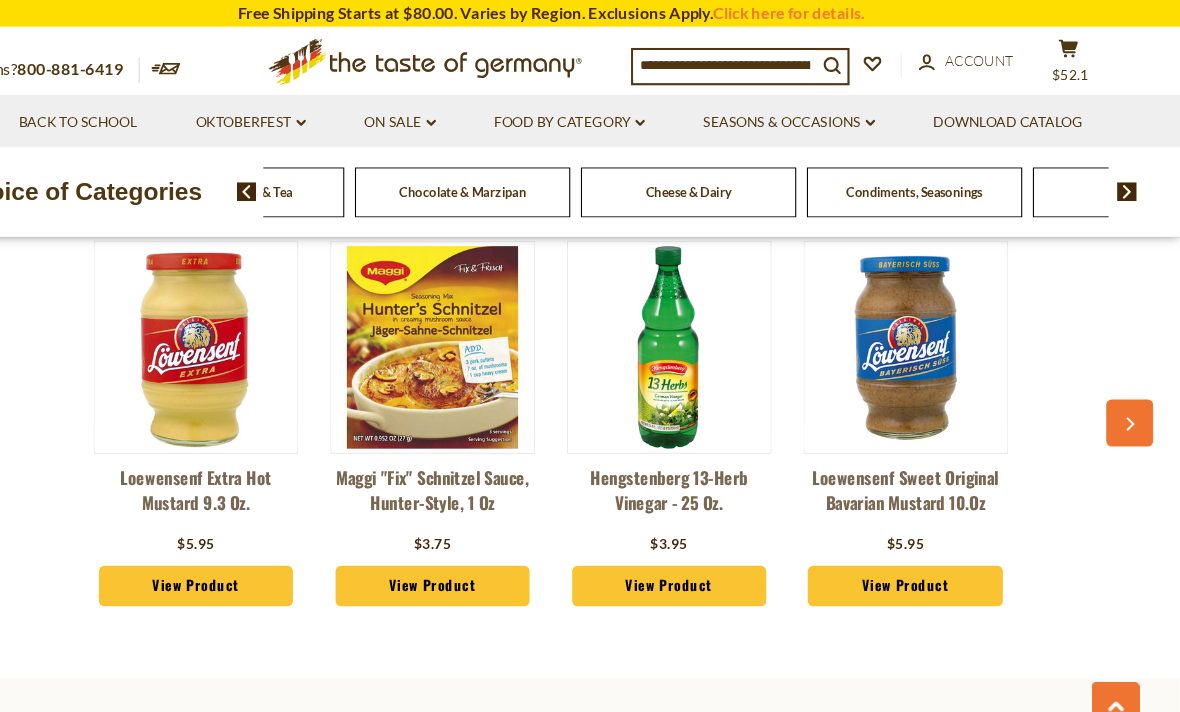 click on "Fish" at bounding box center [-1189, 180] 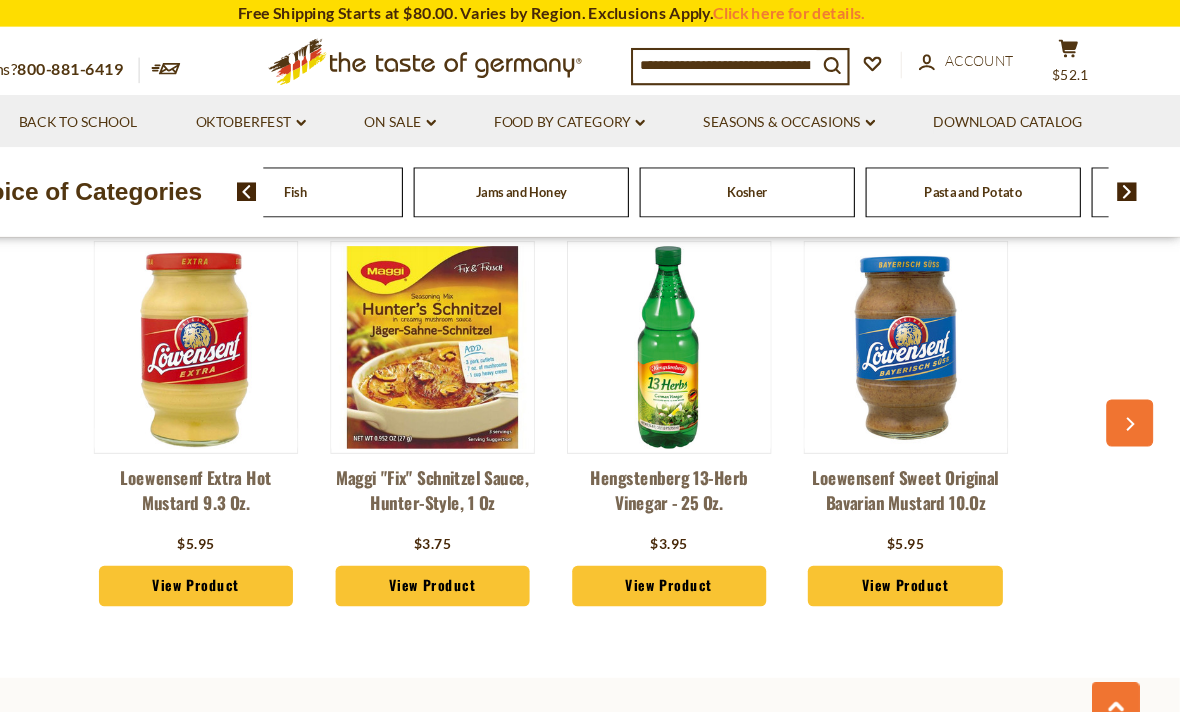 click at bounding box center [753, 61] 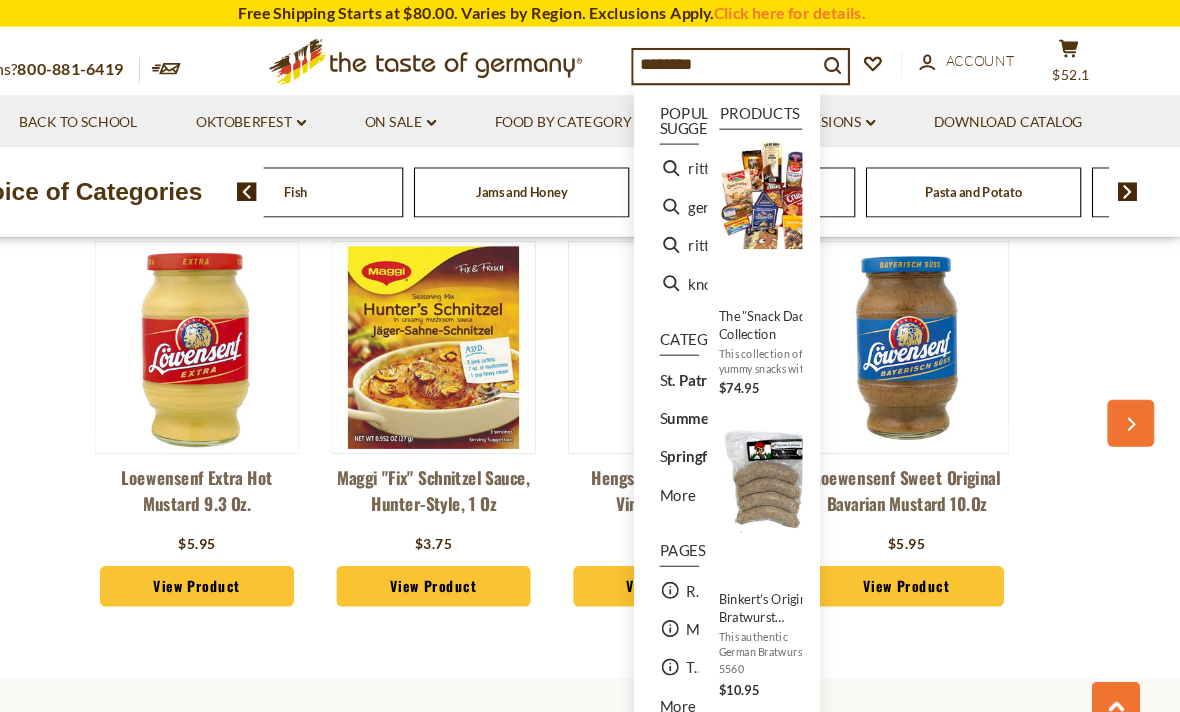 type on "*********" 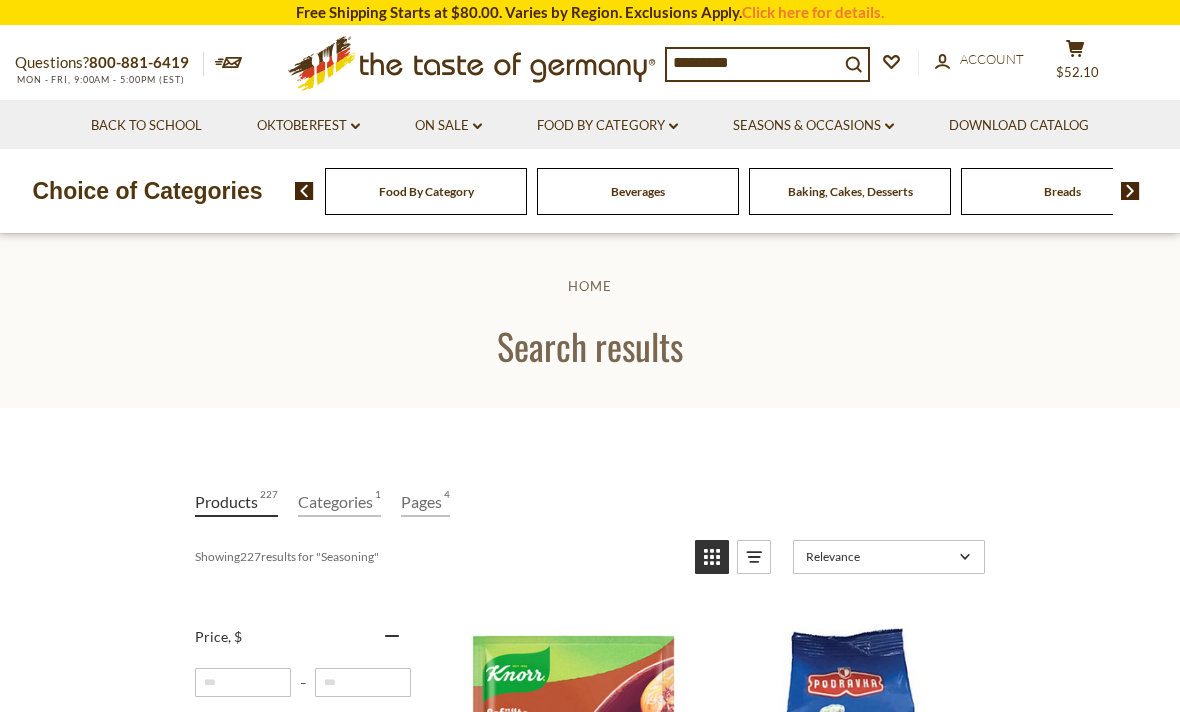 scroll, scrollTop: 0, scrollLeft: 0, axis: both 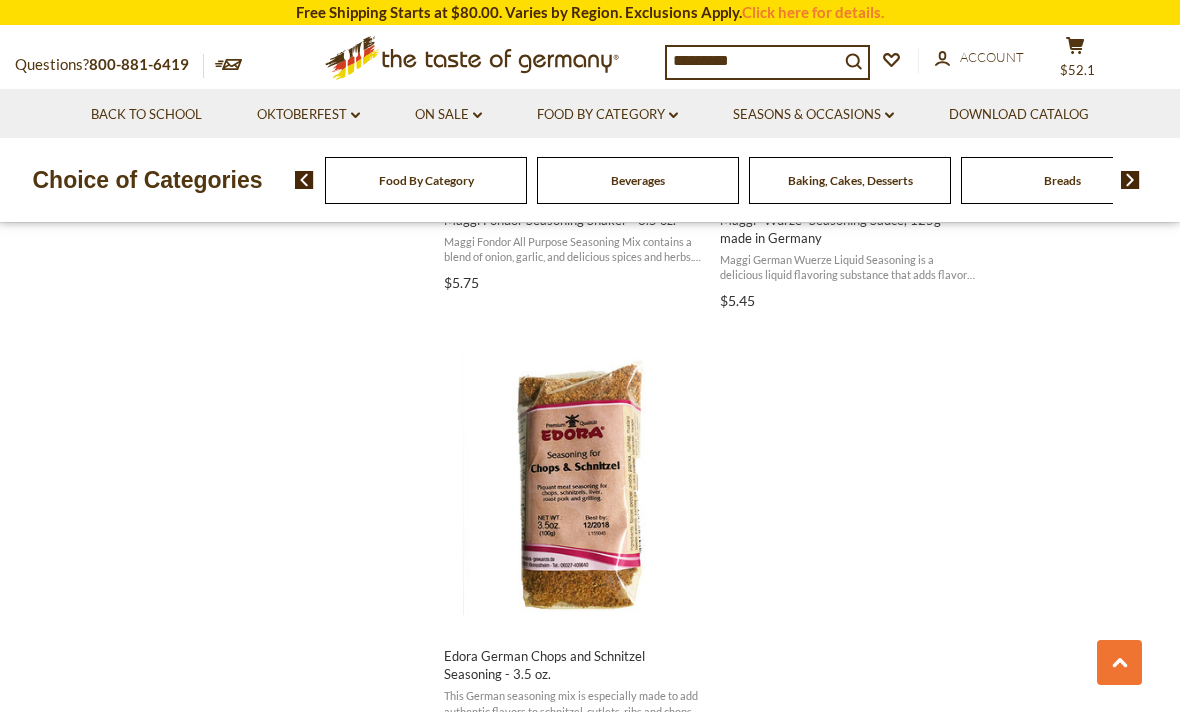 click on "*********" at bounding box center (753, 61) 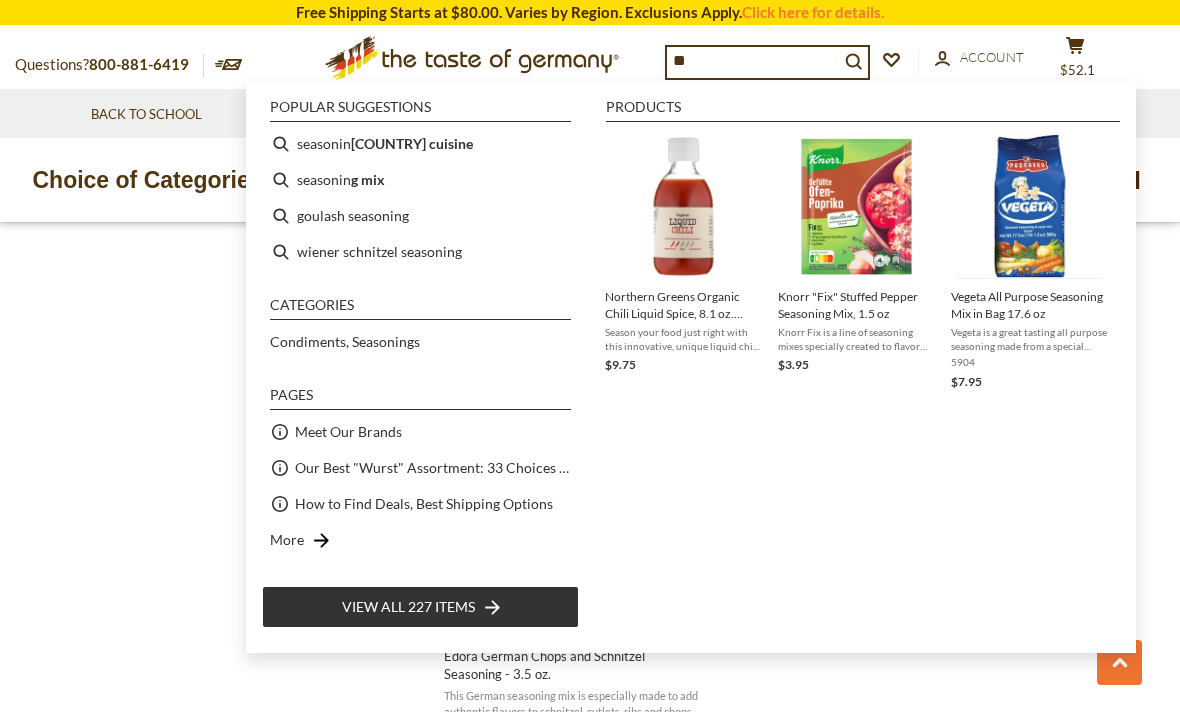 type on "*" 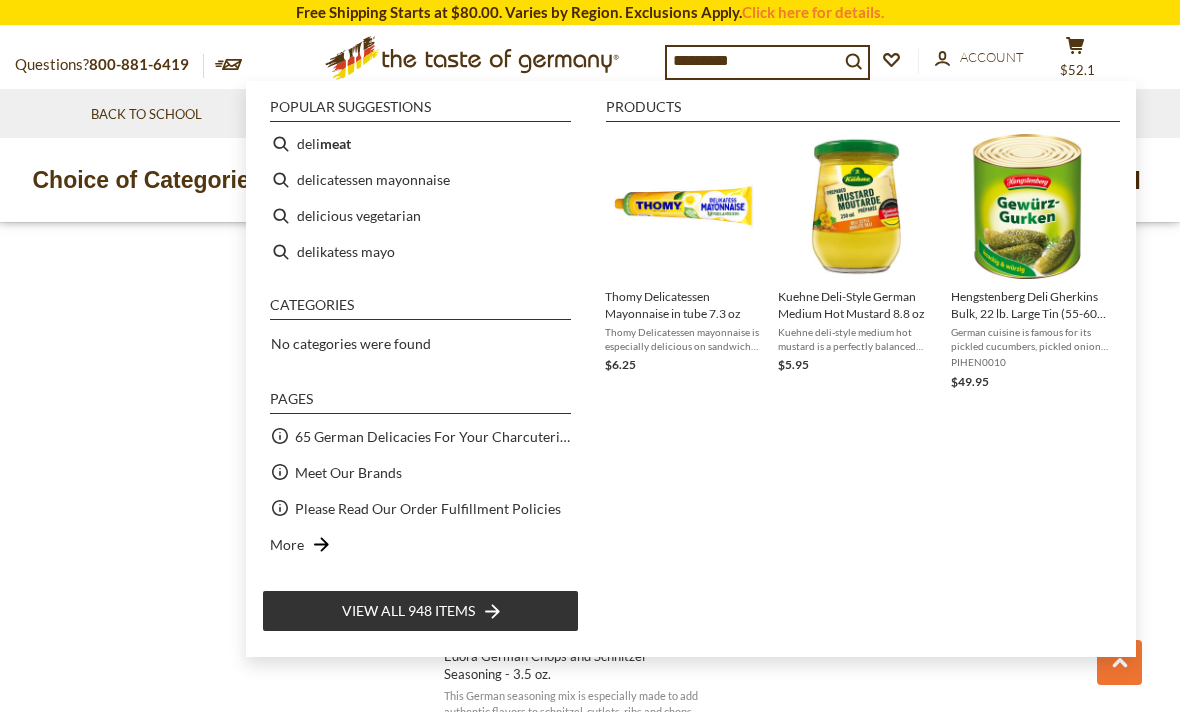 type on "**********" 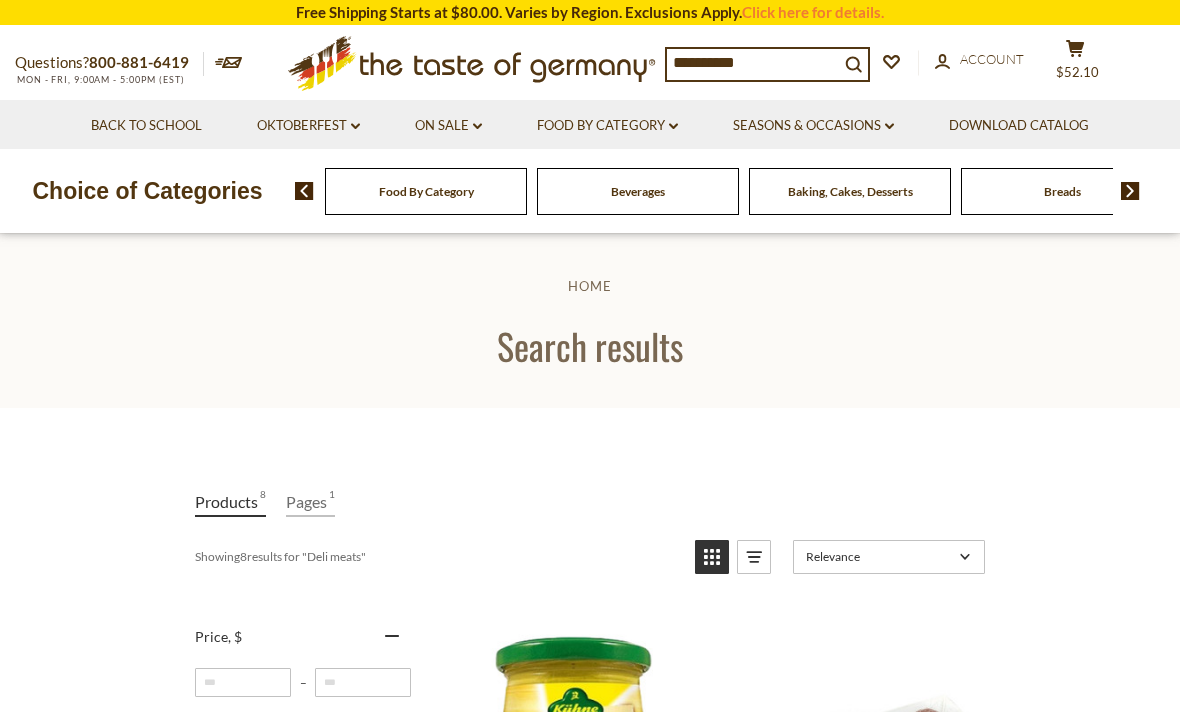 scroll, scrollTop: 0, scrollLeft: 0, axis: both 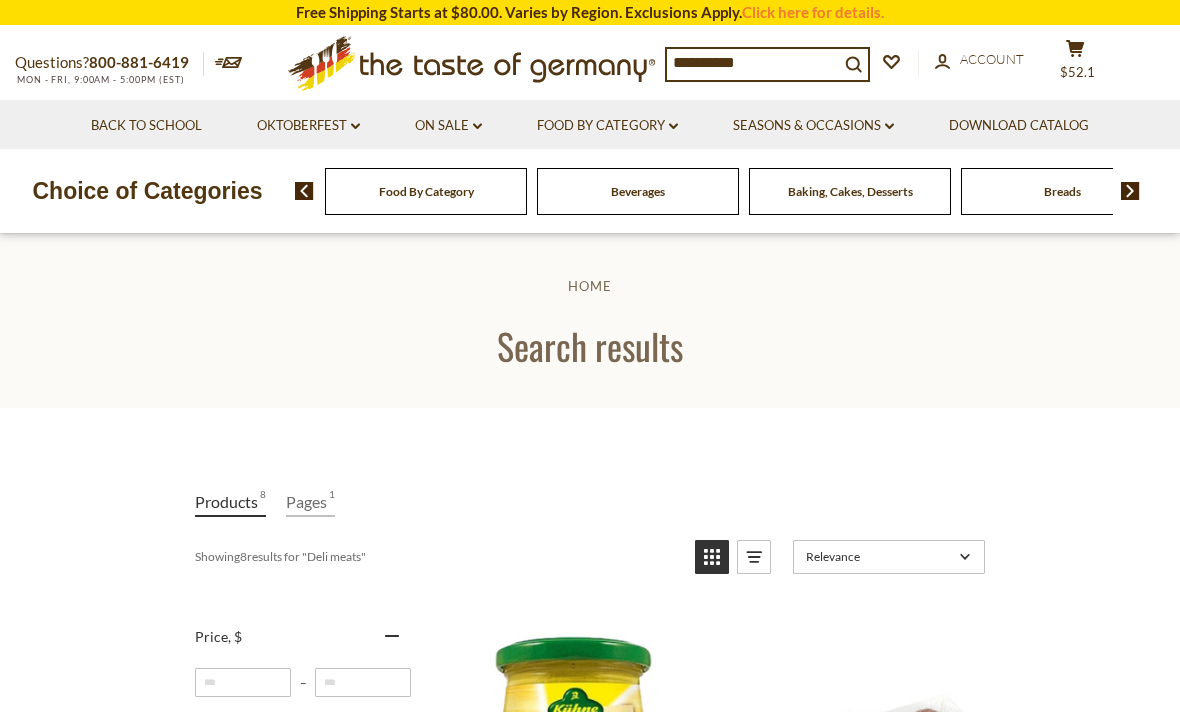 click on "**********" at bounding box center (753, 63) 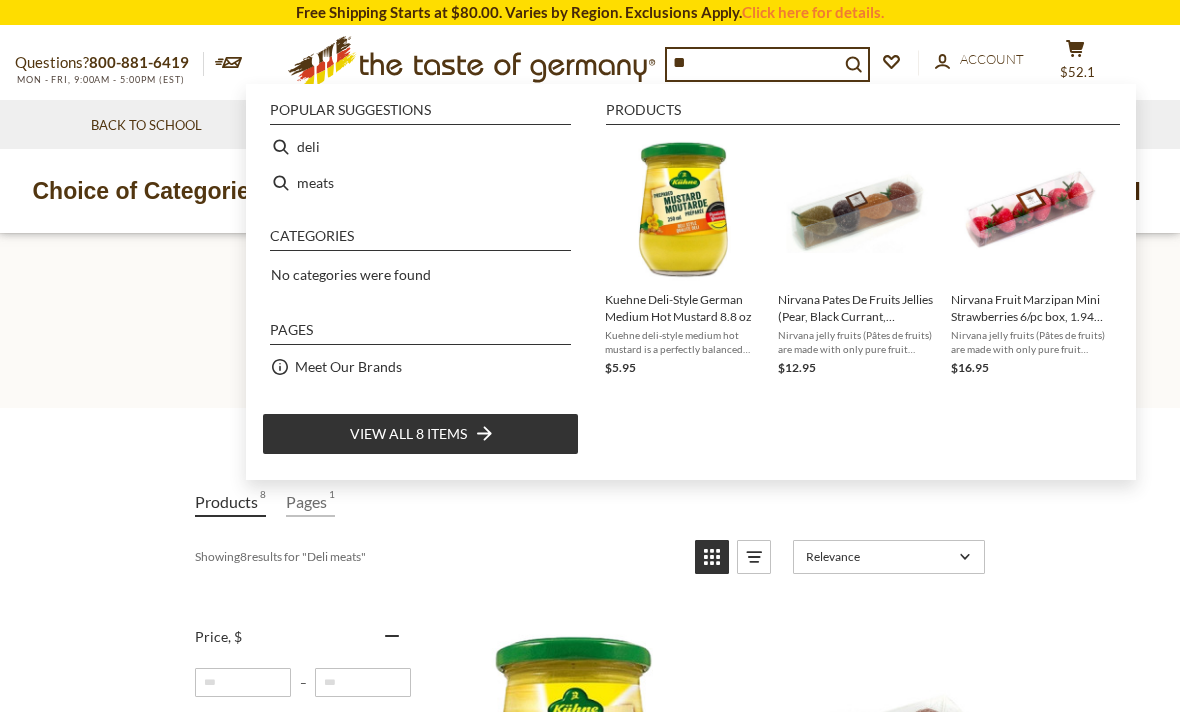 type on "*" 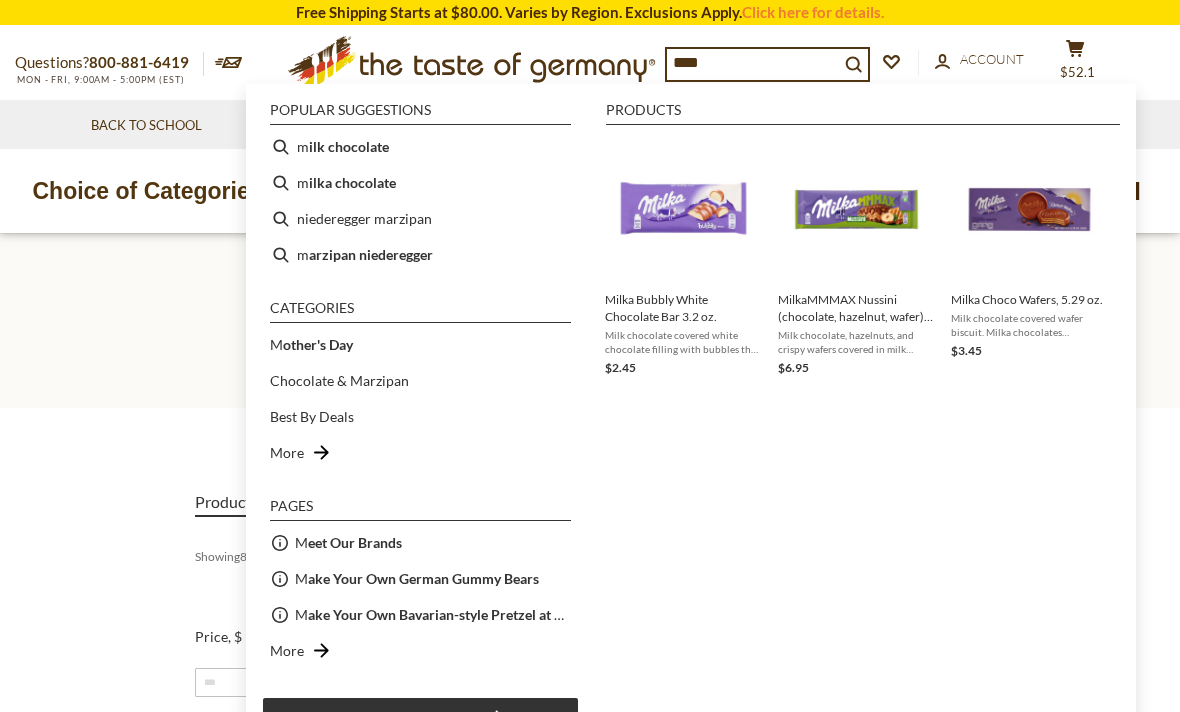 type on "*****" 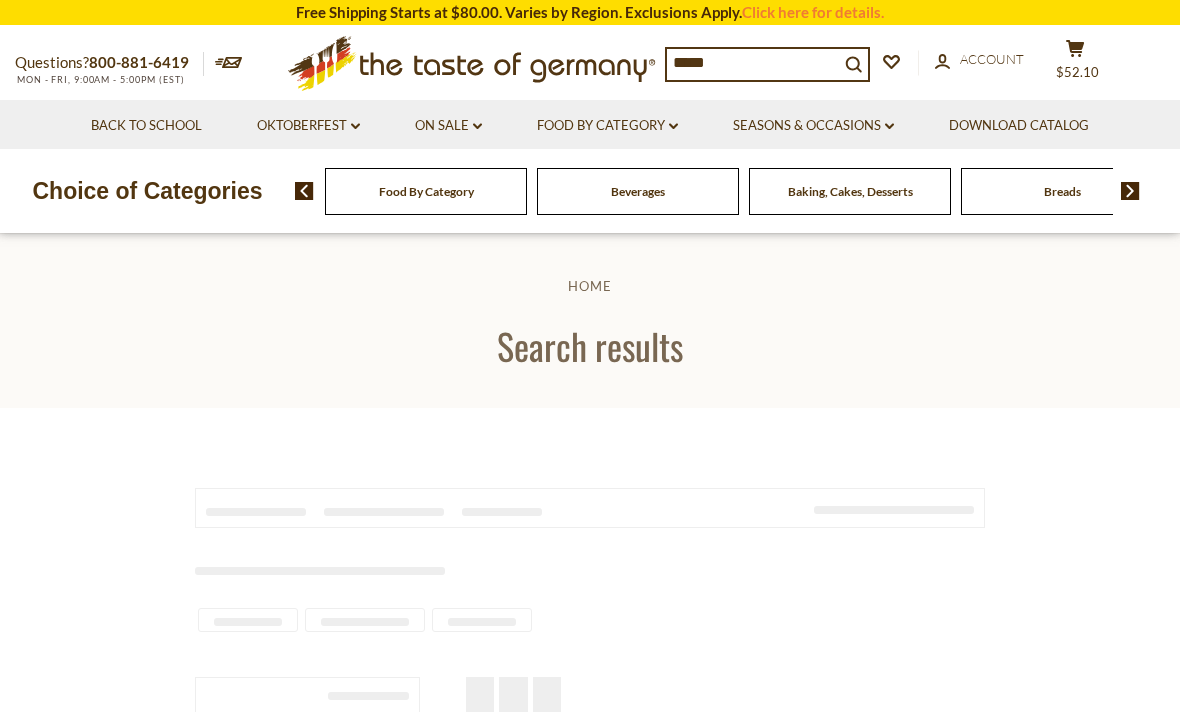 scroll, scrollTop: 0, scrollLeft: 0, axis: both 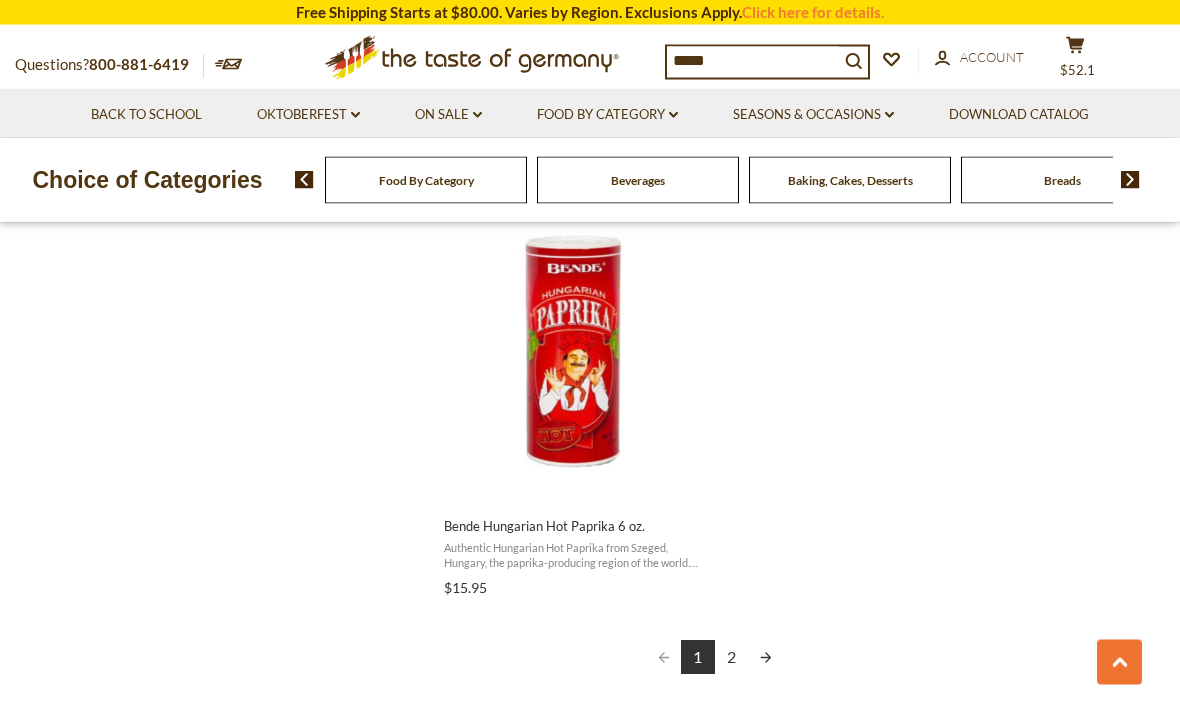 click on "2" at bounding box center (732, 658) 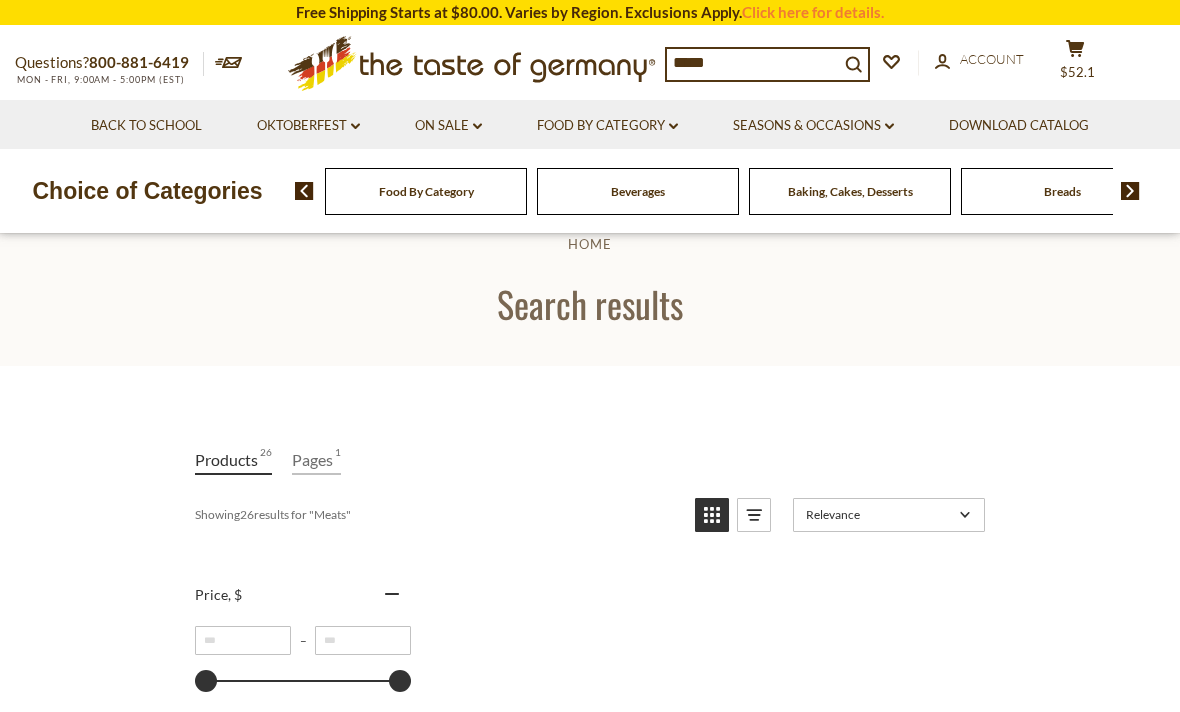 scroll, scrollTop: 0, scrollLeft: 0, axis: both 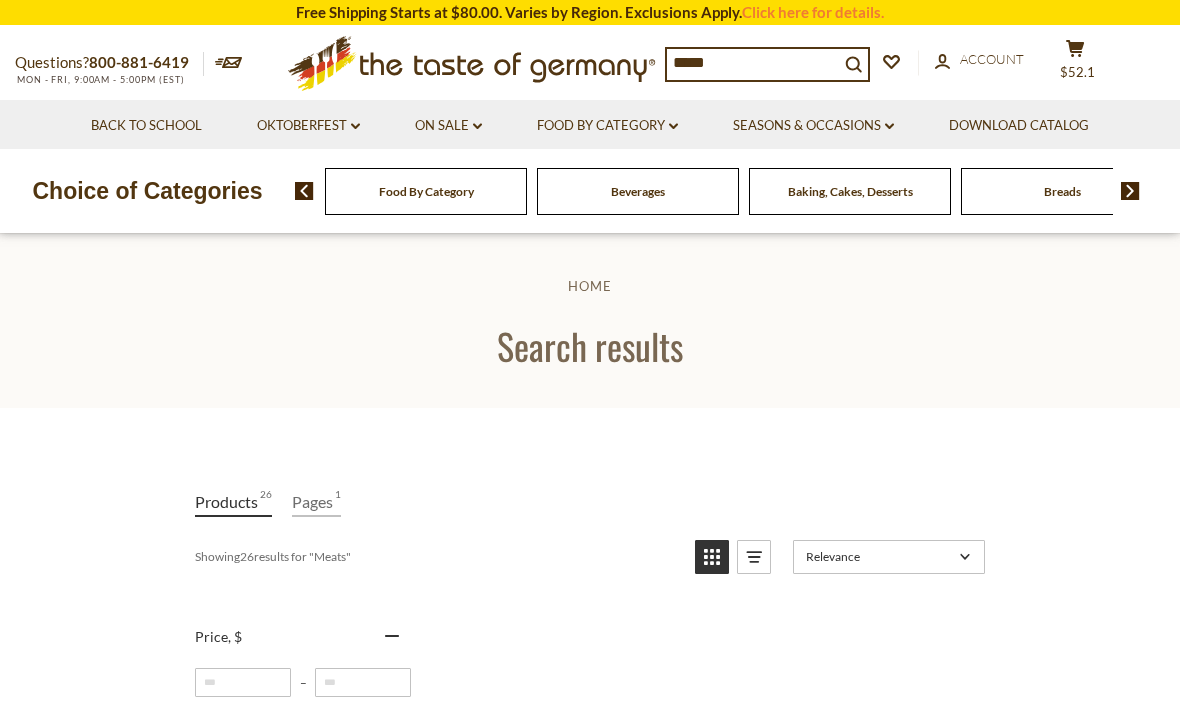 click on "*****" at bounding box center (753, 63) 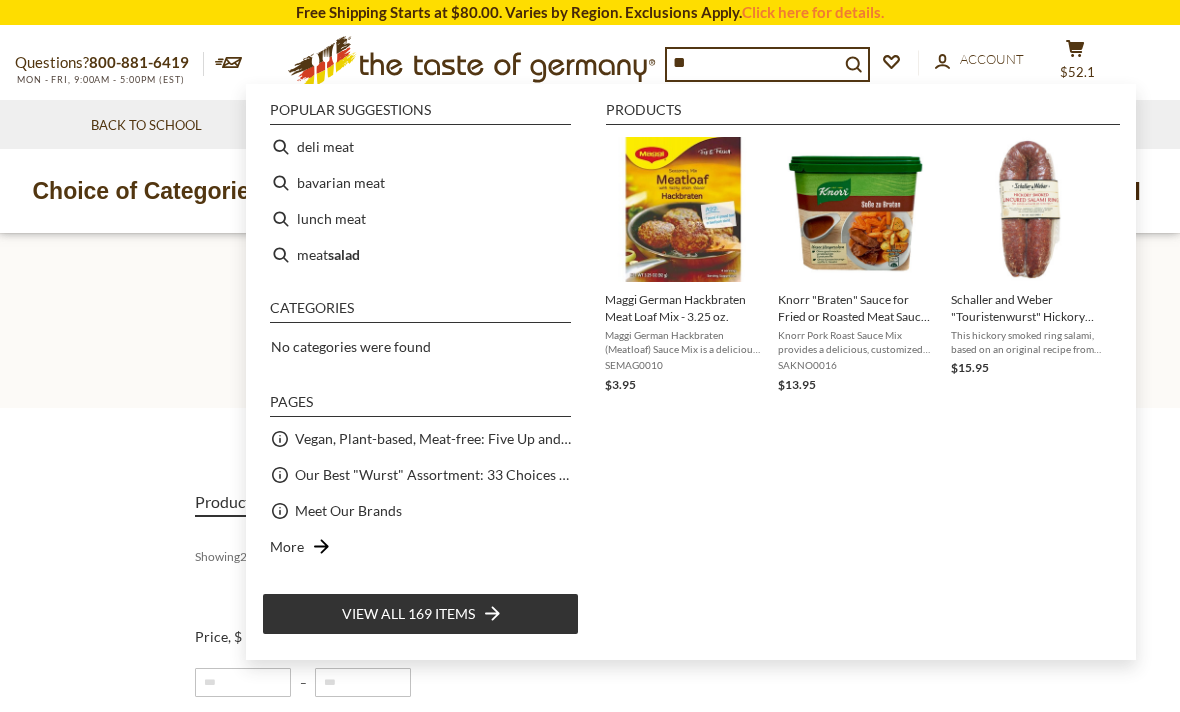 type on "*" 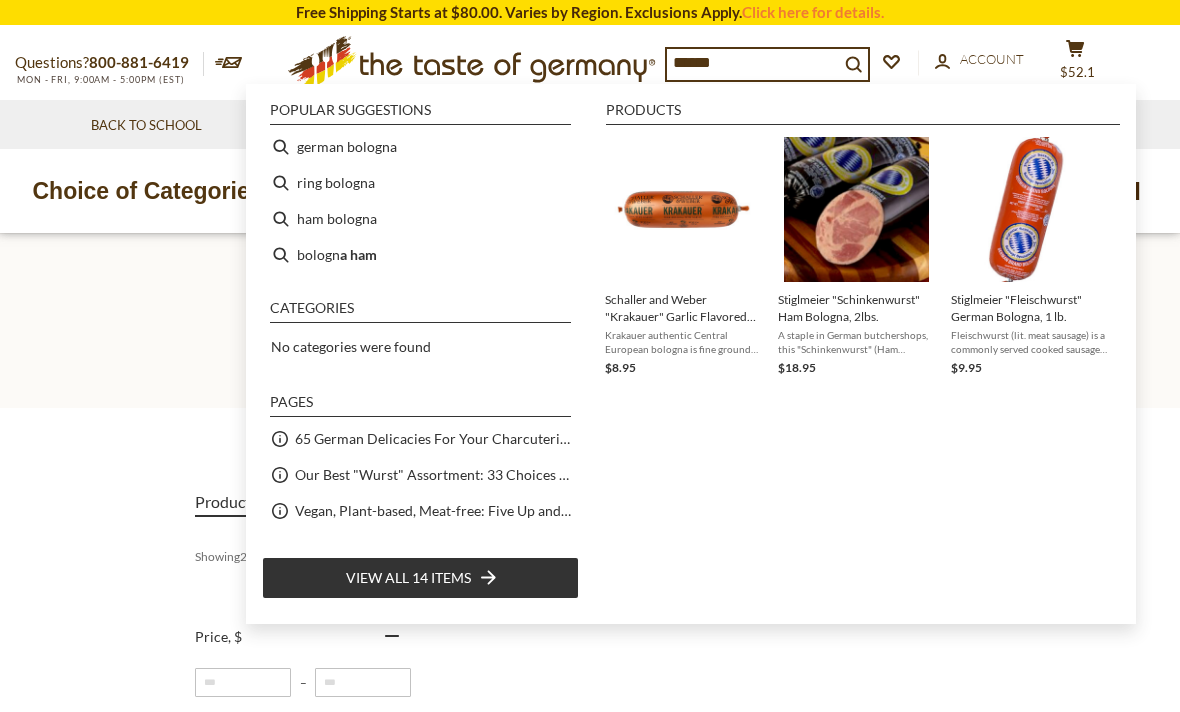 type on "*******" 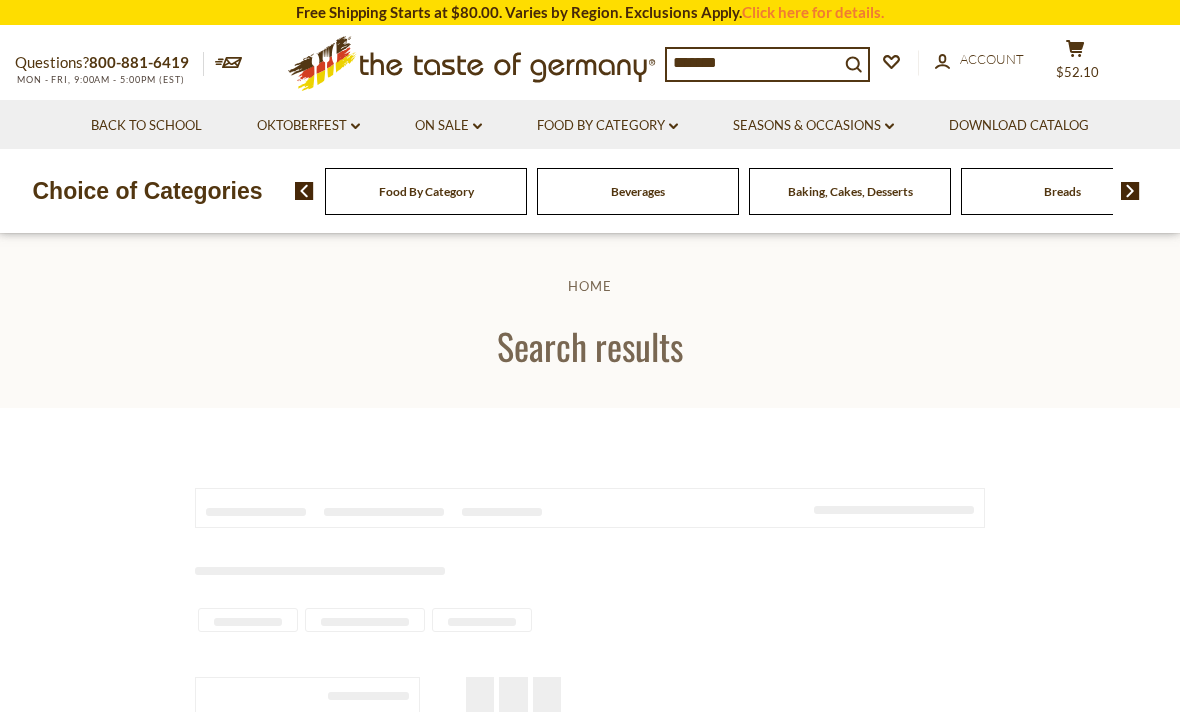 scroll, scrollTop: 0, scrollLeft: 0, axis: both 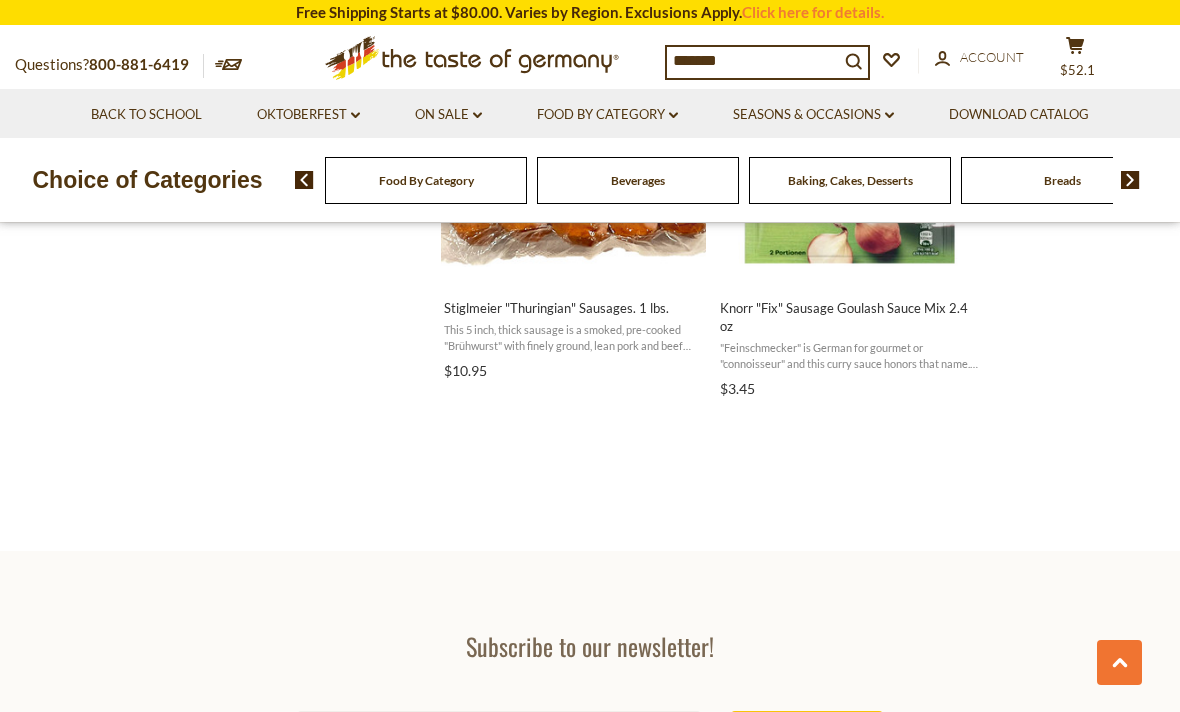 click on "*******" at bounding box center [753, 61] 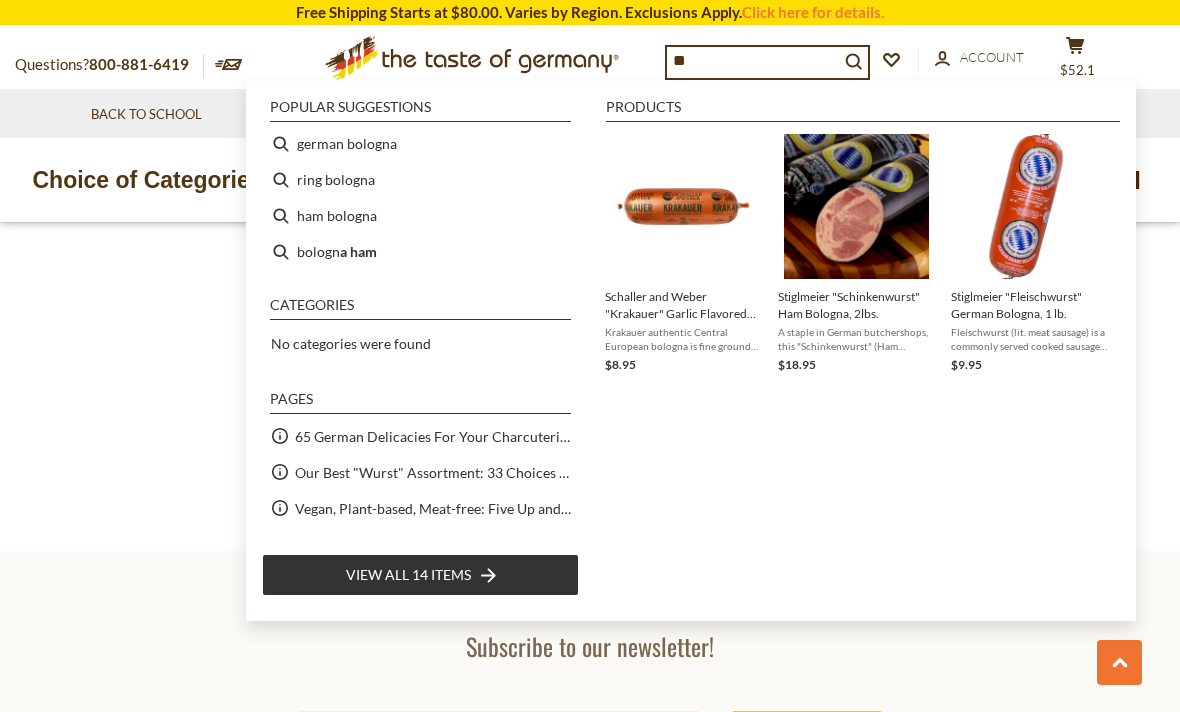 type on "*" 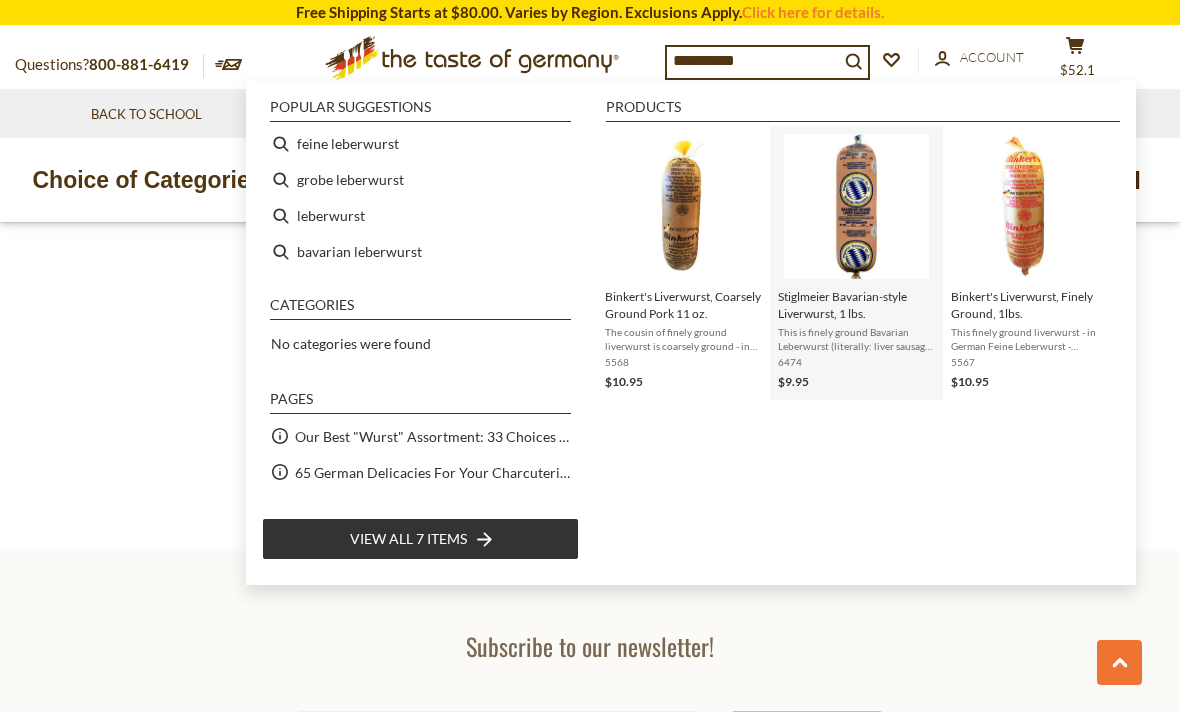 type on "**********" 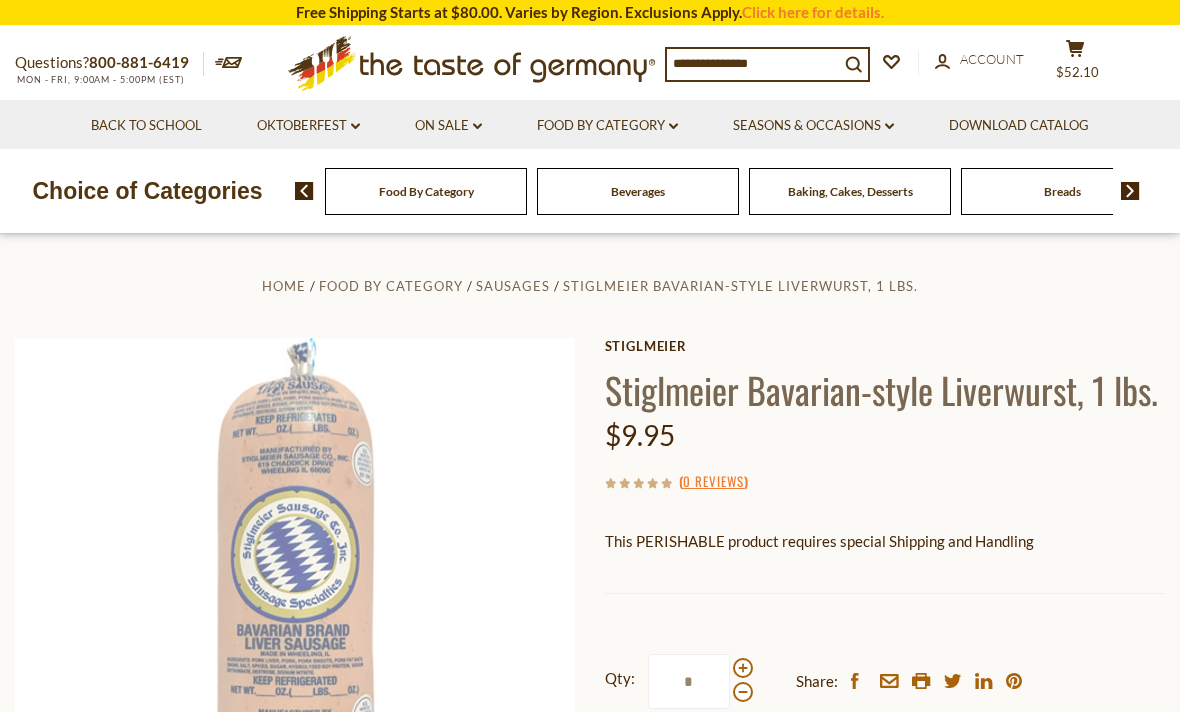 scroll, scrollTop: 0, scrollLeft: 0, axis: both 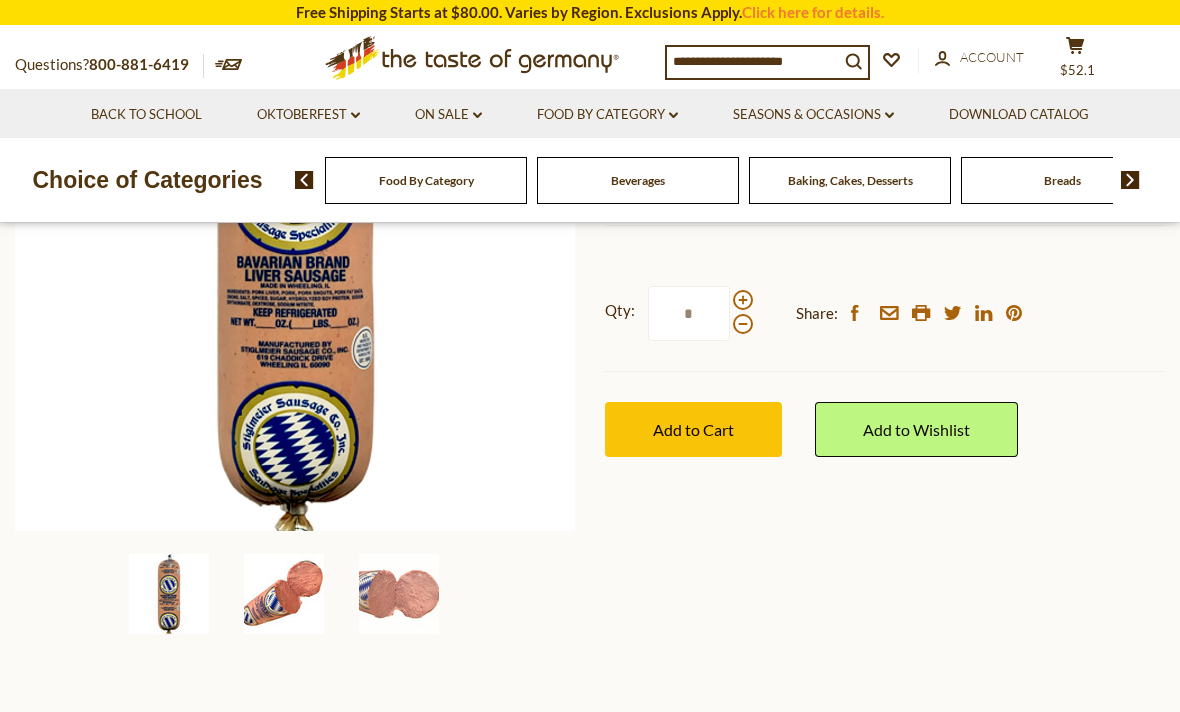 click at bounding box center (284, 594) 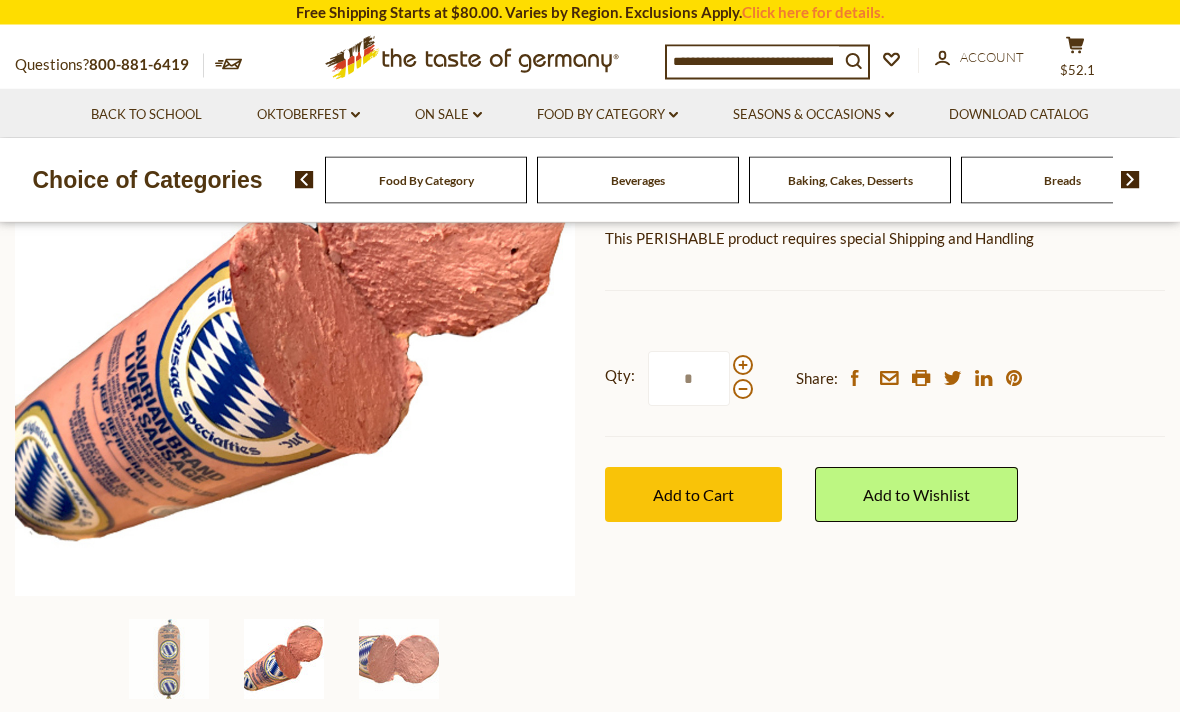 scroll, scrollTop: 304, scrollLeft: 0, axis: vertical 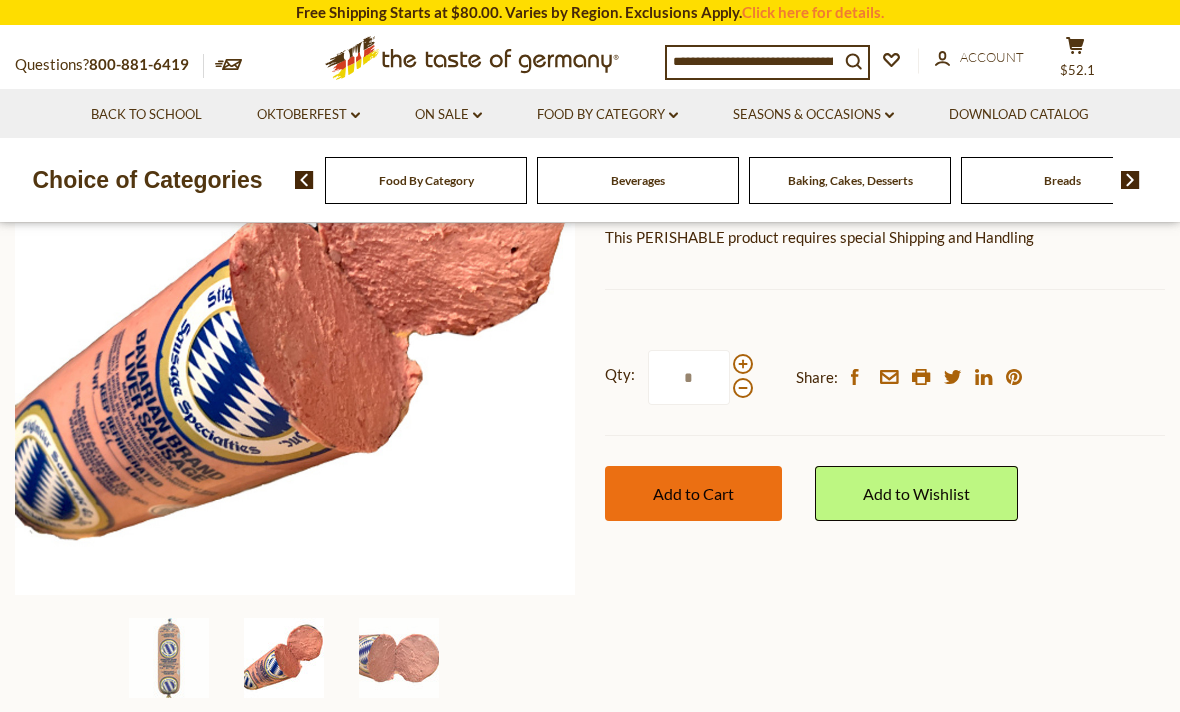 click on "Add to Cart" at bounding box center (693, 493) 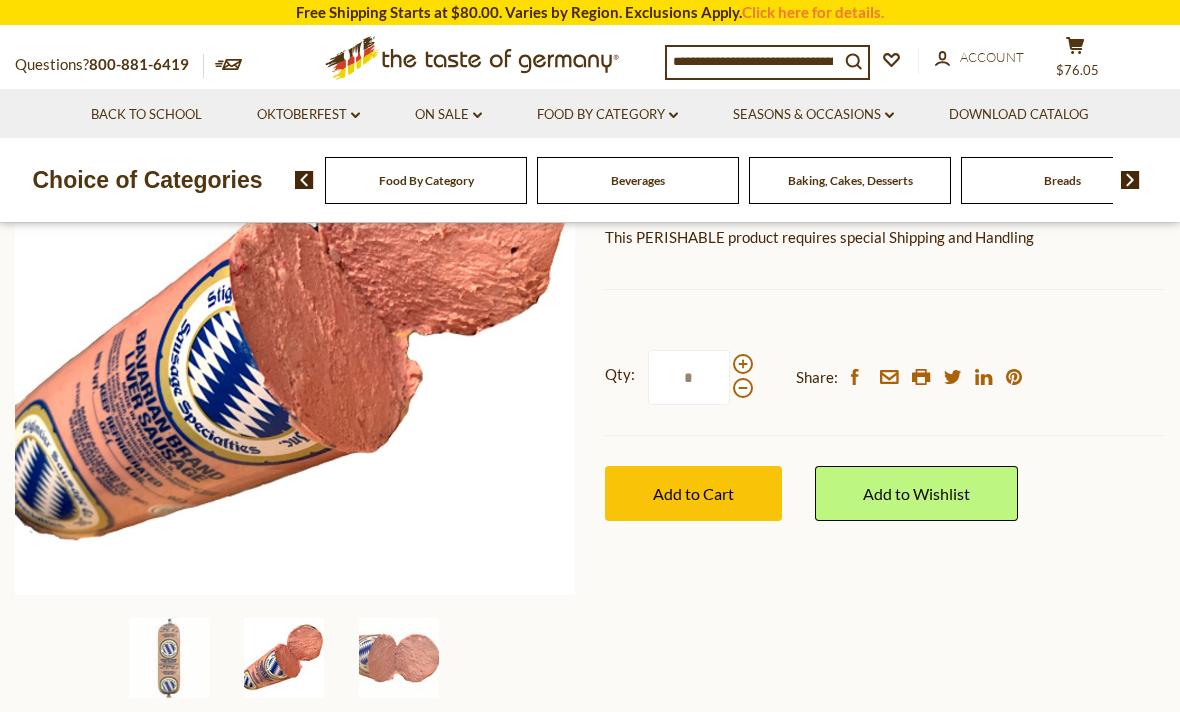 click at bounding box center [753, 61] 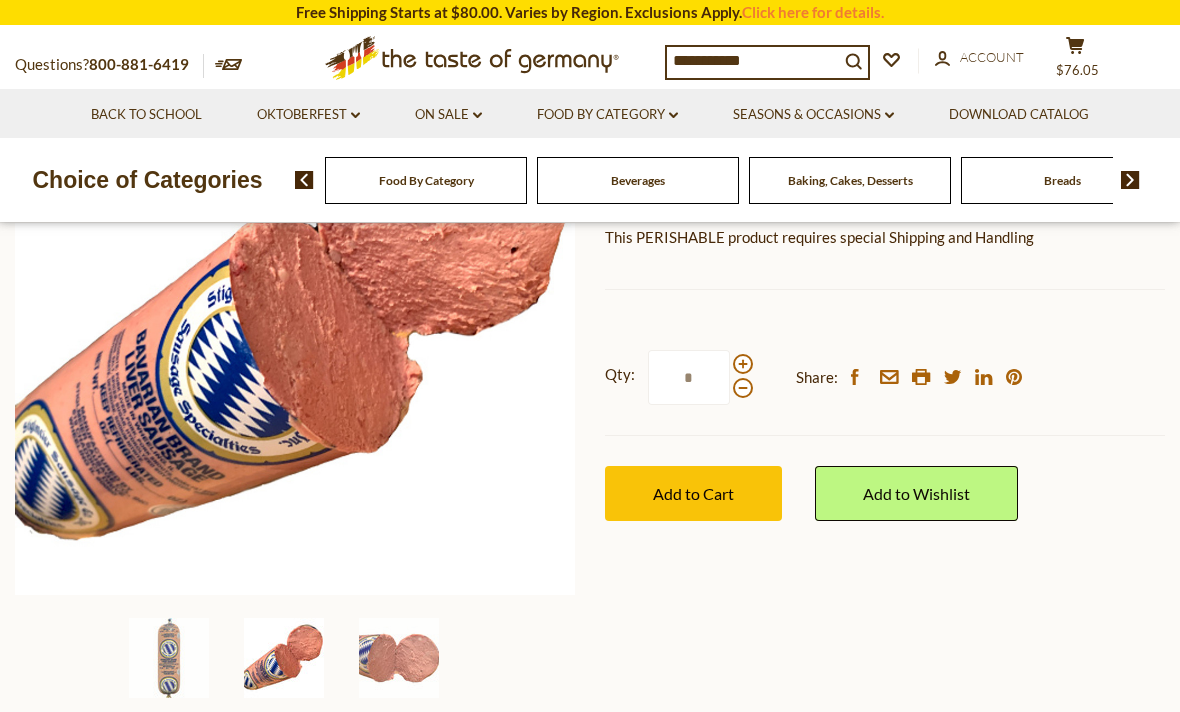type on "**********" 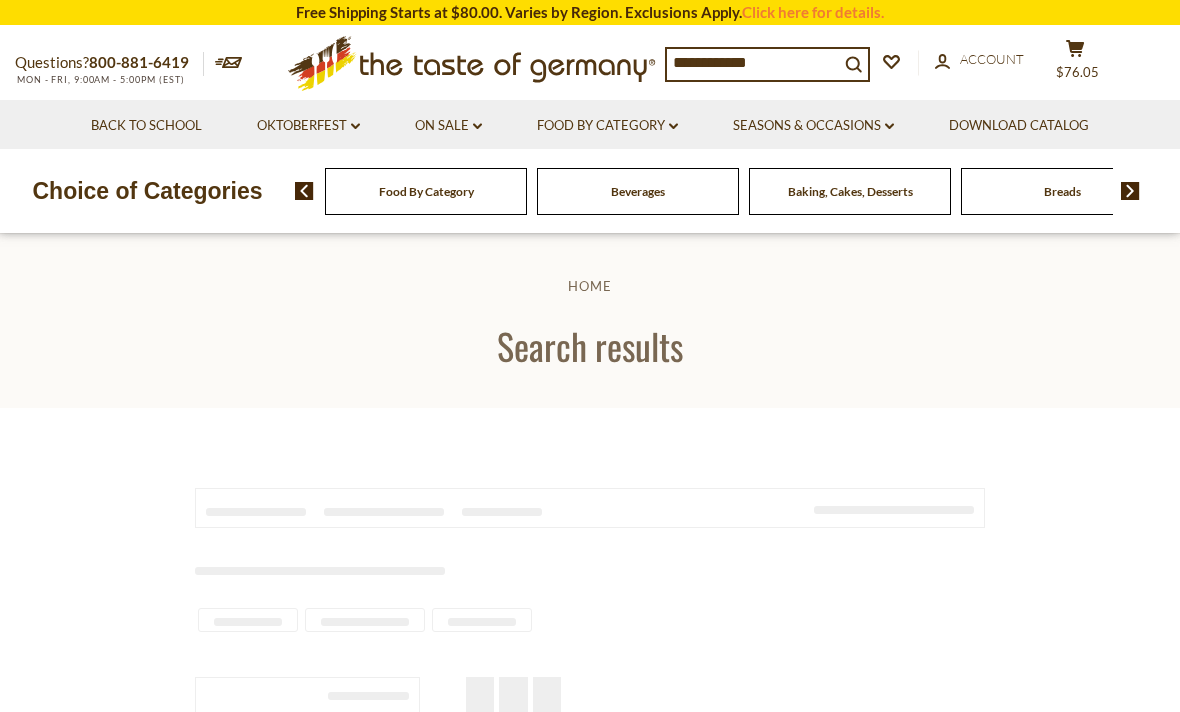 scroll, scrollTop: 0, scrollLeft: 0, axis: both 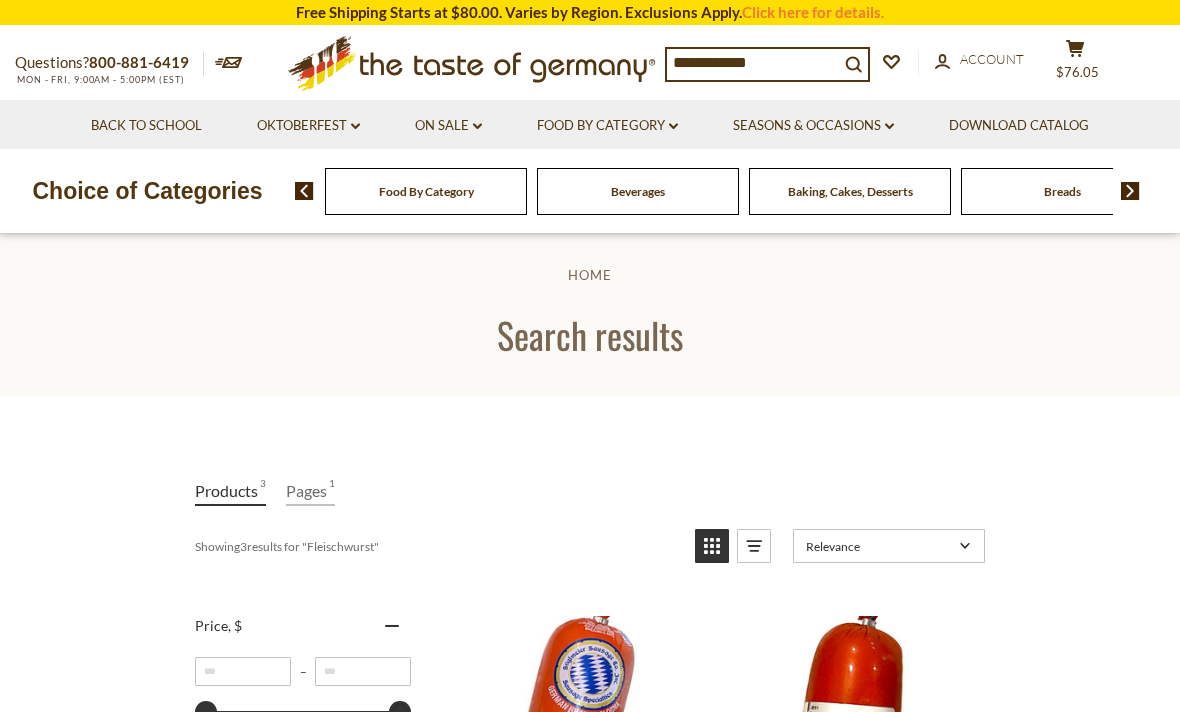 click on "**********" at bounding box center [753, 63] 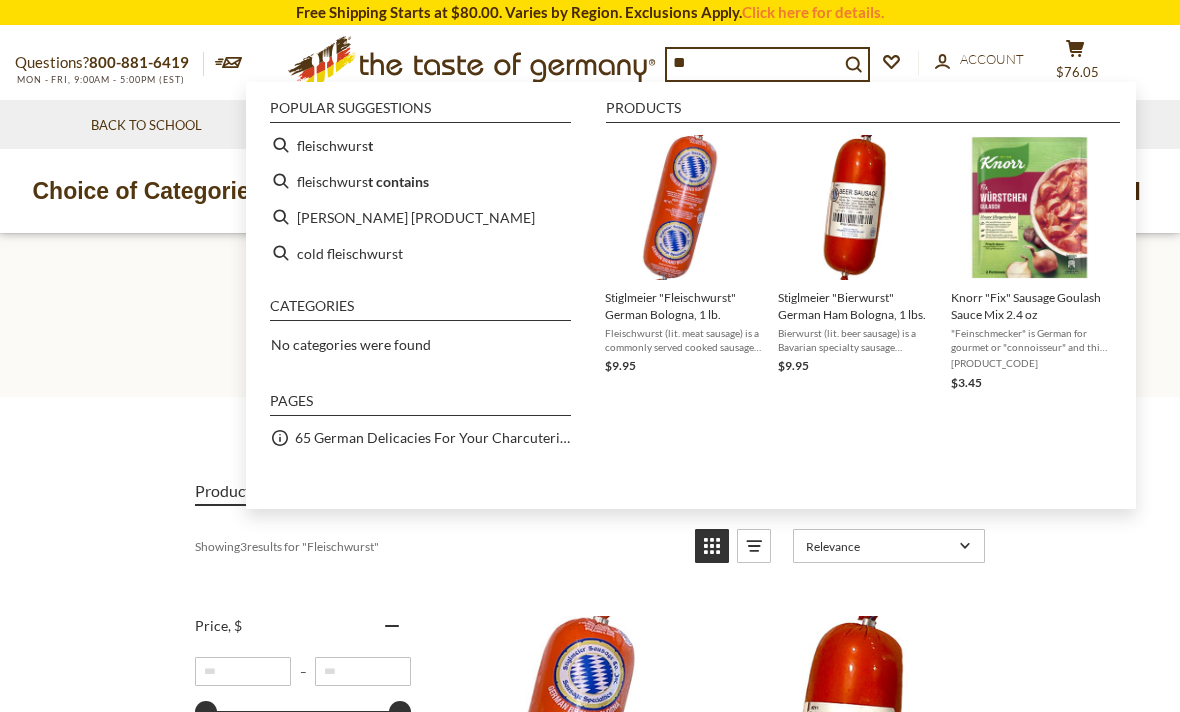 type on "*" 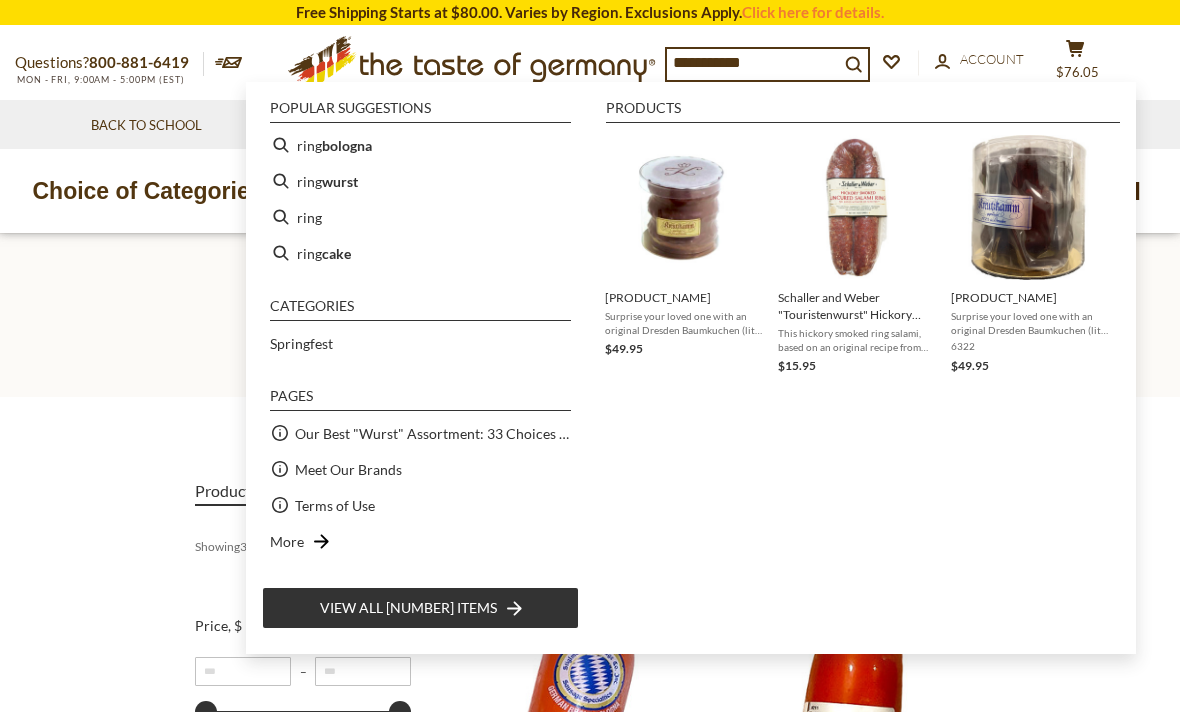 type on "**********" 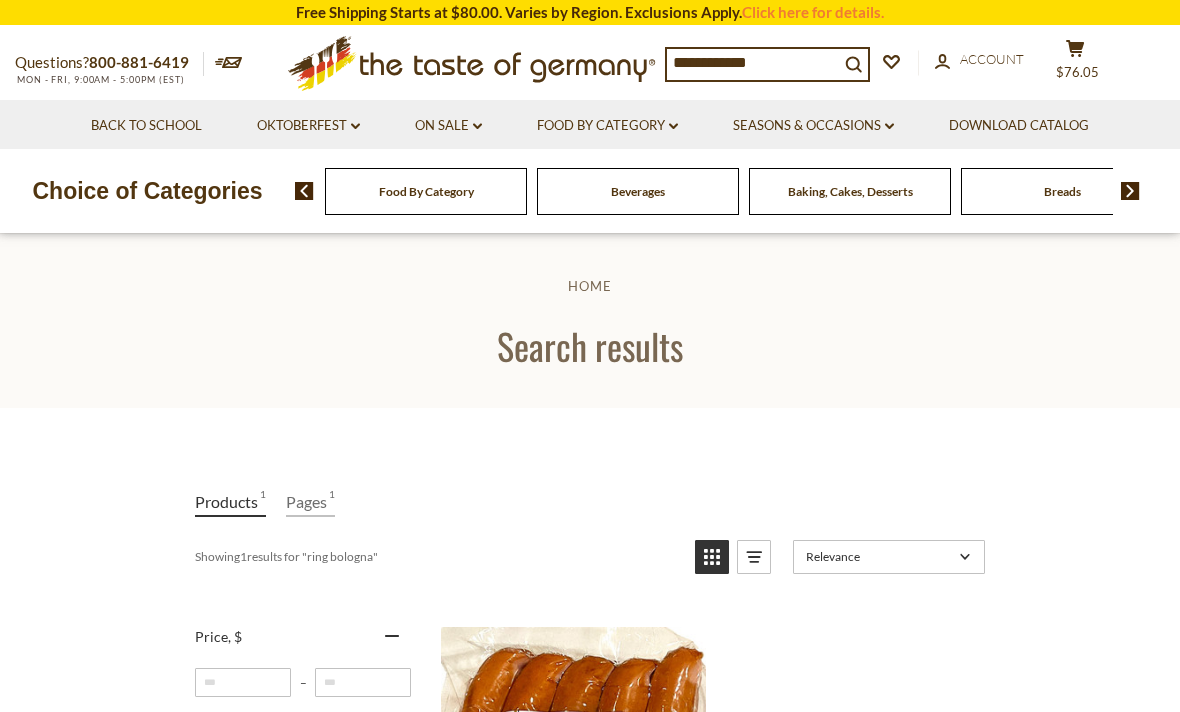scroll, scrollTop: 0, scrollLeft: 0, axis: both 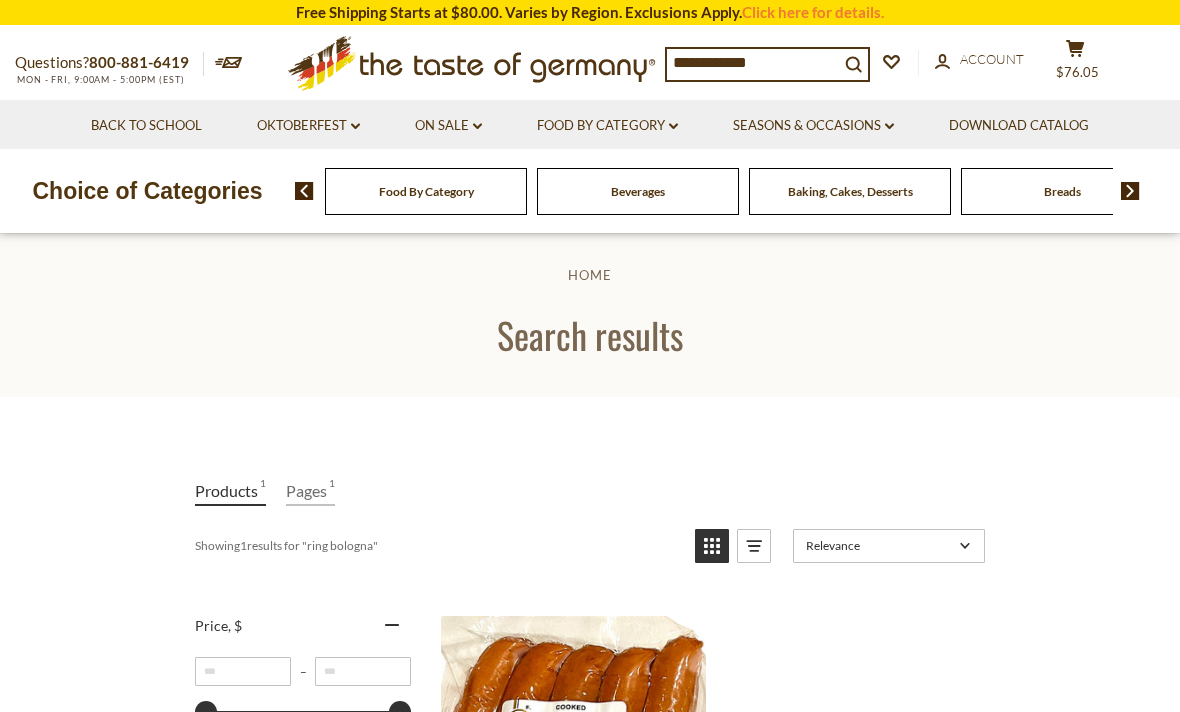 click on "**********" at bounding box center [753, 63] 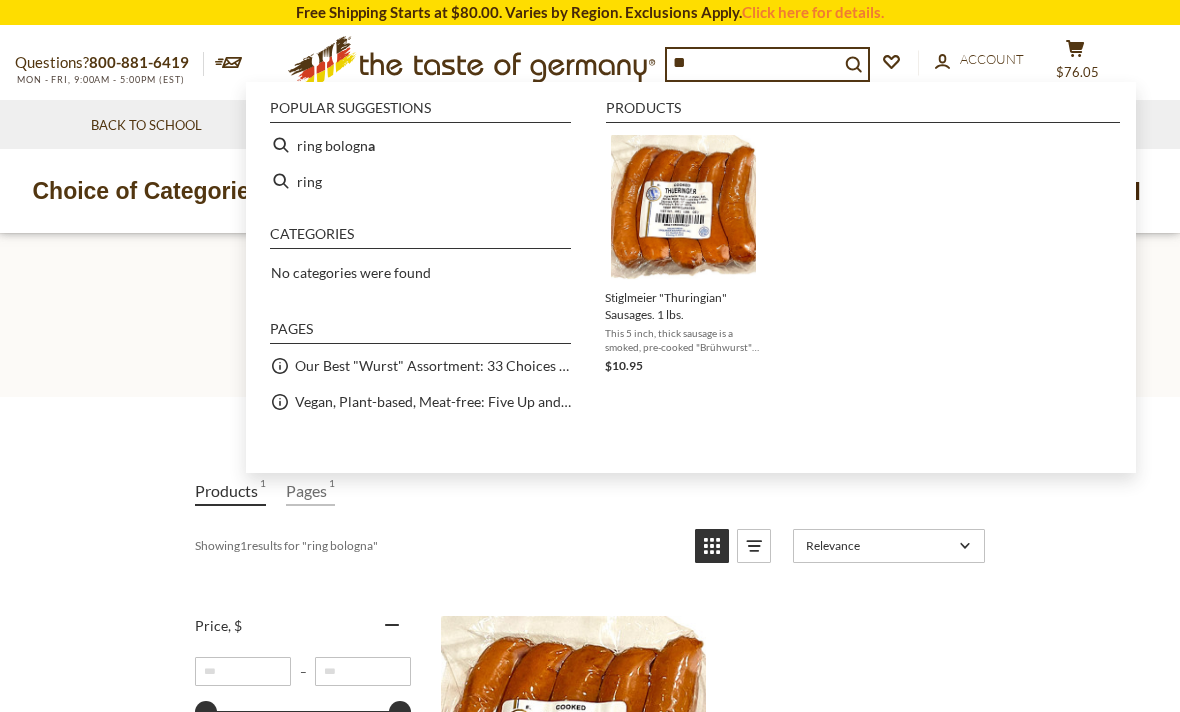 type on "*" 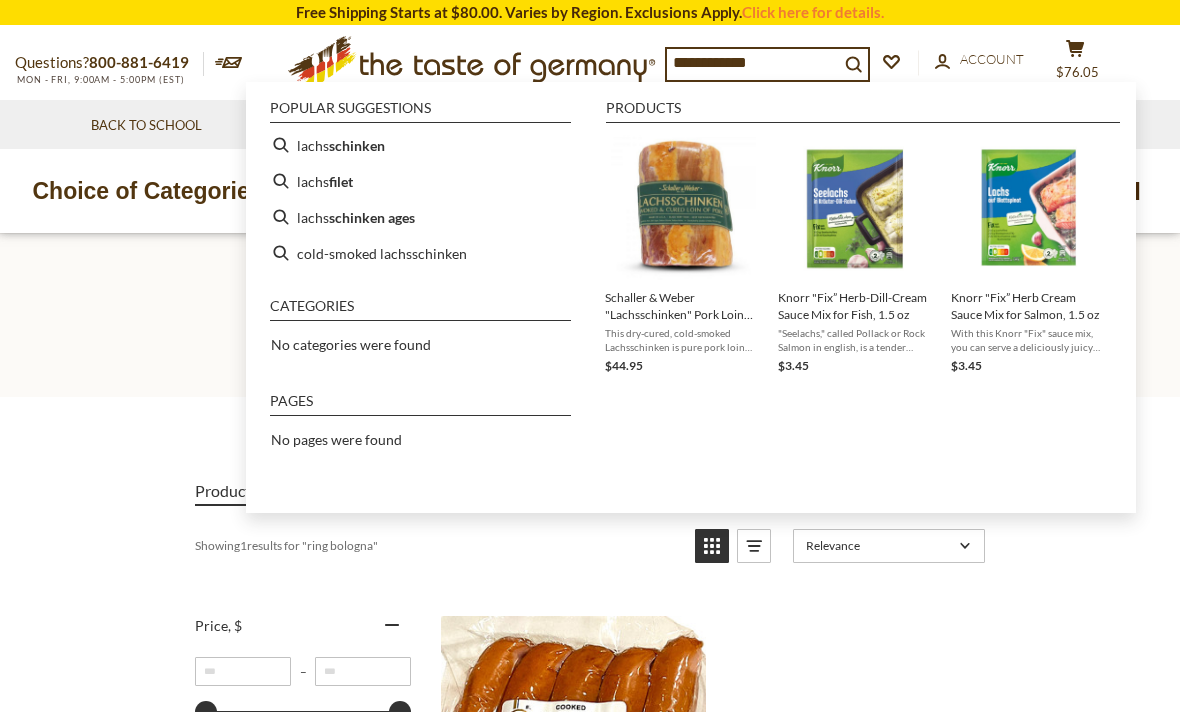 type on "**********" 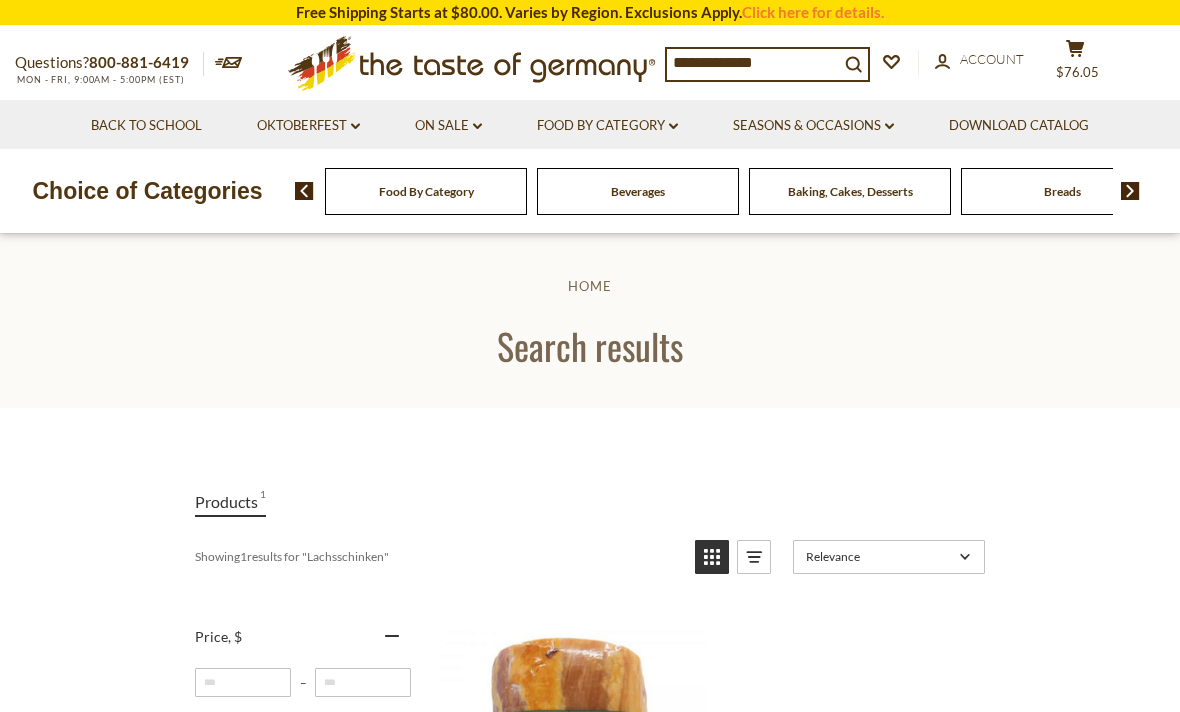 scroll, scrollTop: 0, scrollLeft: 0, axis: both 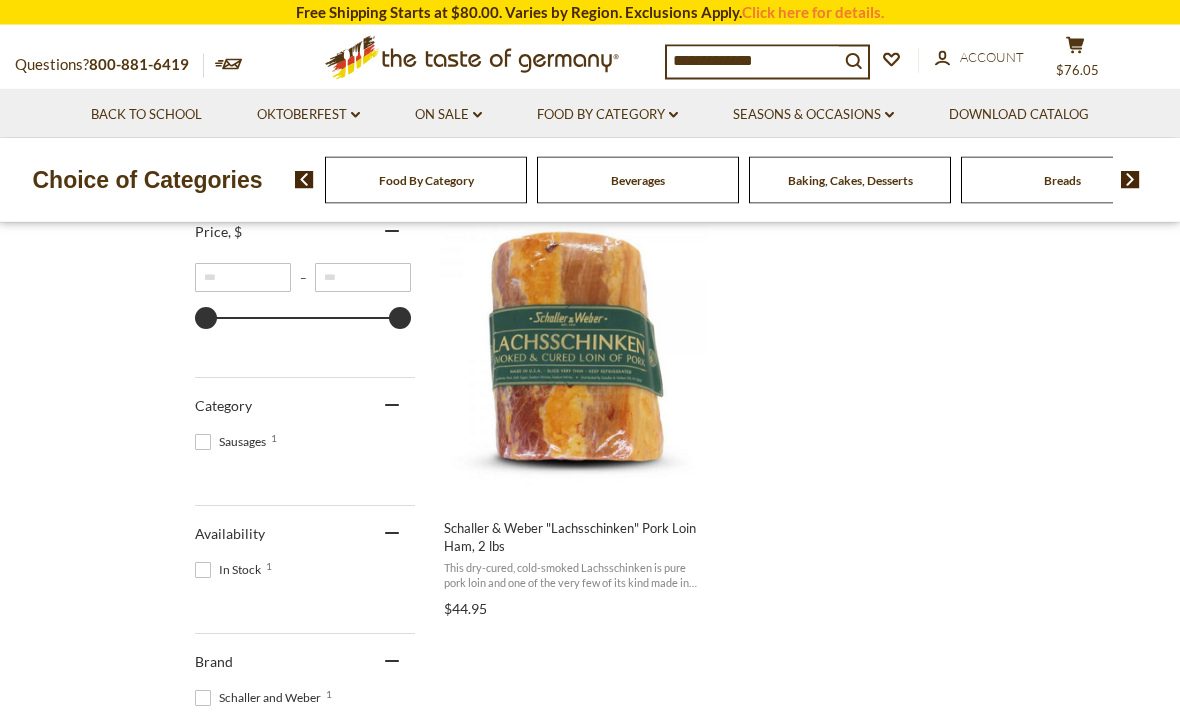 click on "**********" at bounding box center (753, 61) 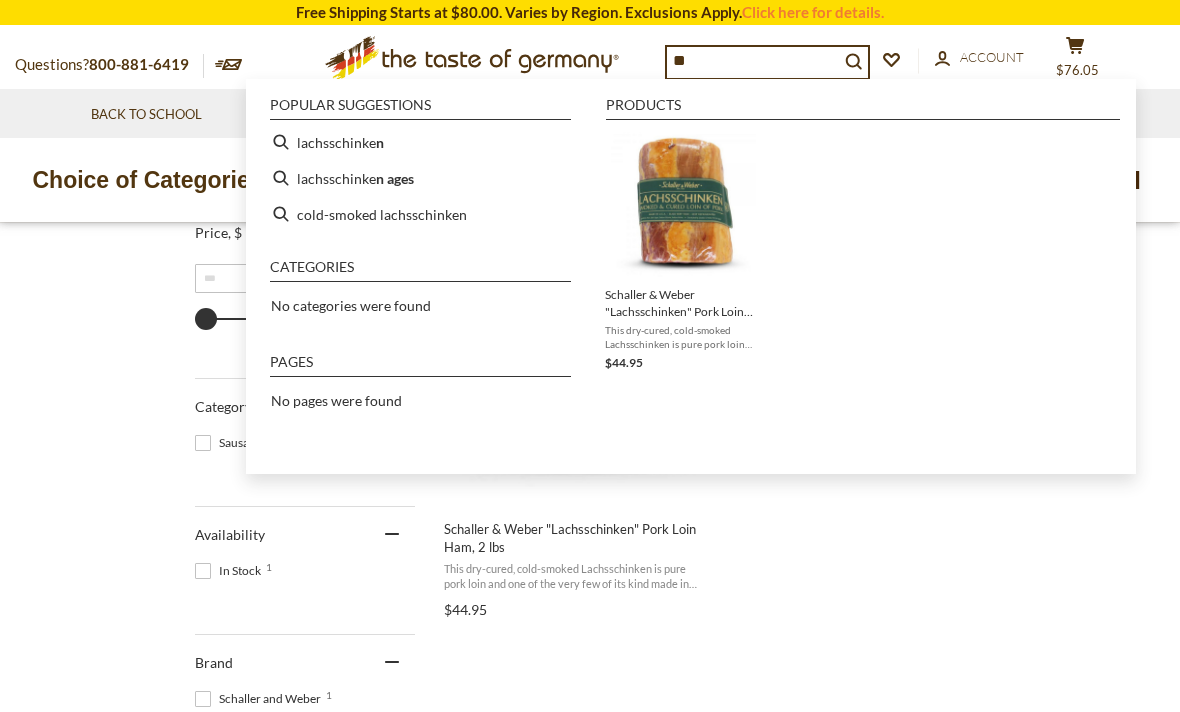 type on "*" 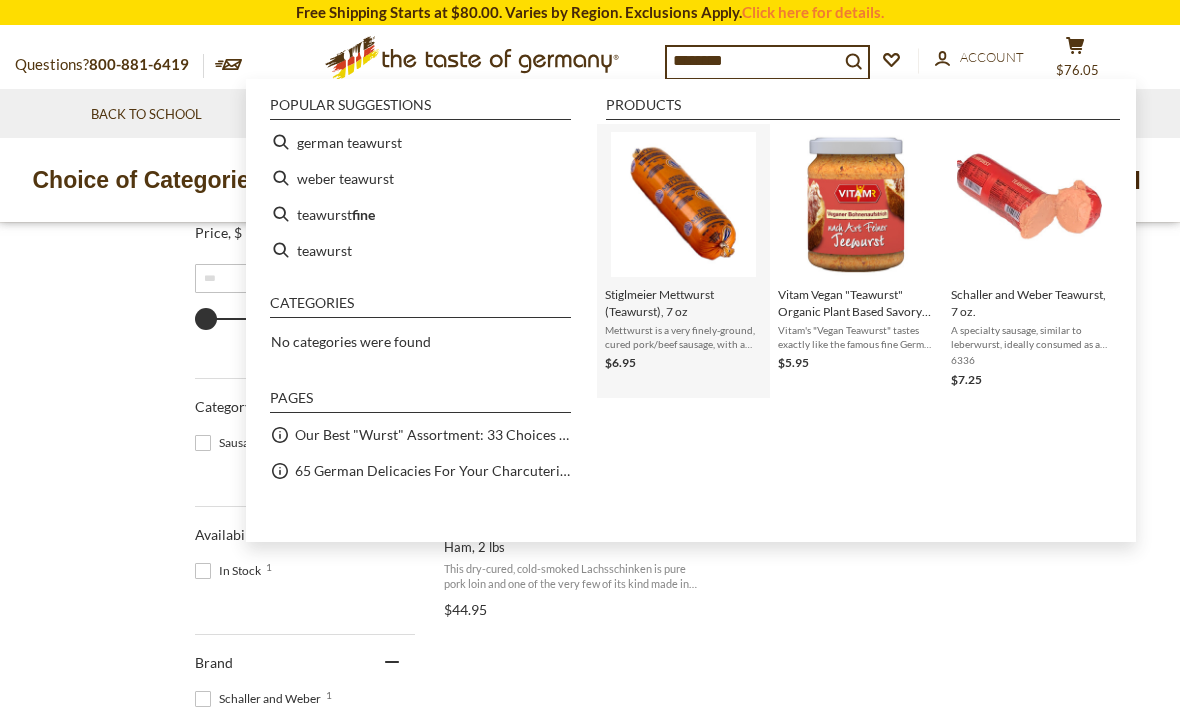 type on "********" 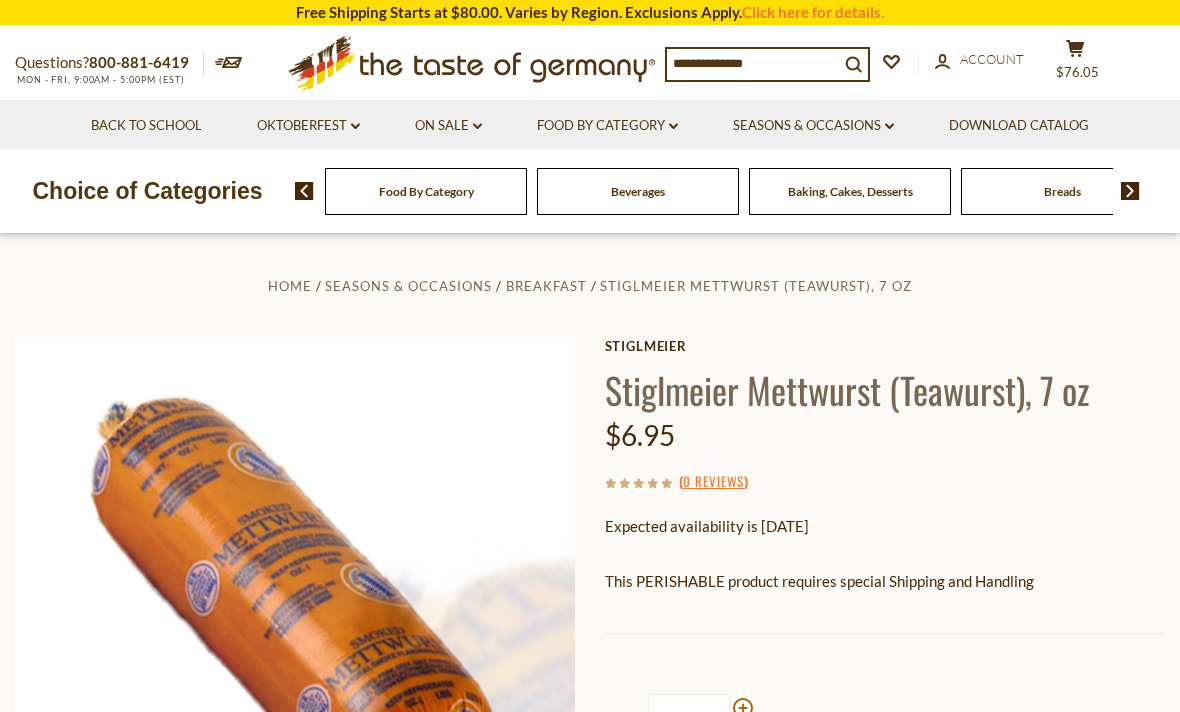scroll, scrollTop: 397, scrollLeft: 0, axis: vertical 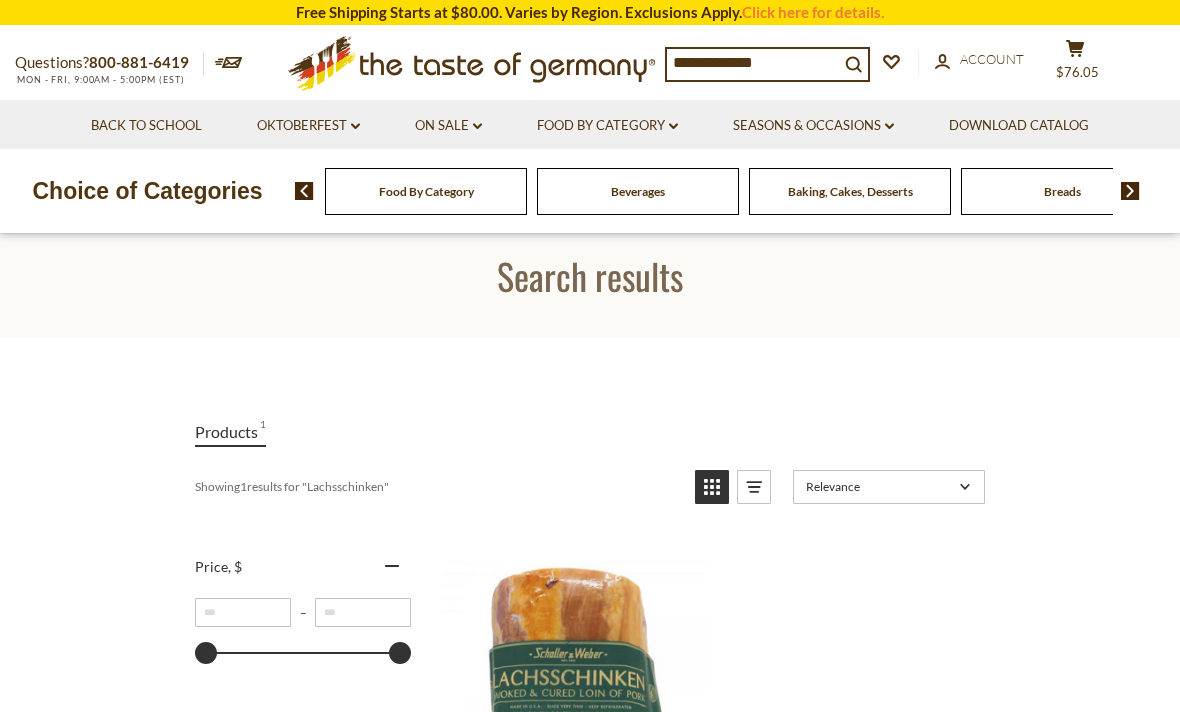 click on "**********" at bounding box center [753, 63] 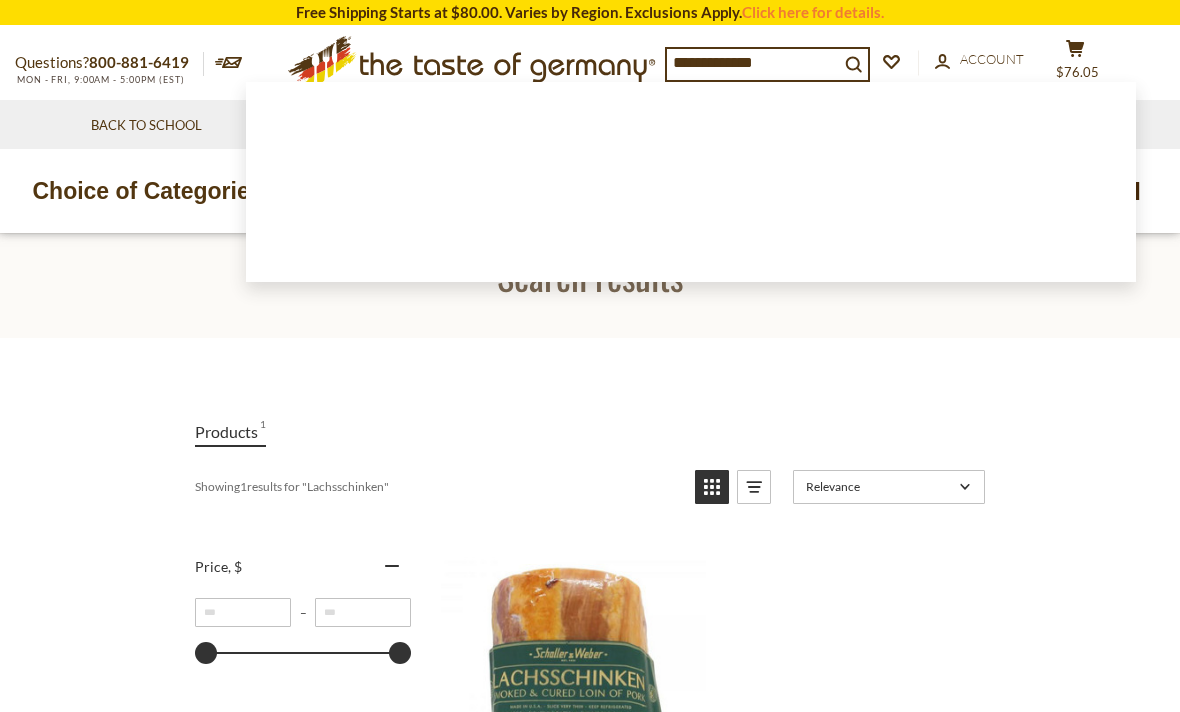 scroll, scrollTop: 69, scrollLeft: 0, axis: vertical 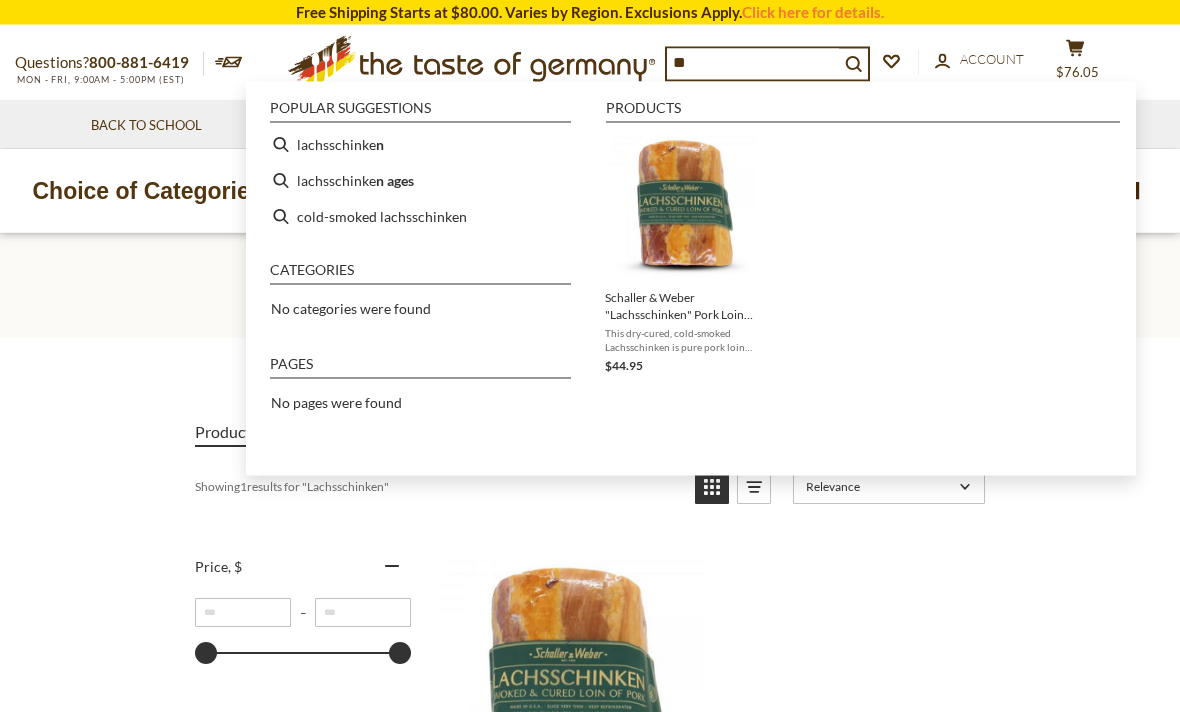 type on "*" 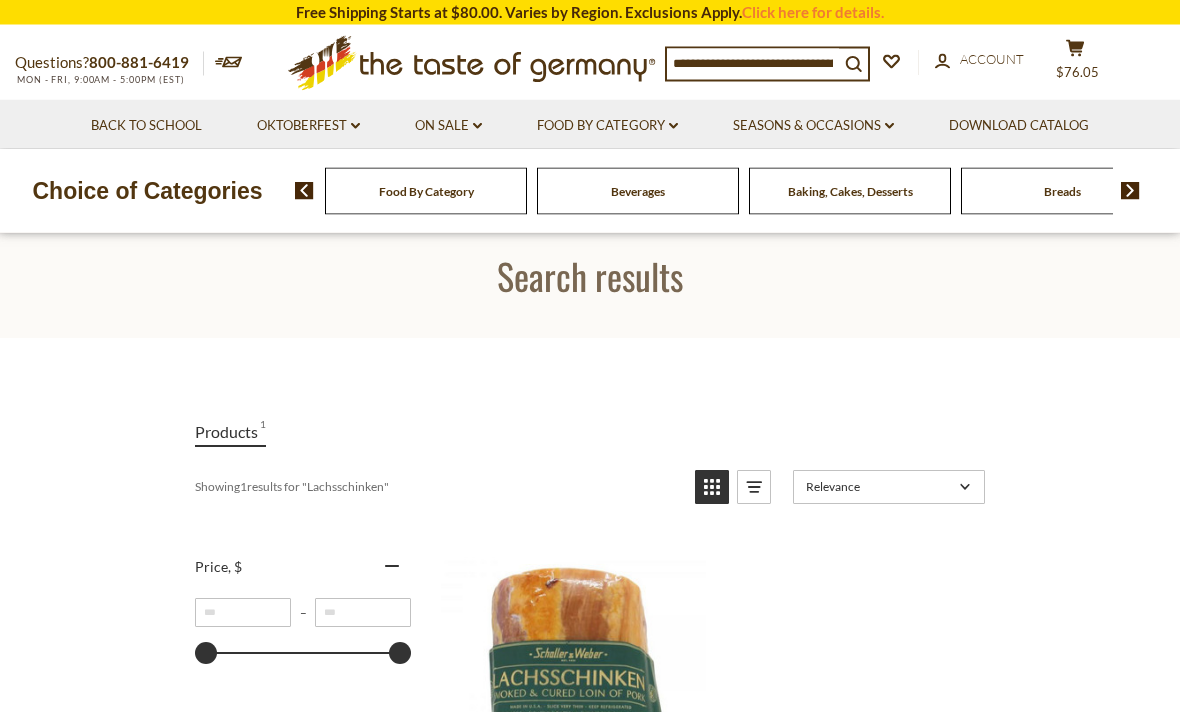 type on "*" 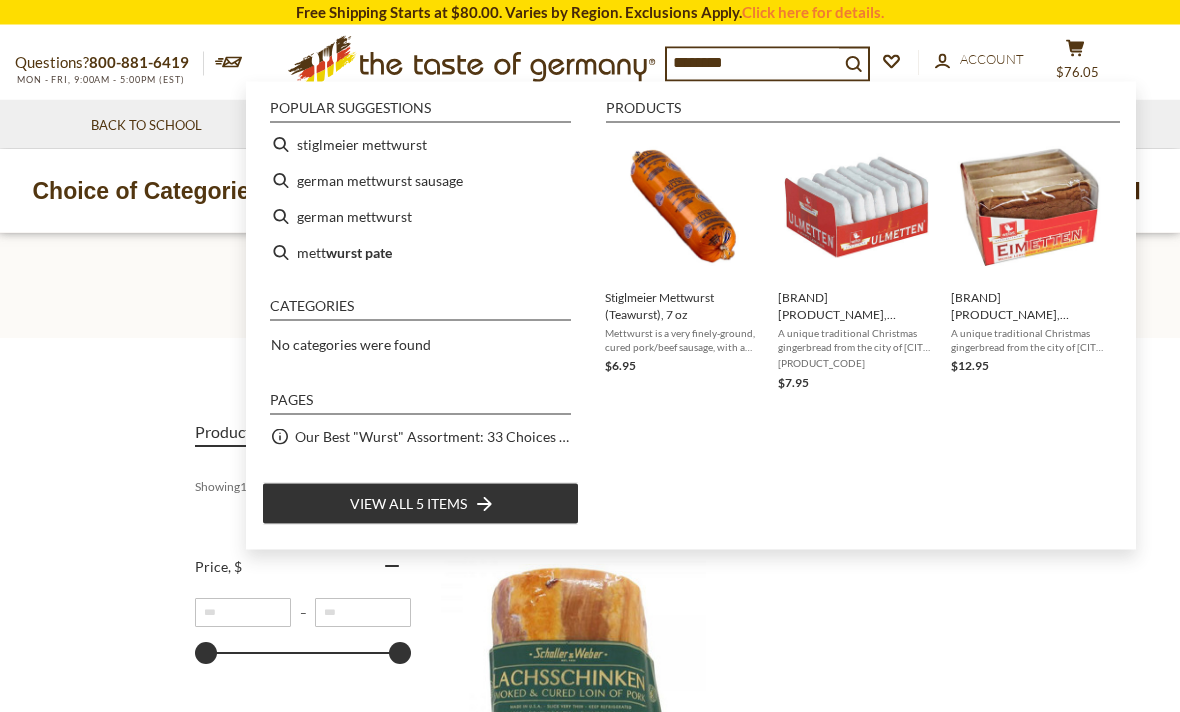 type on "*********" 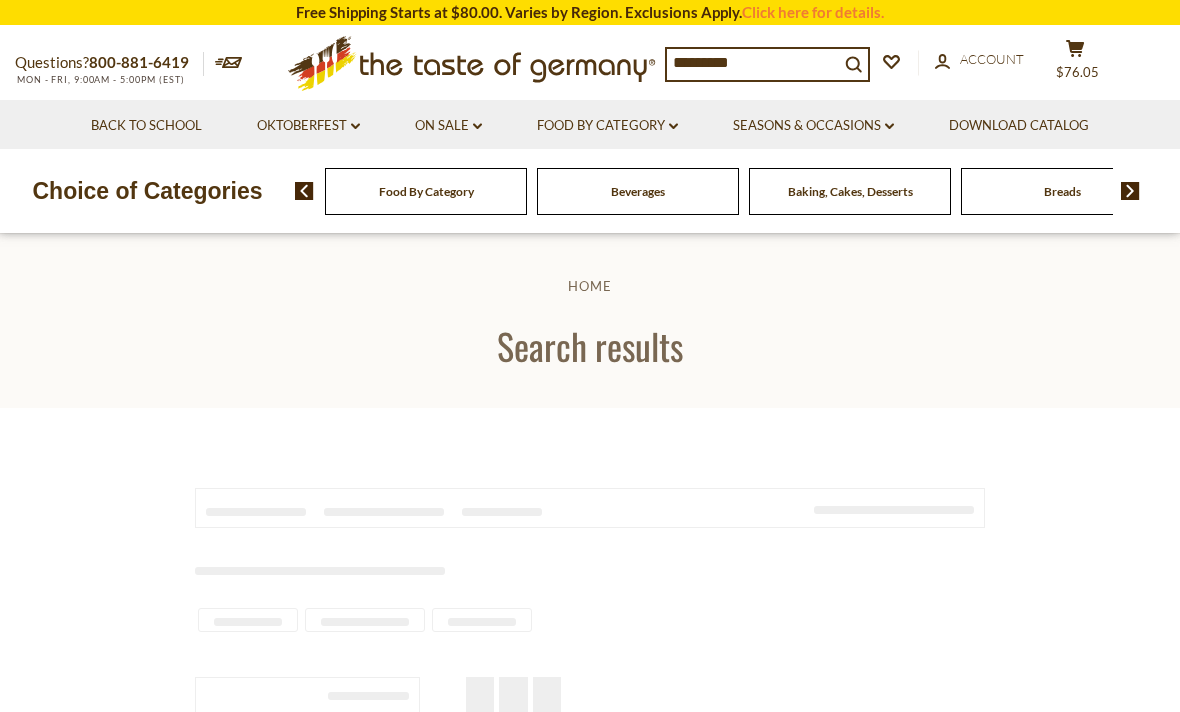 scroll, scrollTop: 0, scrollLeft: 0, axis: both 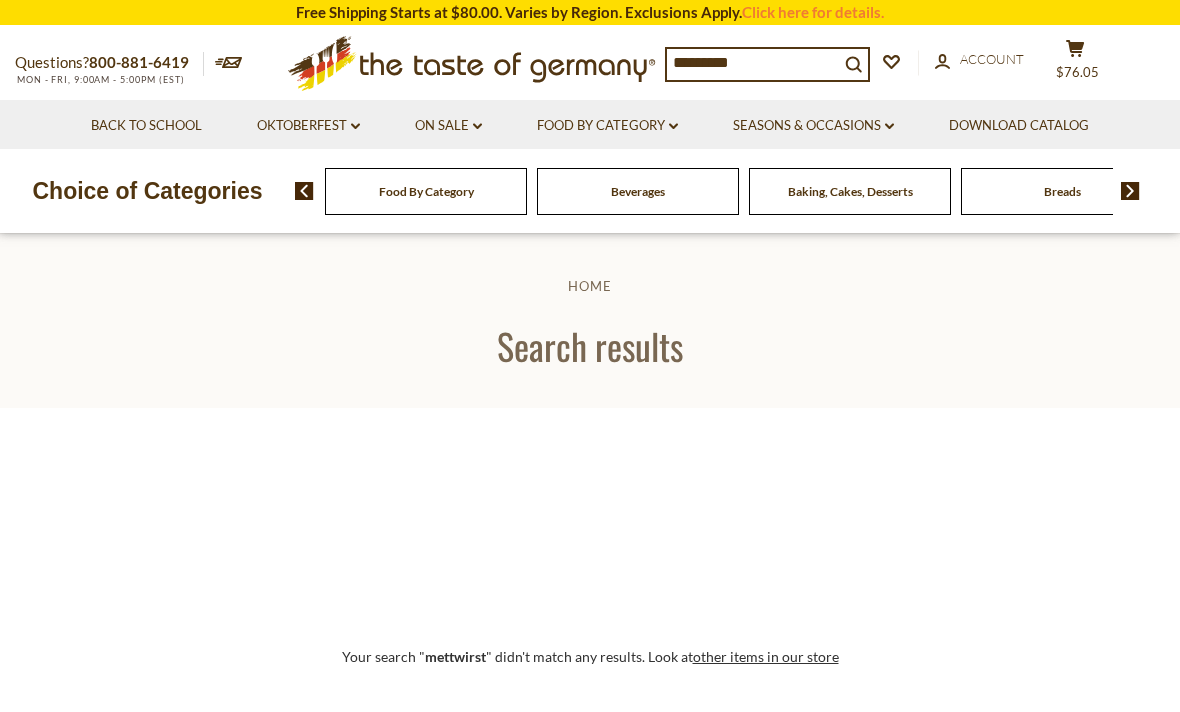 click on "*********" at bounding box center [753, 63] 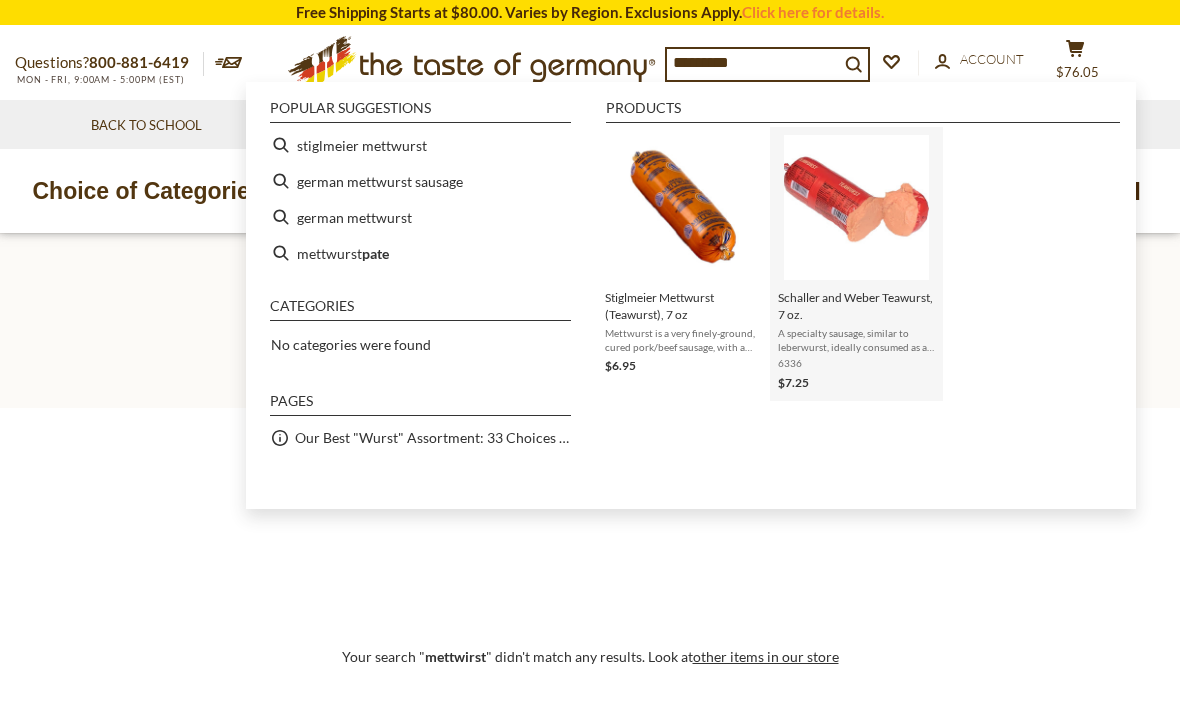 type on "*********" 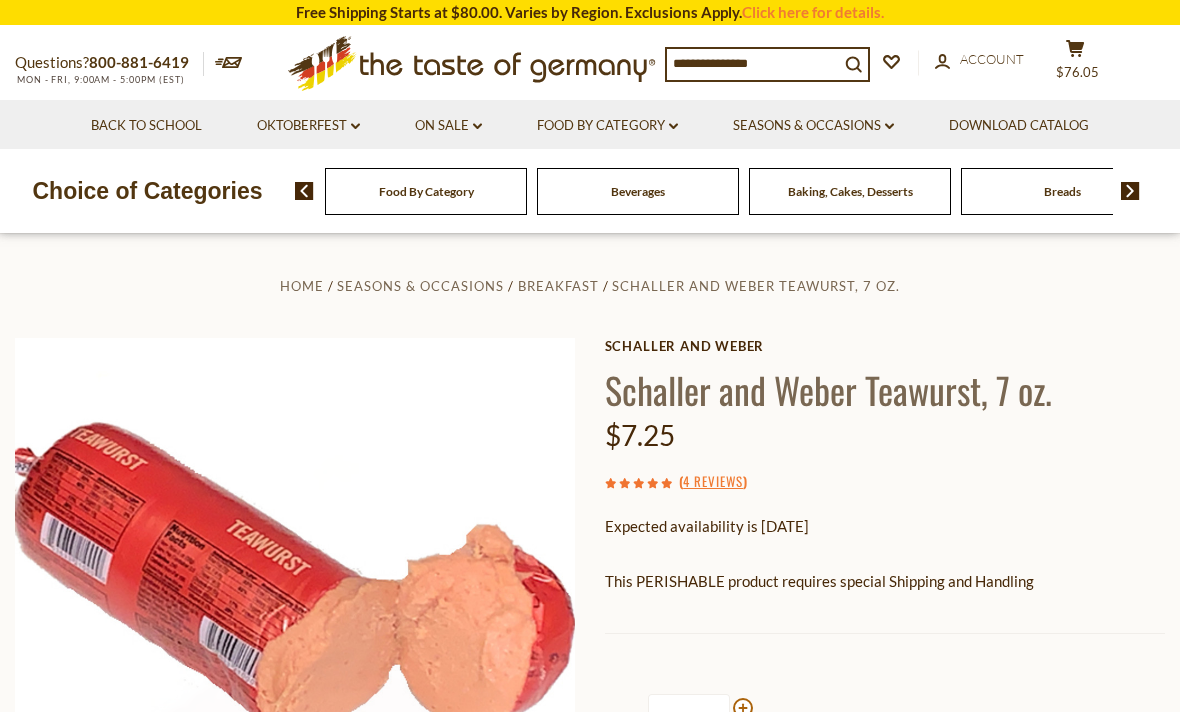 scroll, scrollTop: 397, scrollLeft: 0, axis: vertical 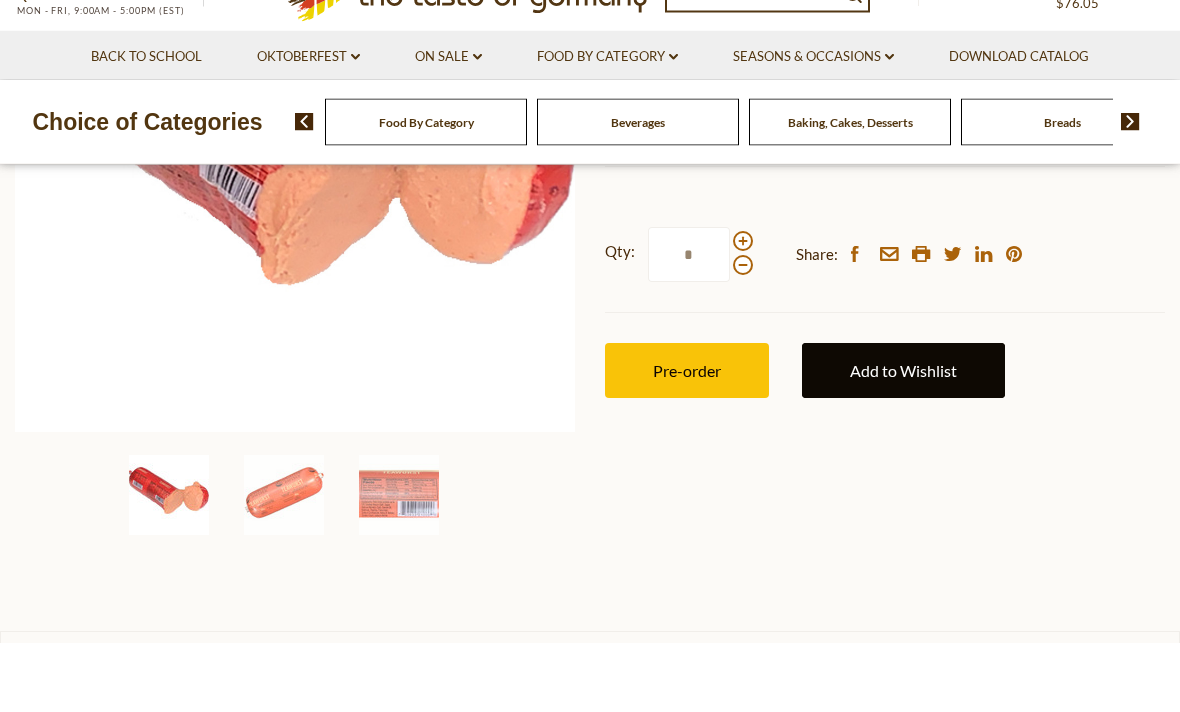 click on "Add to Wishlist" at bounding box center (903, 440) 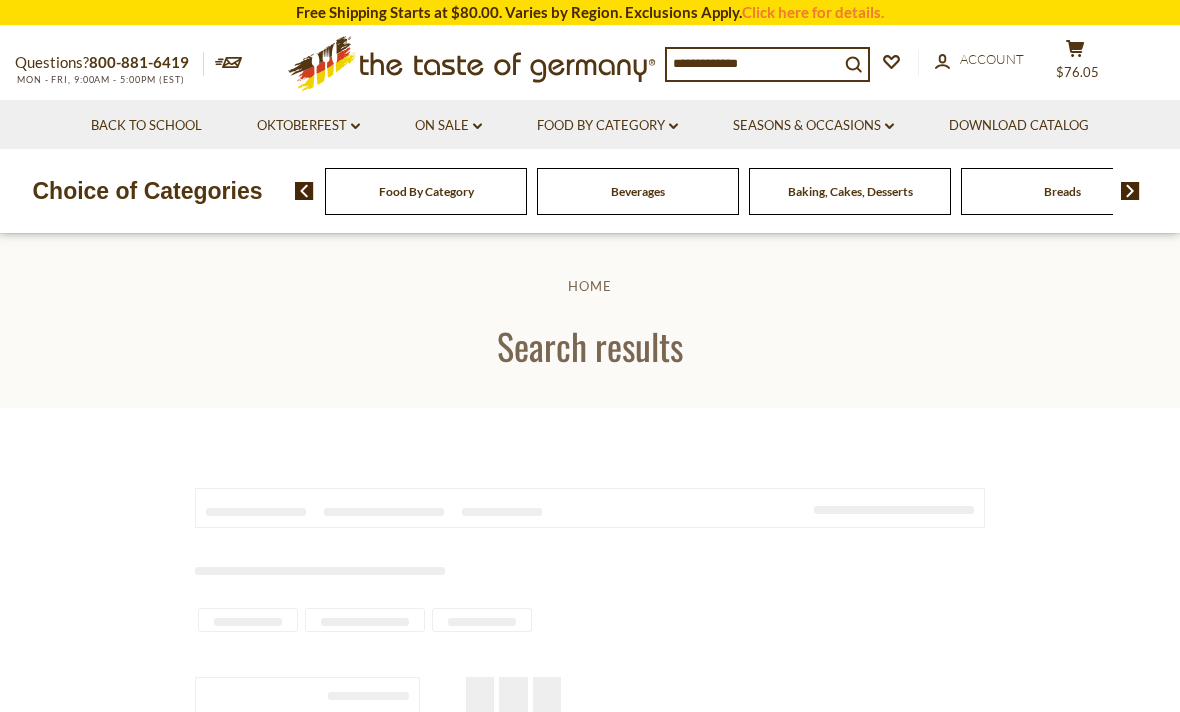 scroll, scrollTop: 0, scrollLeft: 0, axis: both 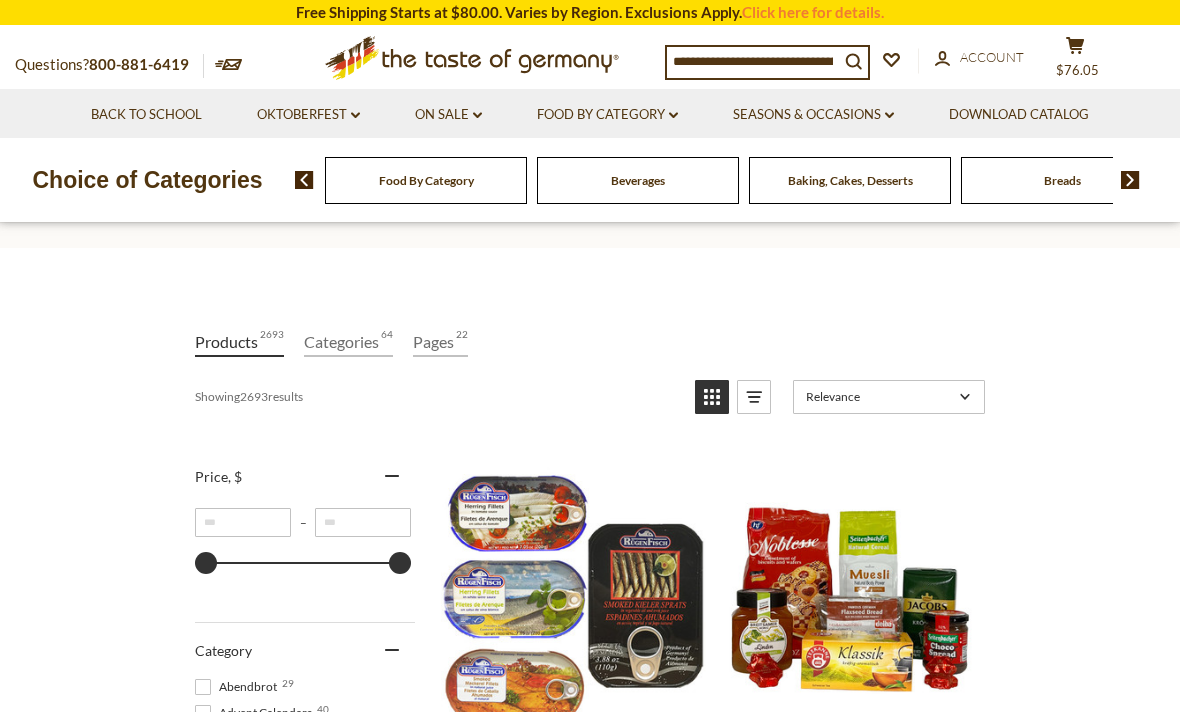 click at bounding box center [753, 61] 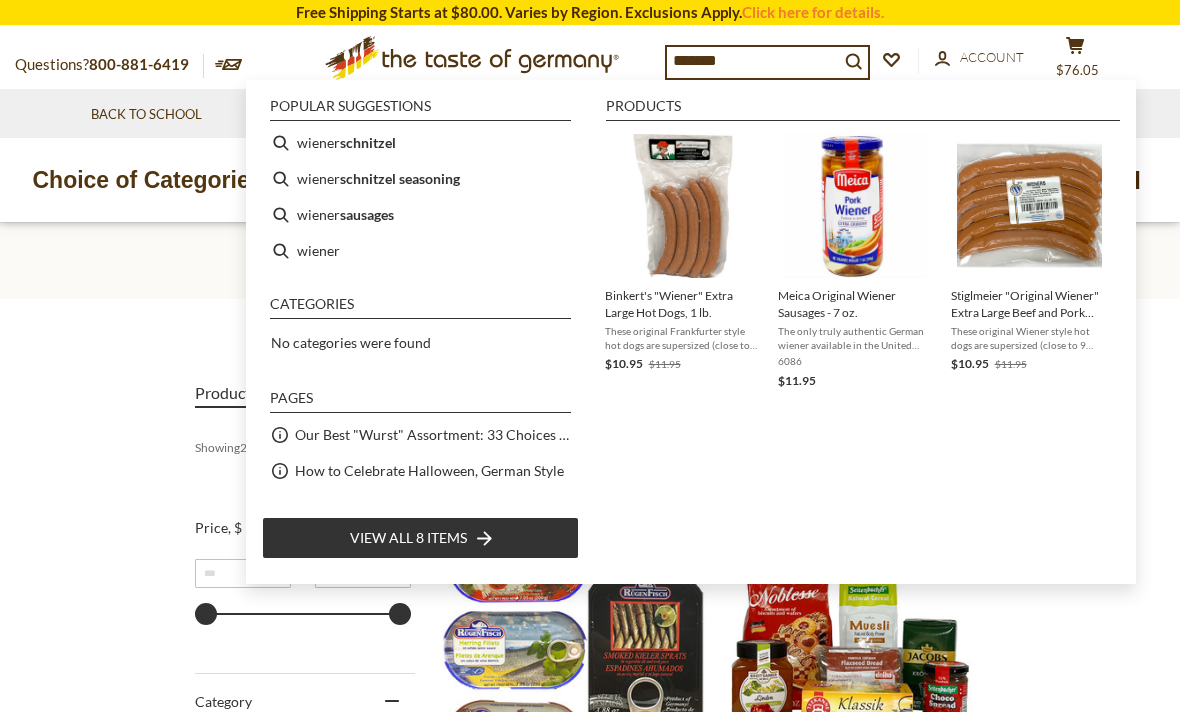 scroll, scrollTop: 73, scrollLeft: 0, axis: vertical 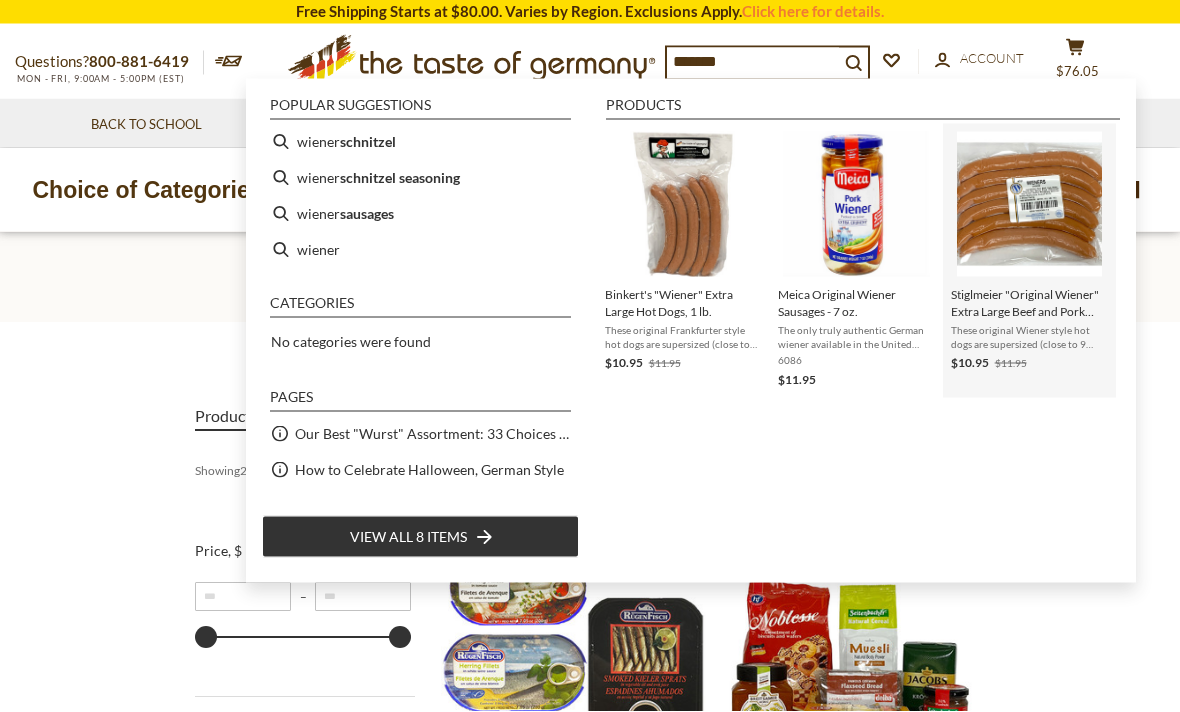 type on "******" 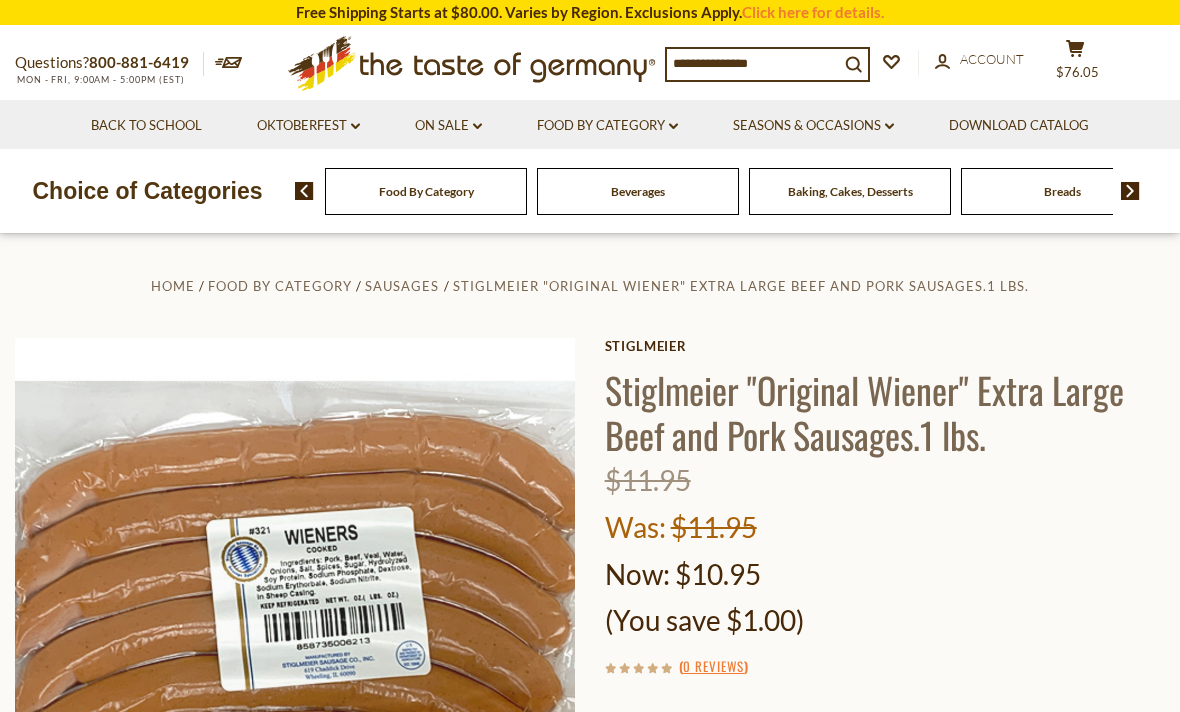 scroll, scrollTop: 0, scrollLeft: 0, axis: both 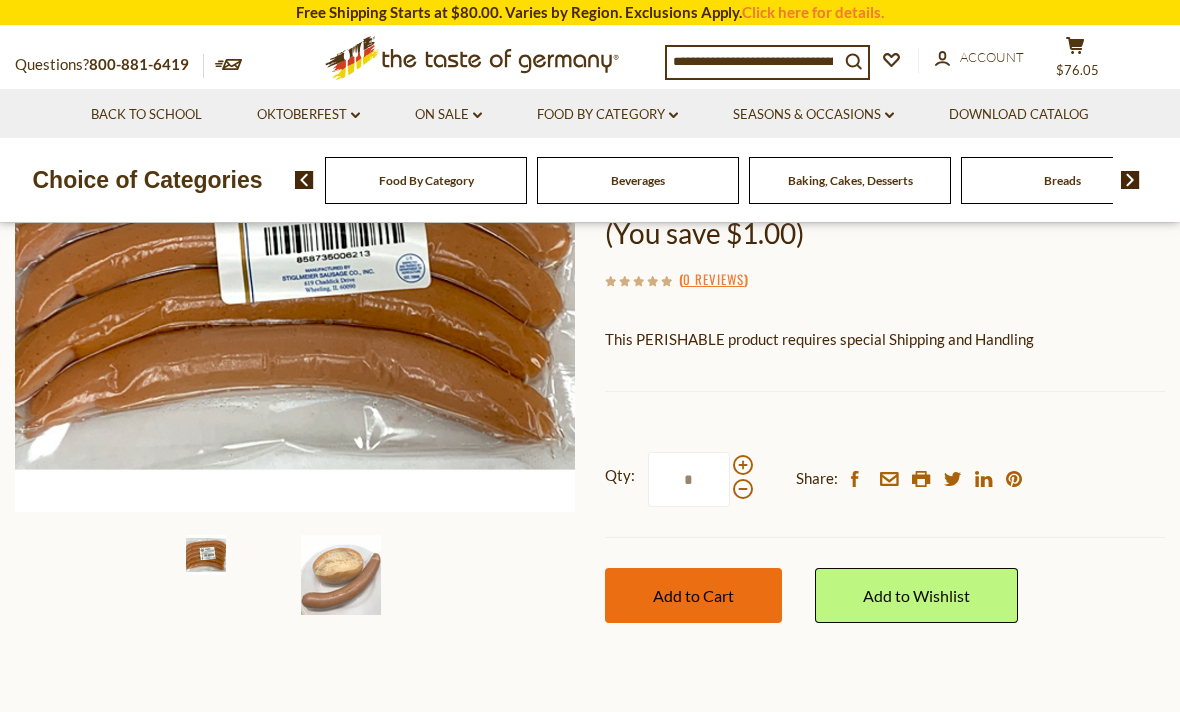 click on "Add to Cart" at bounding box center [693, 595] 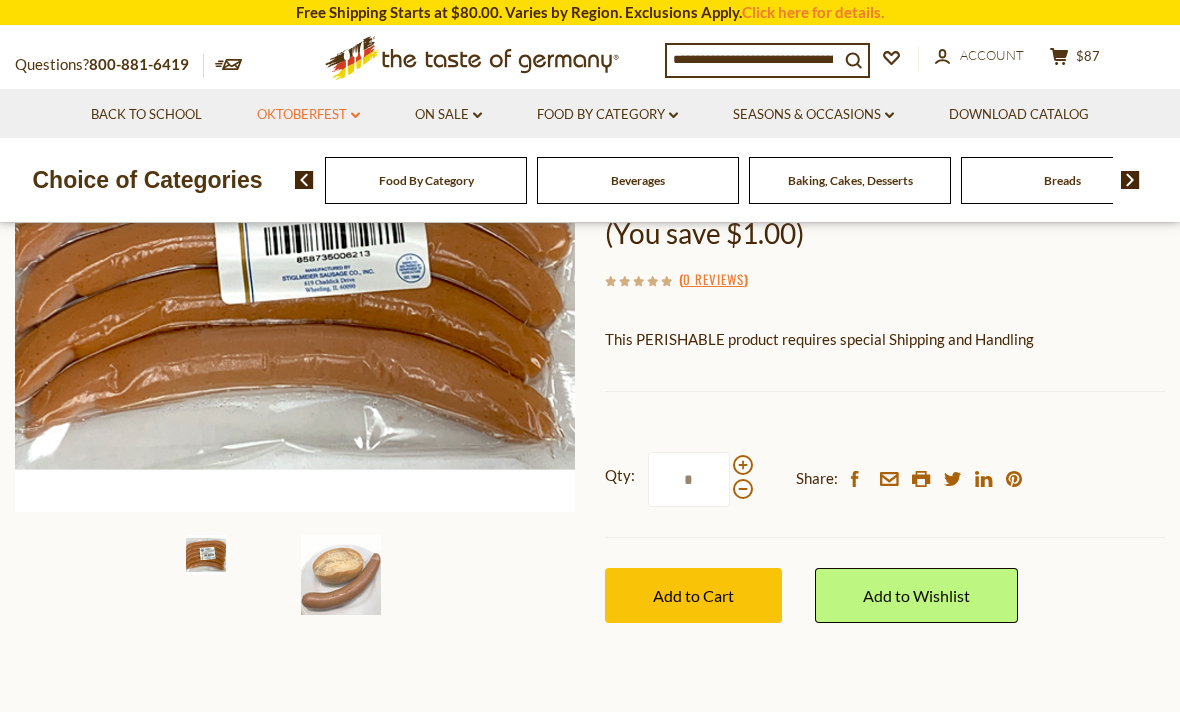 click on "Oktoberfest
dropdown_arrow" at bounding box center (308, 115) 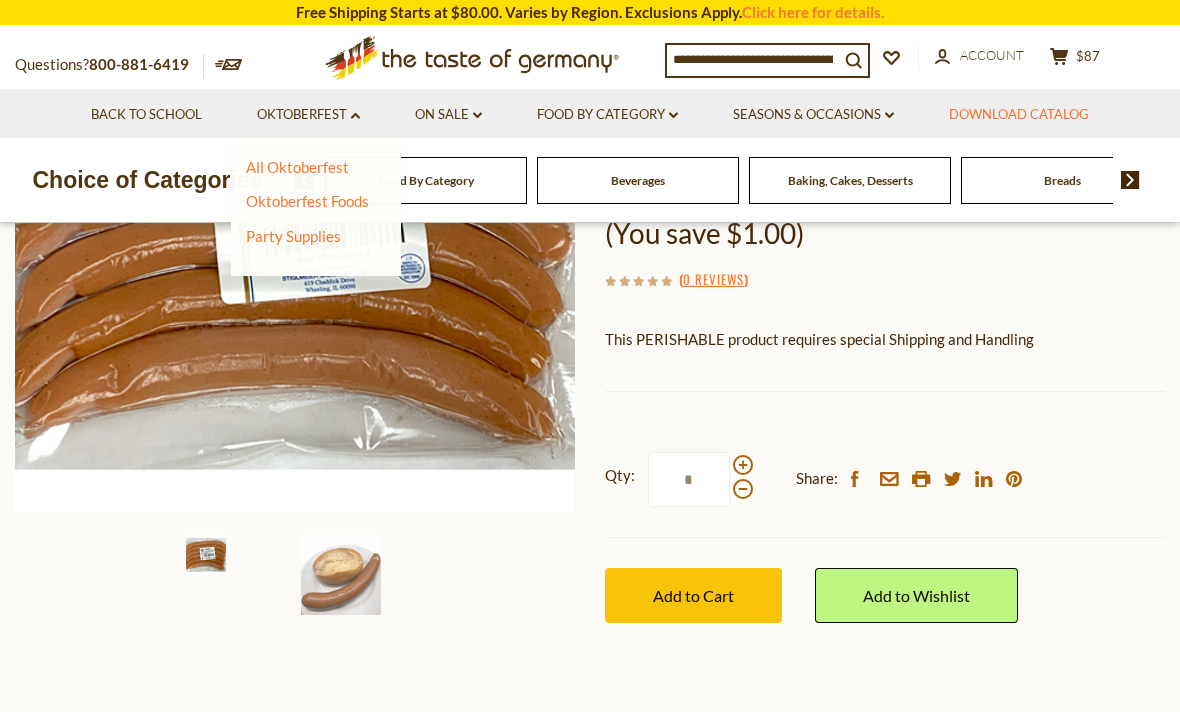 click on "Download Catalog" at bounding box center [1019, 115] 